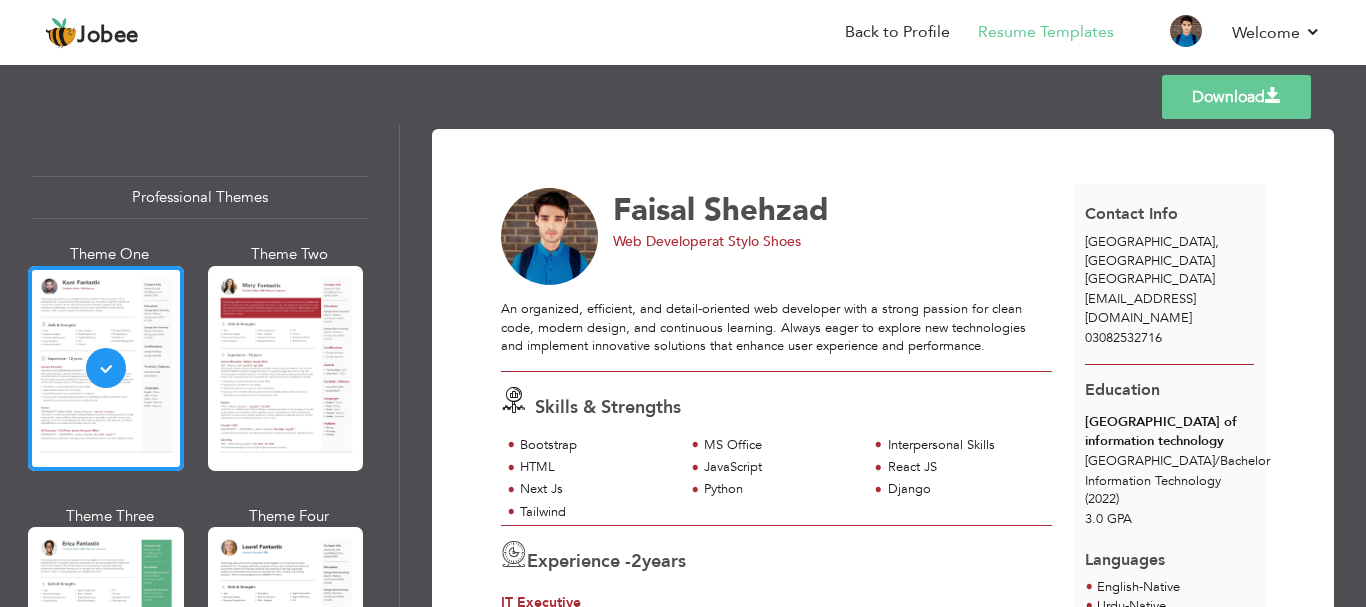 scroll, scrollTop: 0, scrollLeft: 0, axis: both 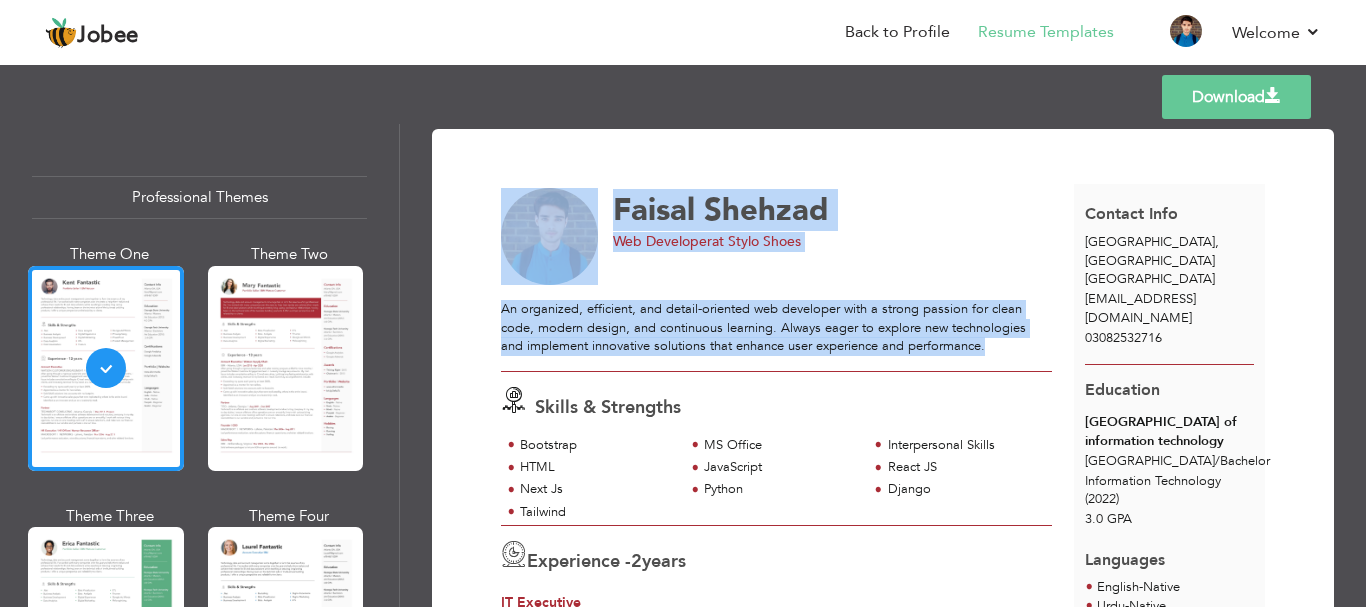 drag, startPoint x: 499, startPoint y: 301, endPoint x: 1030, endPoint y: 352, distance: 533.44354 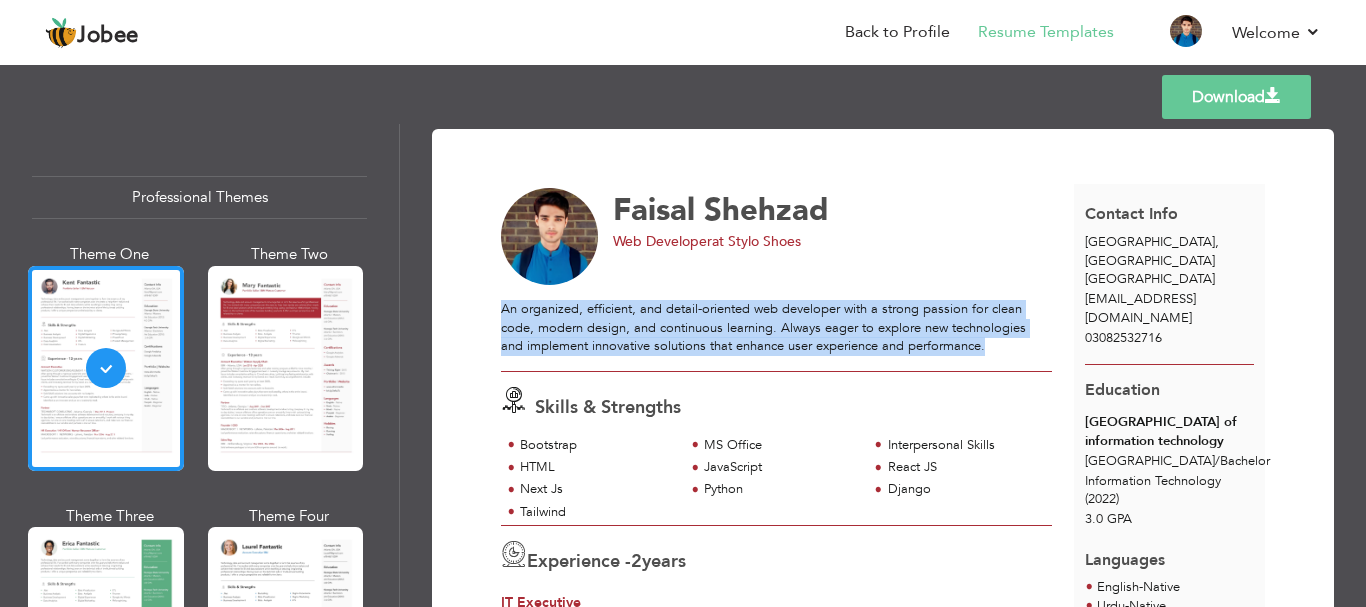 drag, startPoint x: 989, startPoint y: 345, endPoint x: 505, endPoint y: 316, distance: 484.868 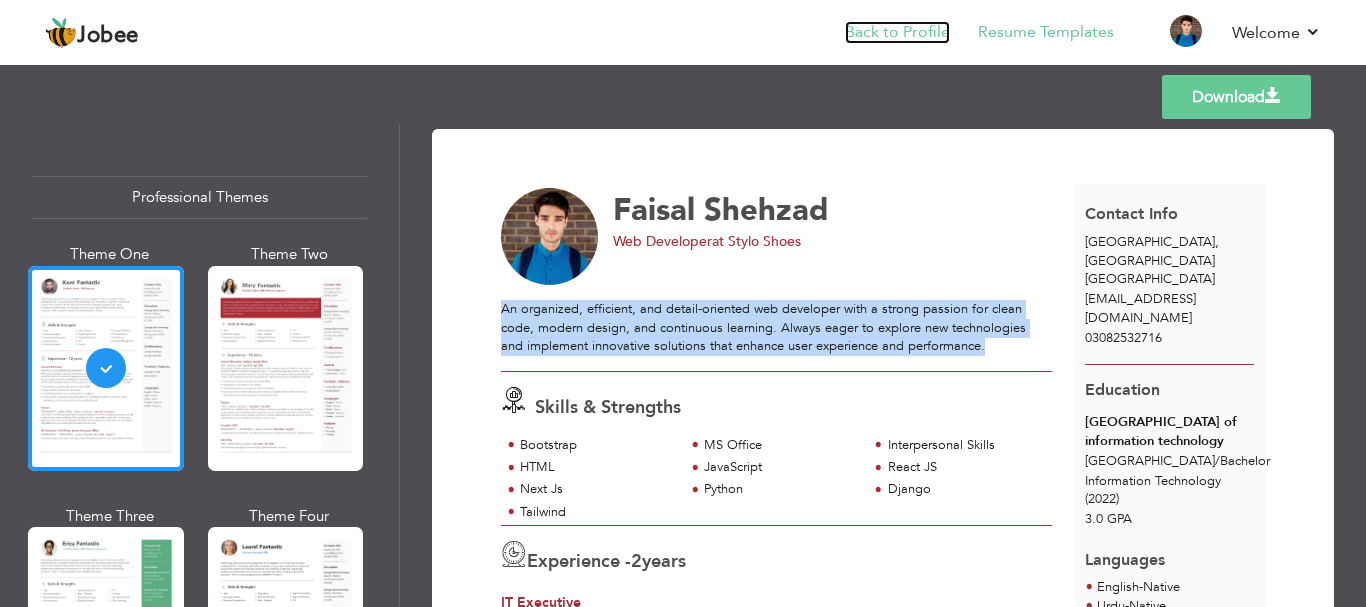 click on "Back to Profile" at bounding box center [897, 32] 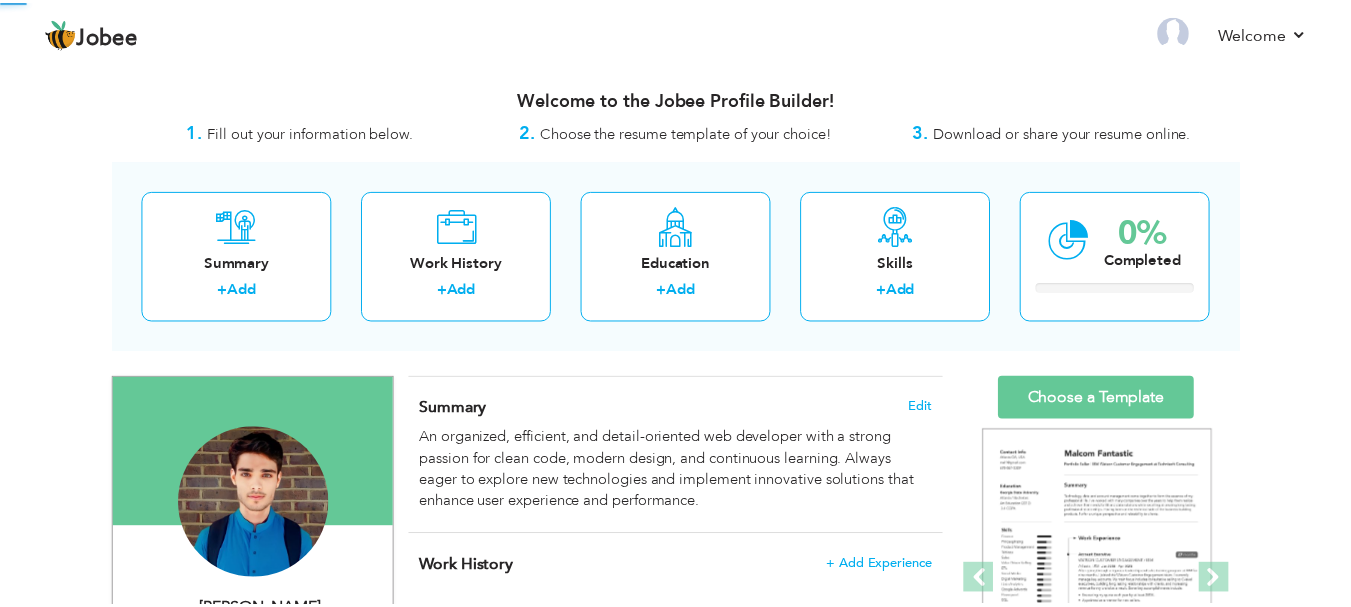 scroll, scrollTop: 0, scrollLeft: 0, axis: both 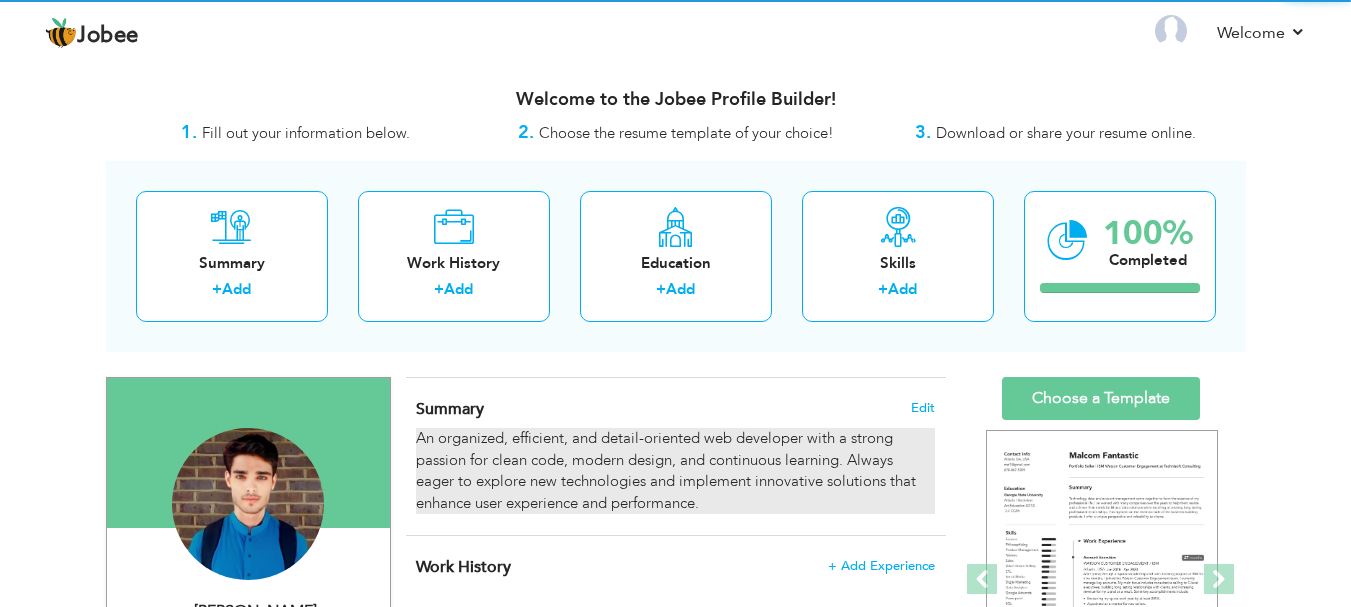 click on "An organized, efficient, and detail-oriented web developer with a strong passion for clean code, modern design, and continuous learning. Always eager to explore new technologies and implement innovative solutions that enhance user experience and performance." at bounding box center [675, 471] 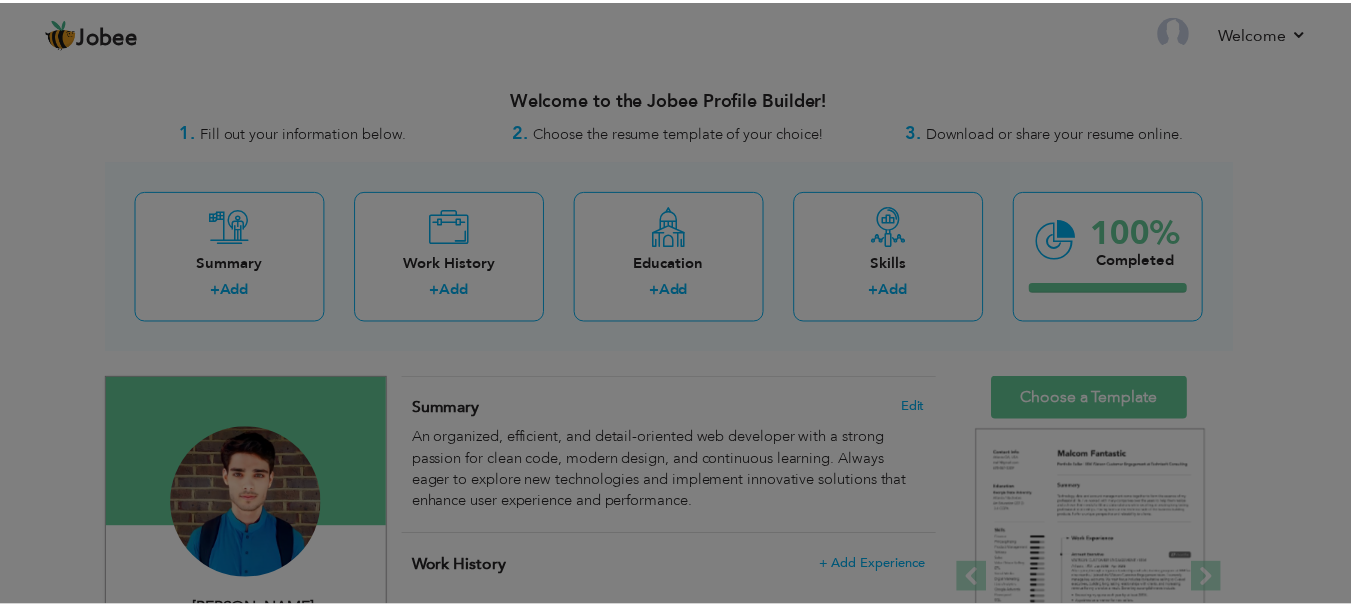 scroll, scrollTop: 0, scrollLeft: 0, axis: both 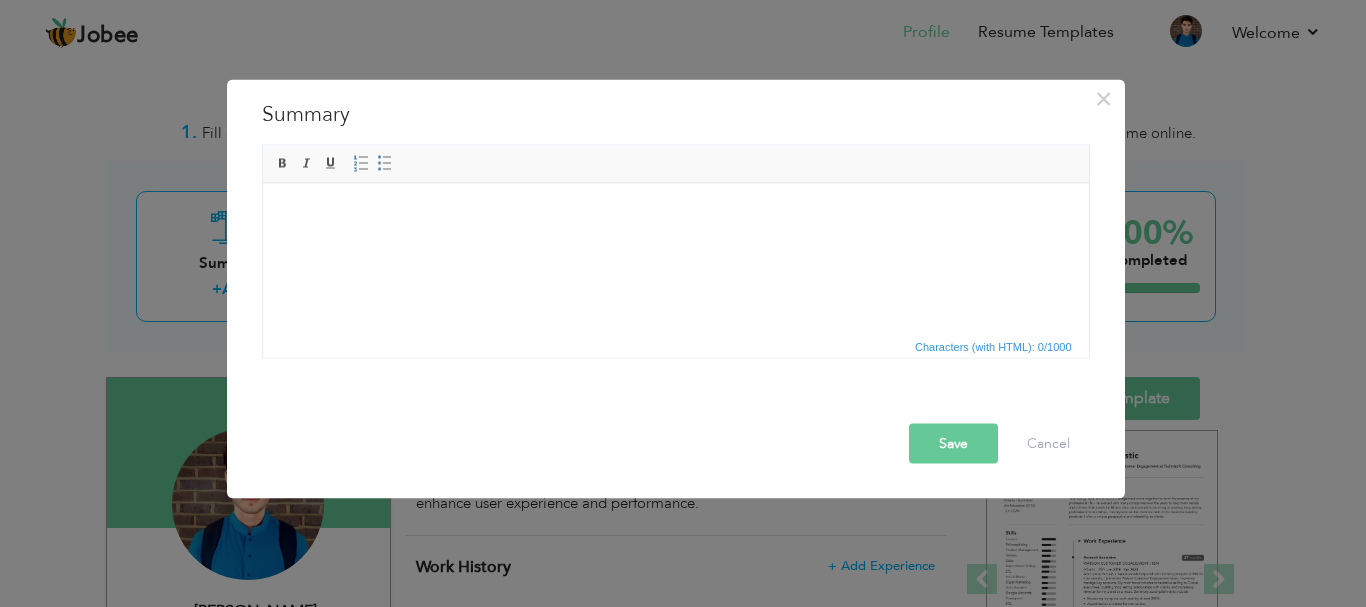 click at bounding box center (675, 213) 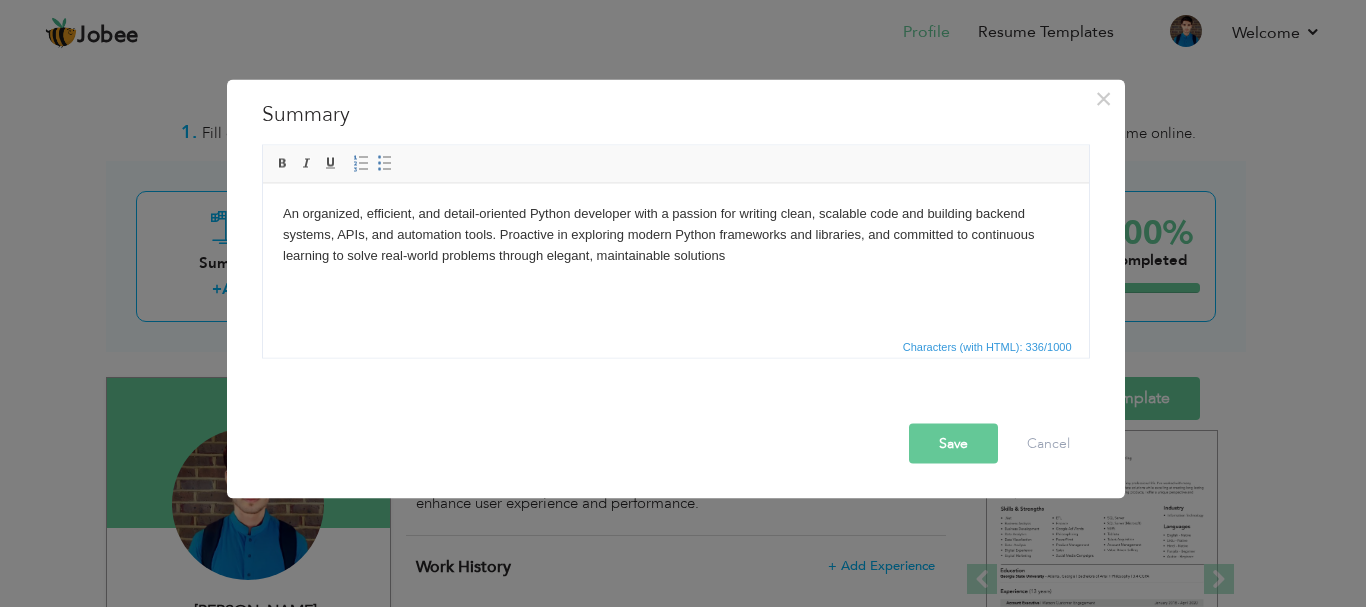 click on "Save" at bounding box center (953, 443) 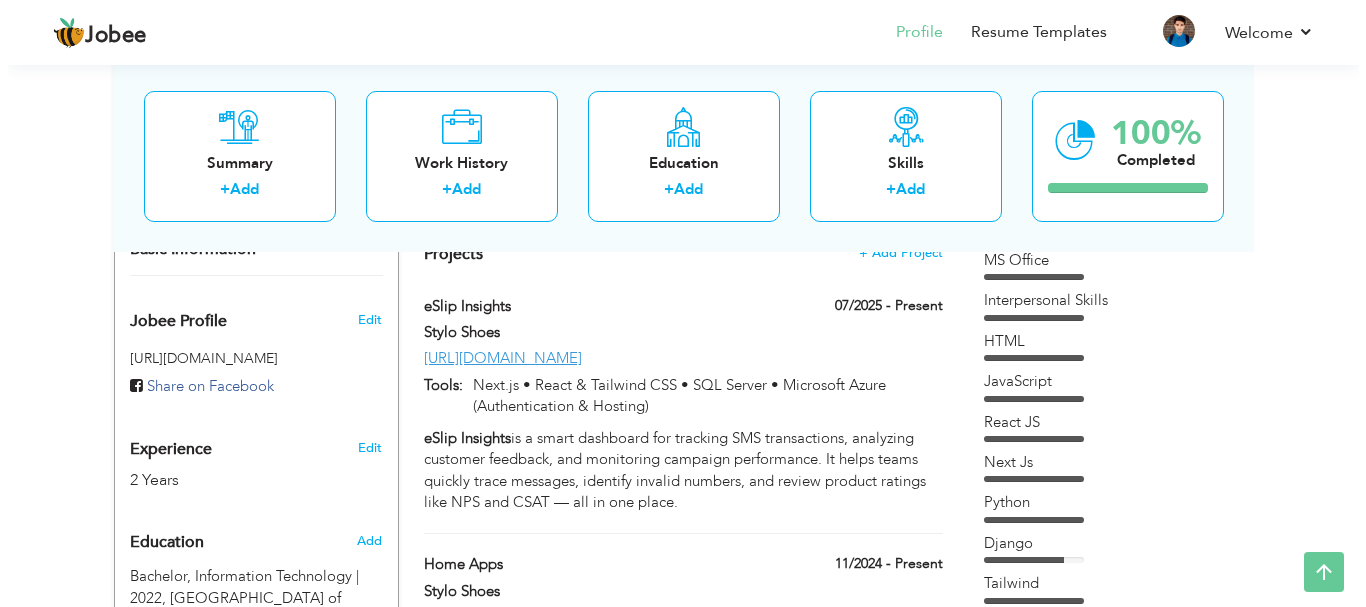 scroll, scrollTop: 700, scrollLeft: 0, axis: vertical 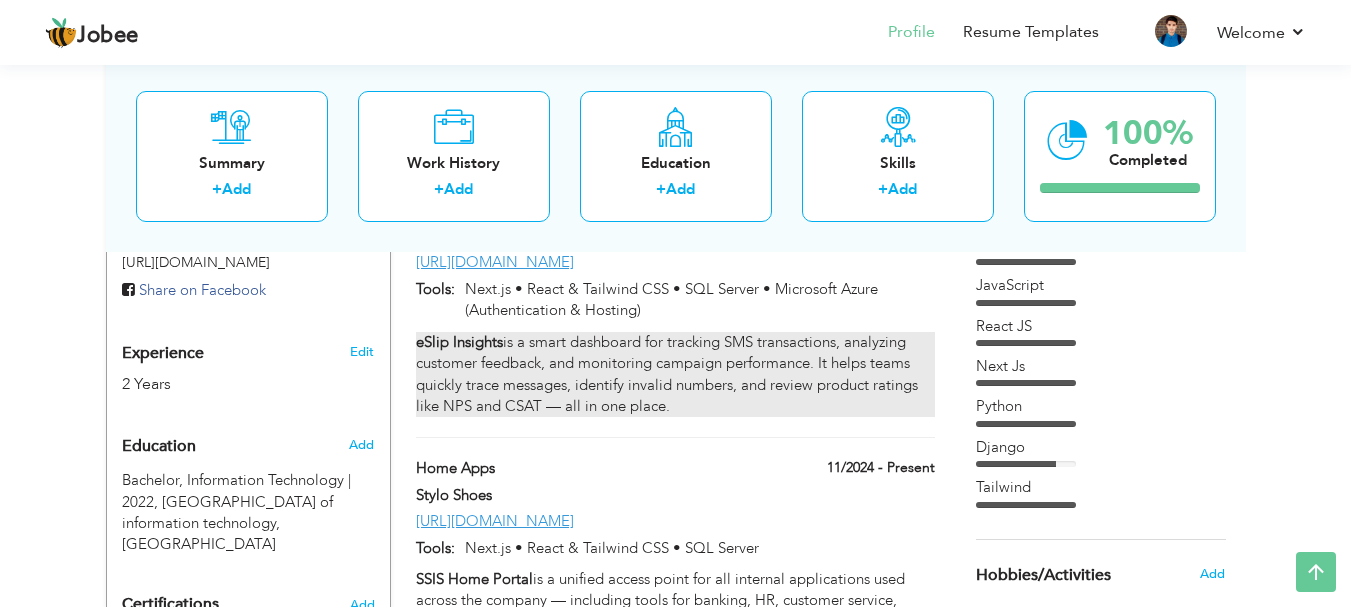 click on "eSlip Insights  is a smart dashboard for tracking SMS transactions, analyzing customer feedback, and monitoring campaign performance. It helps teams quickly trace messages, identify invalid numbers, and review product ratings like NPS and CSAT — all in one place." at bounding box center (675, 375) 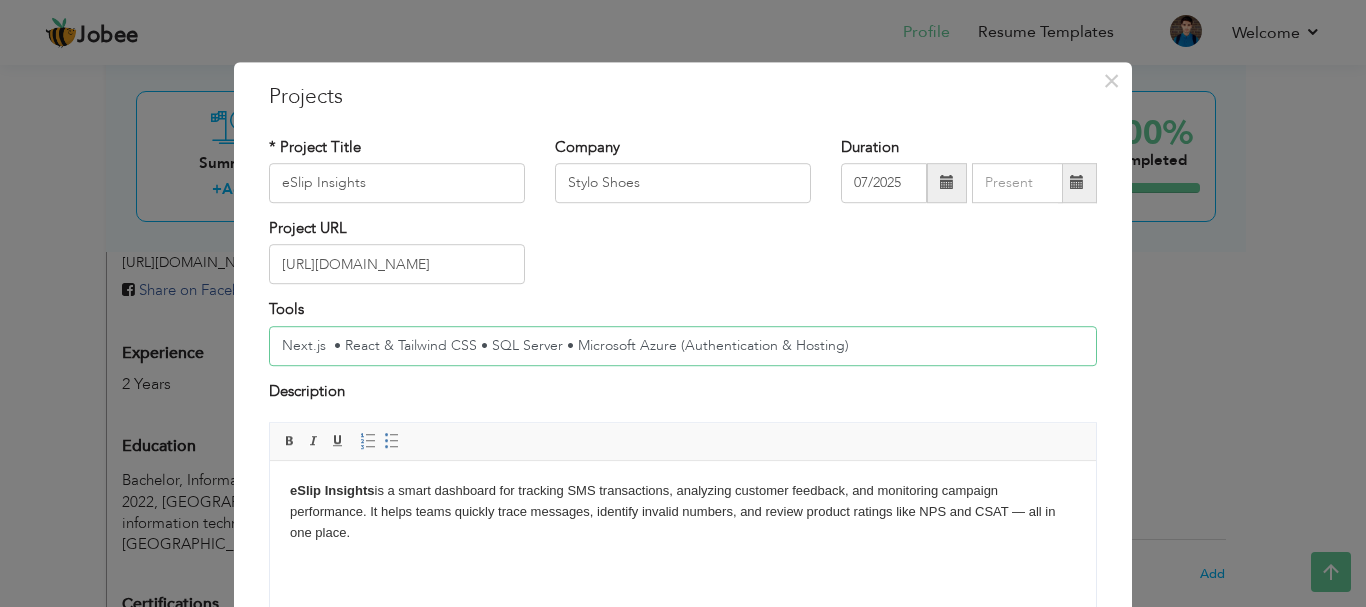 drag, startPoint x: 854, startPoint y: 351, endPoint x: 224, endPoint y: 344, distance: 630.0389 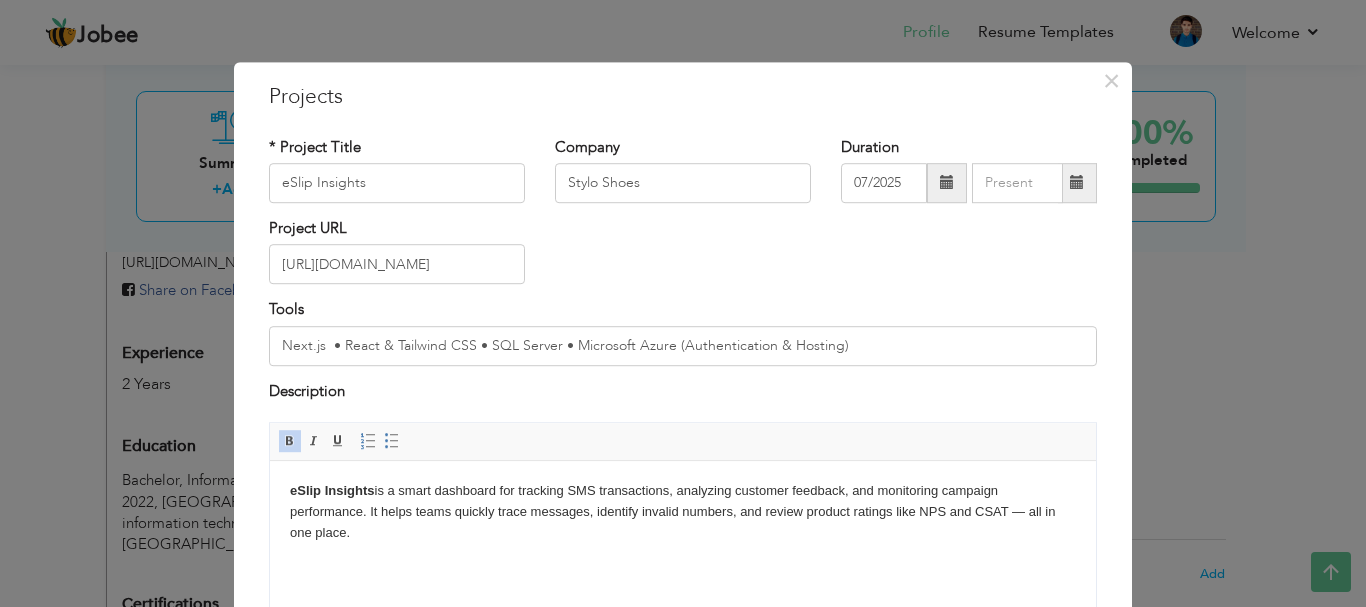 drag, startPoint x: 350, startPoint y: 528, endPoint x: 243, endPoint y: 473, distance: 120.30794 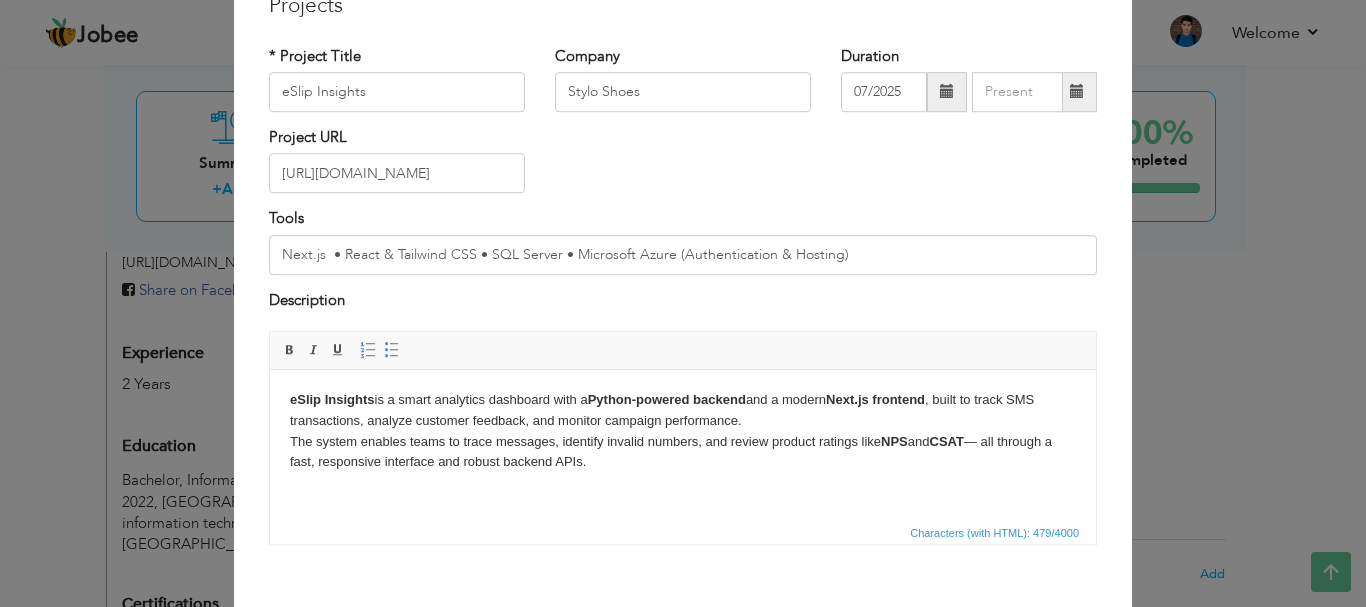 scroll, scrollTop: 0, scrollLeft: 0, axis: both 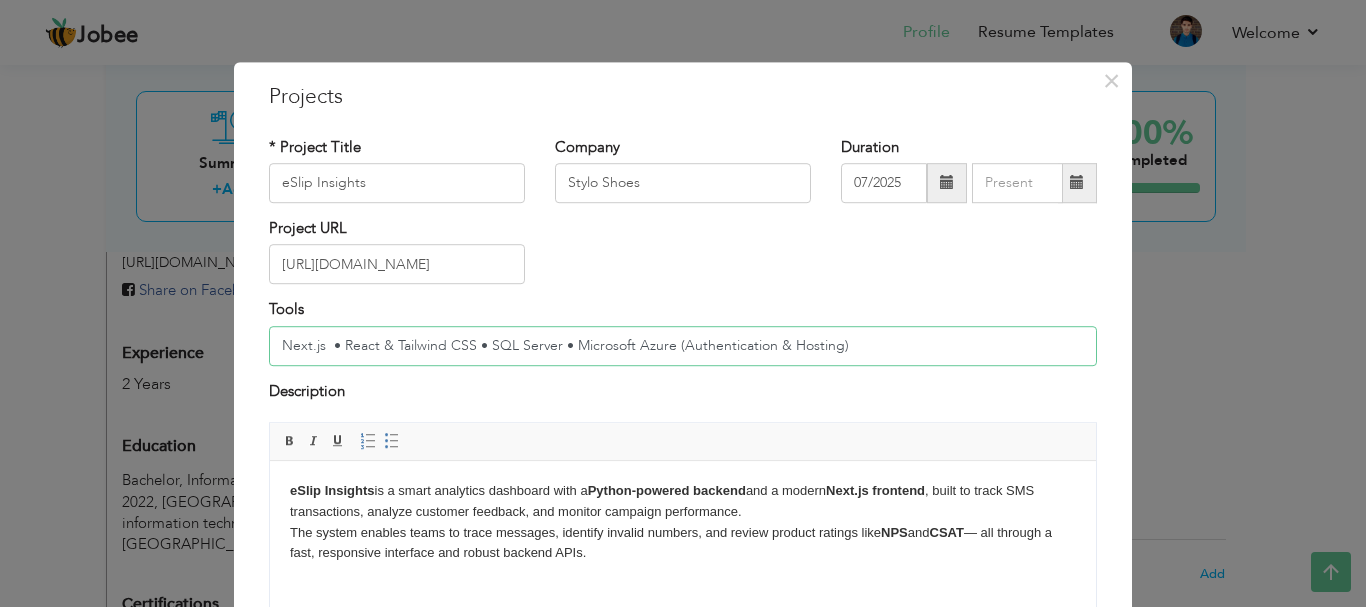 paste on "Backend: Python (API logic & data processing) Frontend: Next.js • React • Tailwind CSS Database: SQL Server" 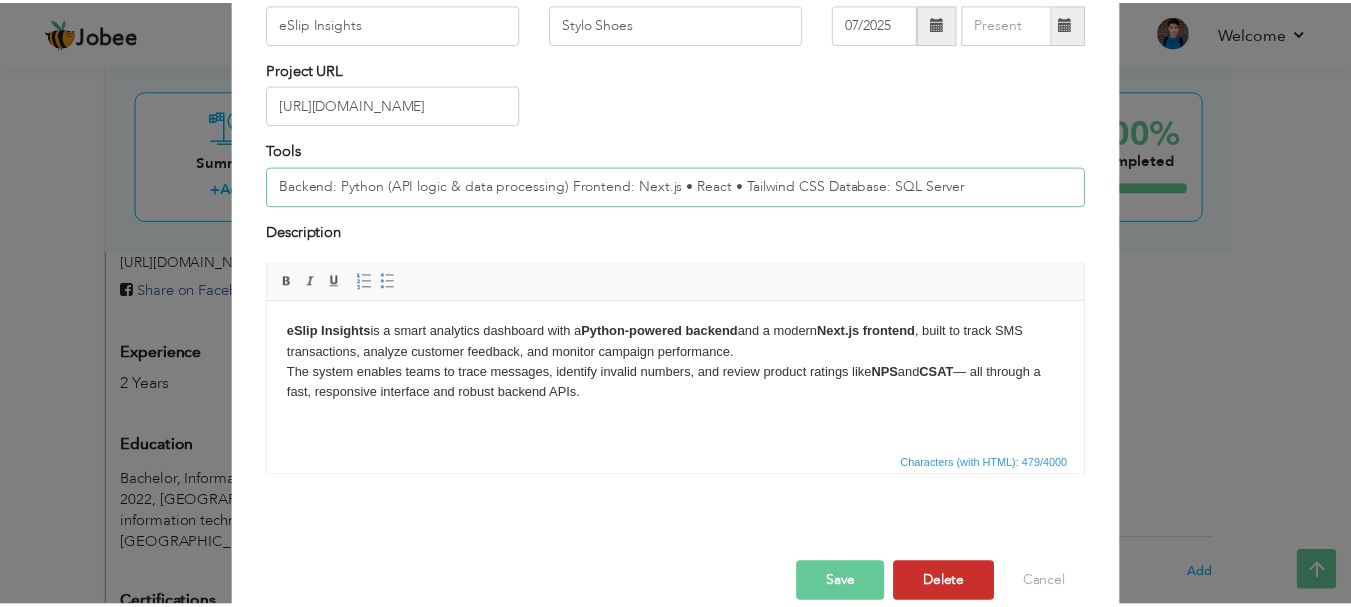 scroll, scrollTop: 191, scrollLeft: 0, axis: vertical 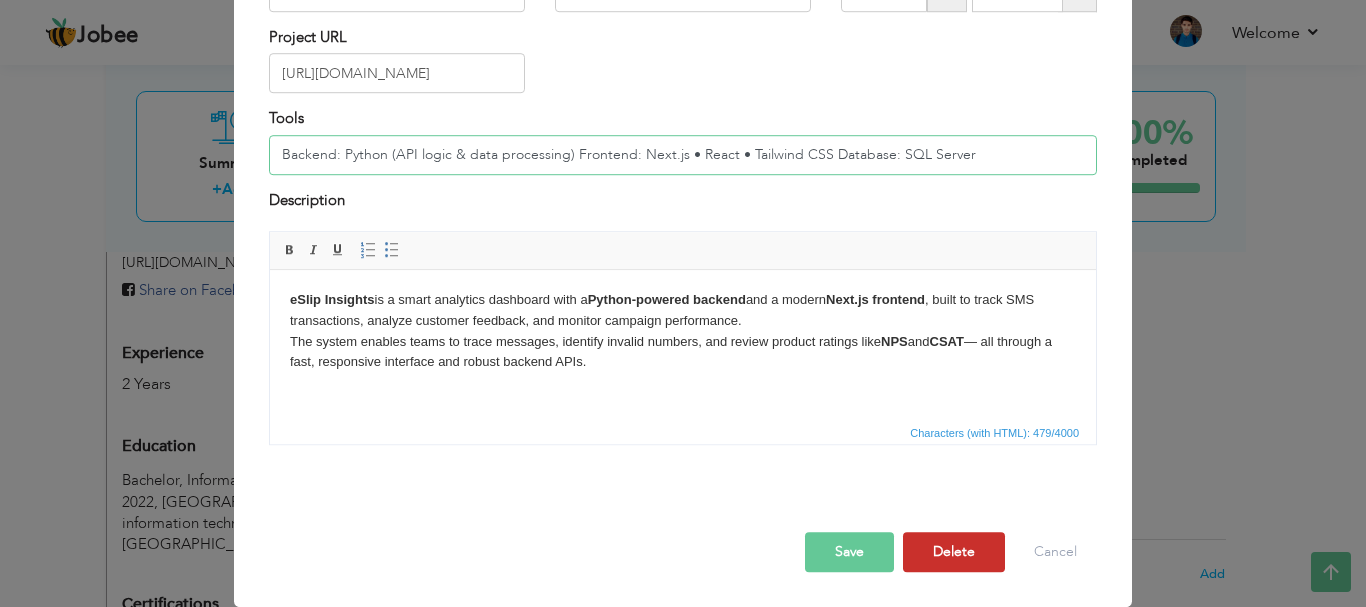 type on "Backend: Python (API logic & data processing) Frontend: Next.js • React • Tailwind CSS Database: SQL Server" 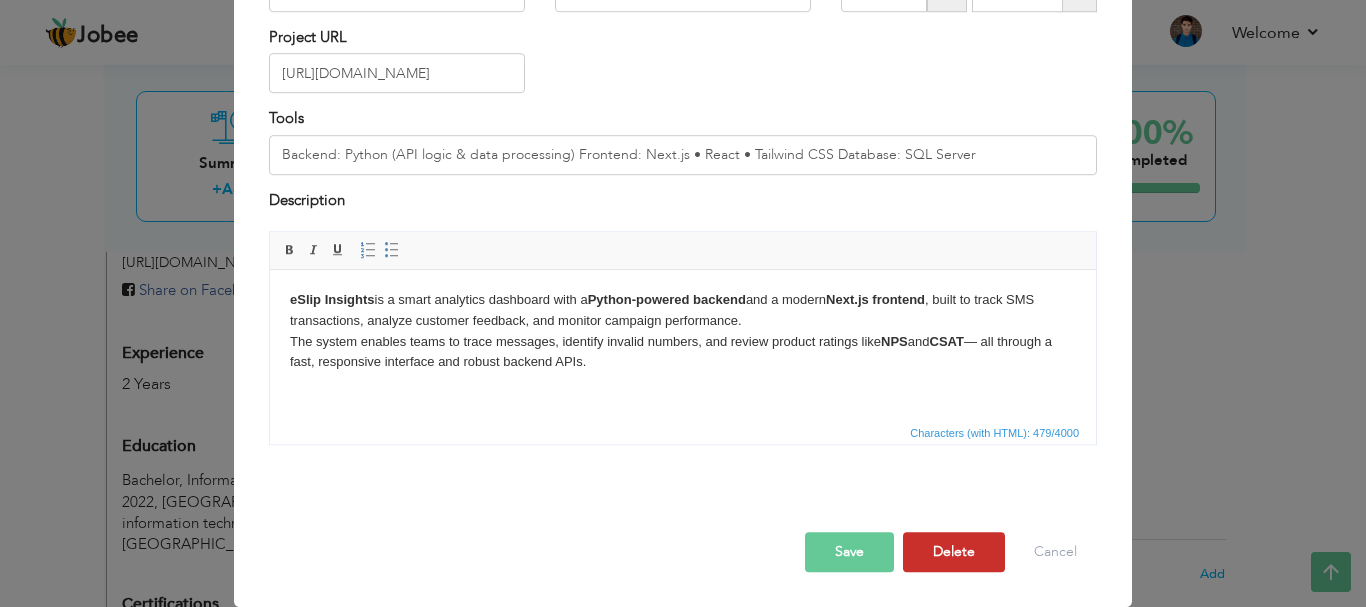 drag, startPoint x: 953, startPoint y: 556, endPoint x: 845, endPoint y: 556, distance: 108 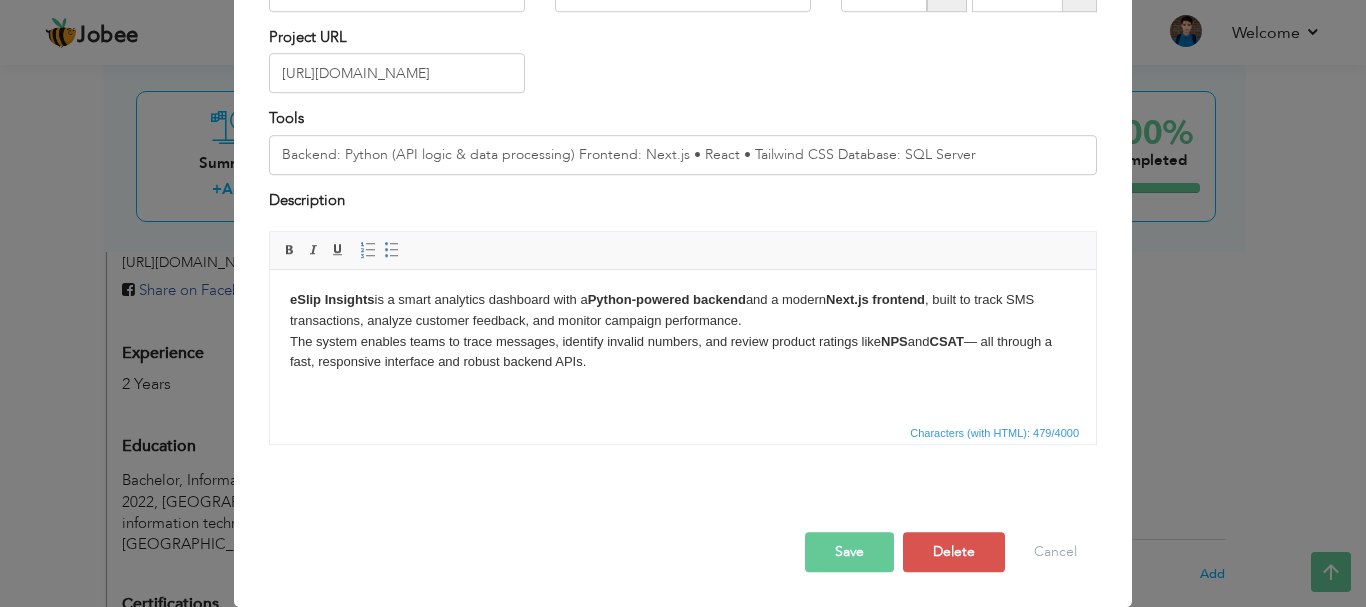 click on "Save" at bounding box center [849, 552] 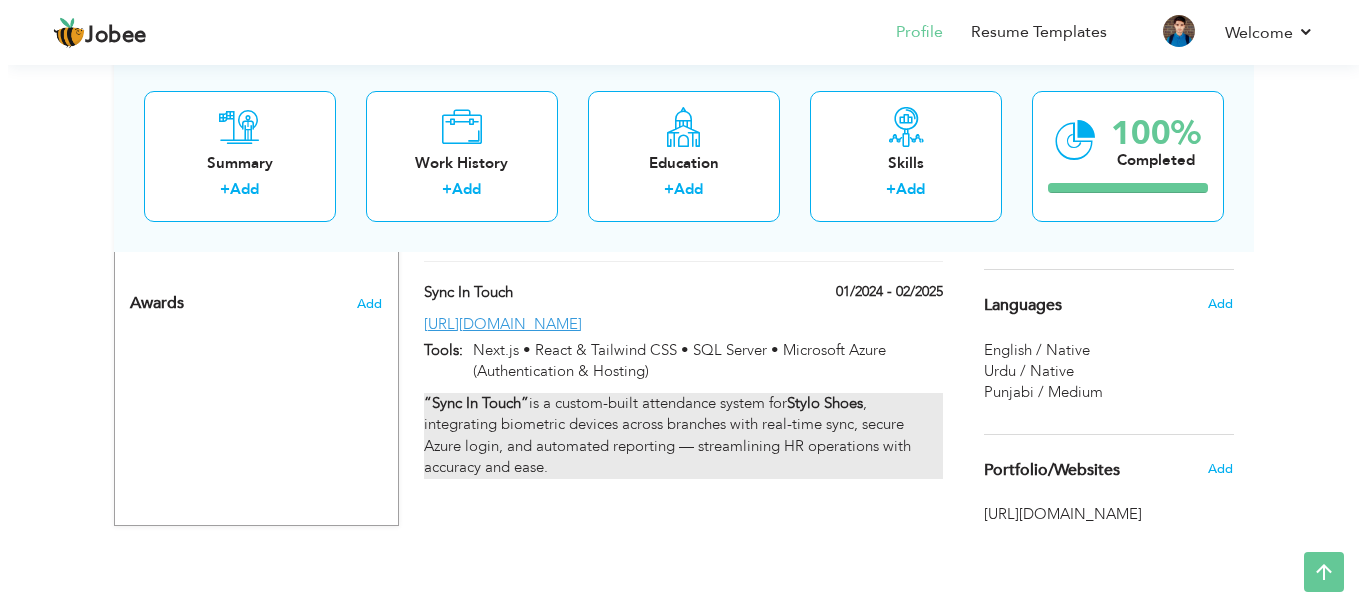 scroll, scrollTop: 1139, scrollLeft: 0, axis: vertical 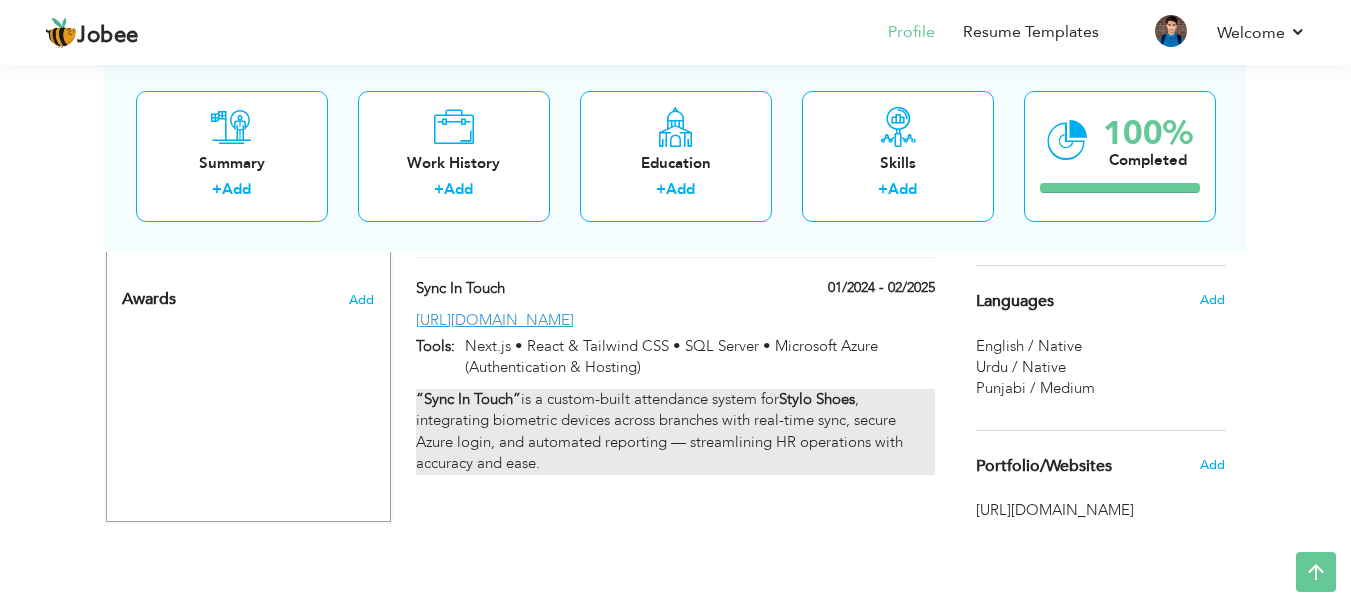 click on "“Sync In Touch”  is a custom-built attendance system for  Stylo Shoes , integrating biometric devices across branches with real-time sync, secure Azure login, and automated reporting — streamlining HR operations with accuracy and ease." at bounding box center [675, 432] 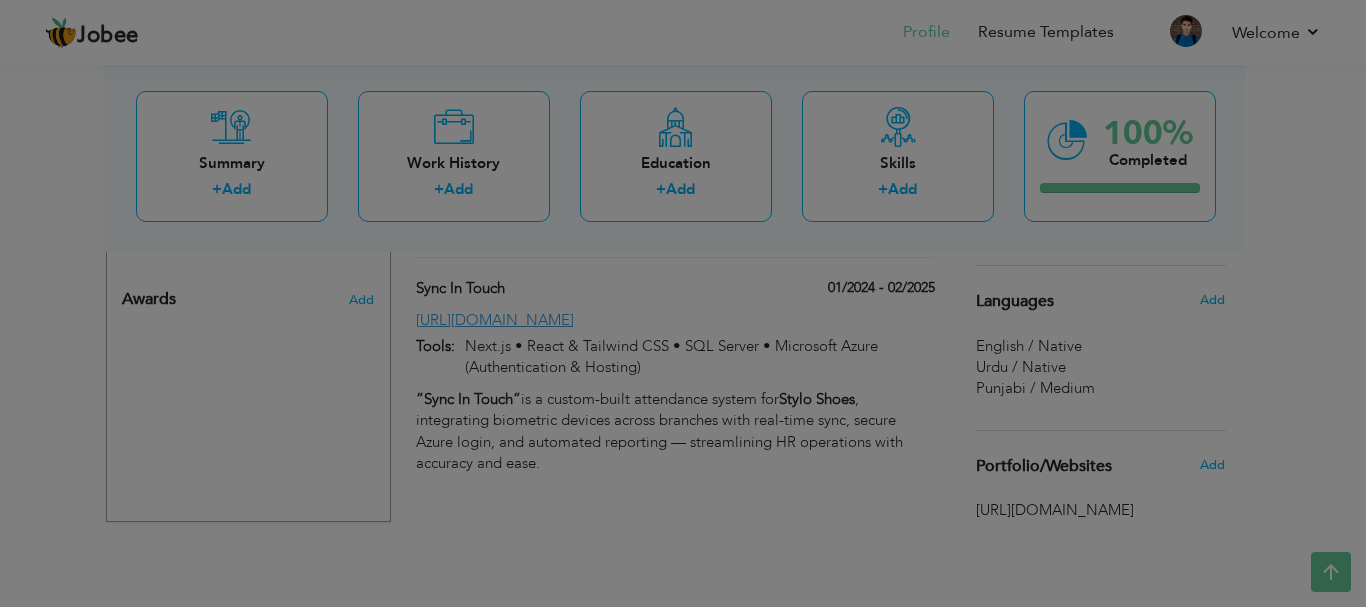 scroll, scrollTop: 0, scrollLeft: 0, axis: both 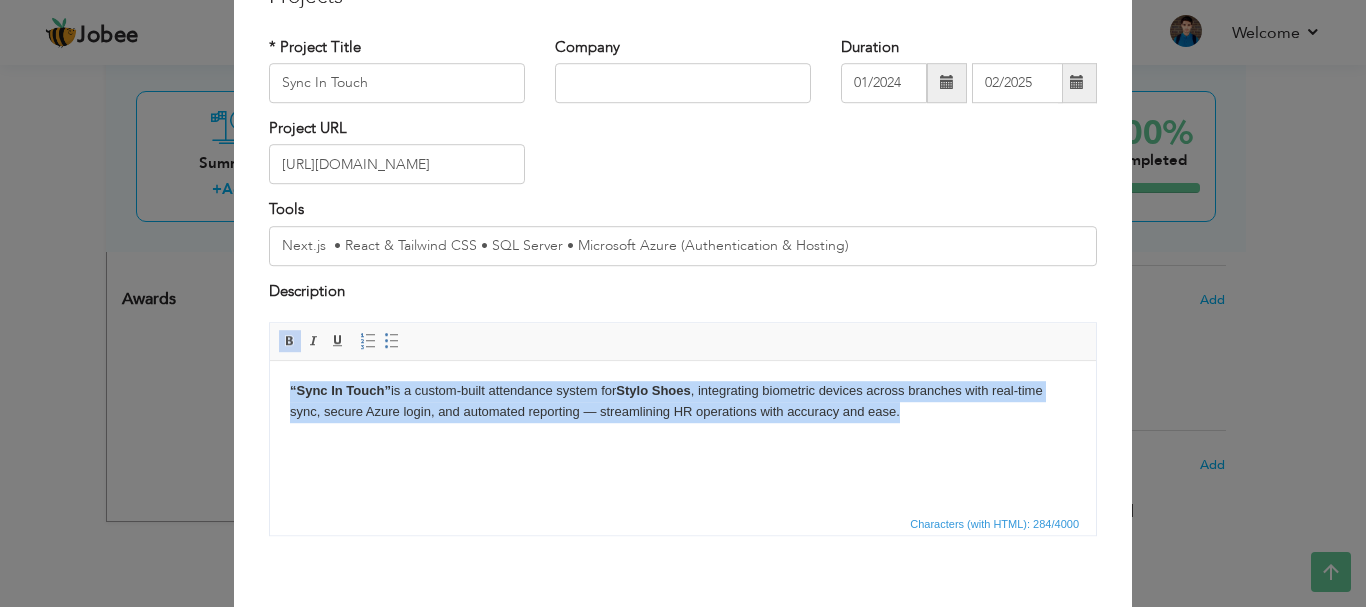 drag, startPoint x: 907, startPoint y: 420, endPoint x: 265, endPoint y: 382, distance: 643.12366 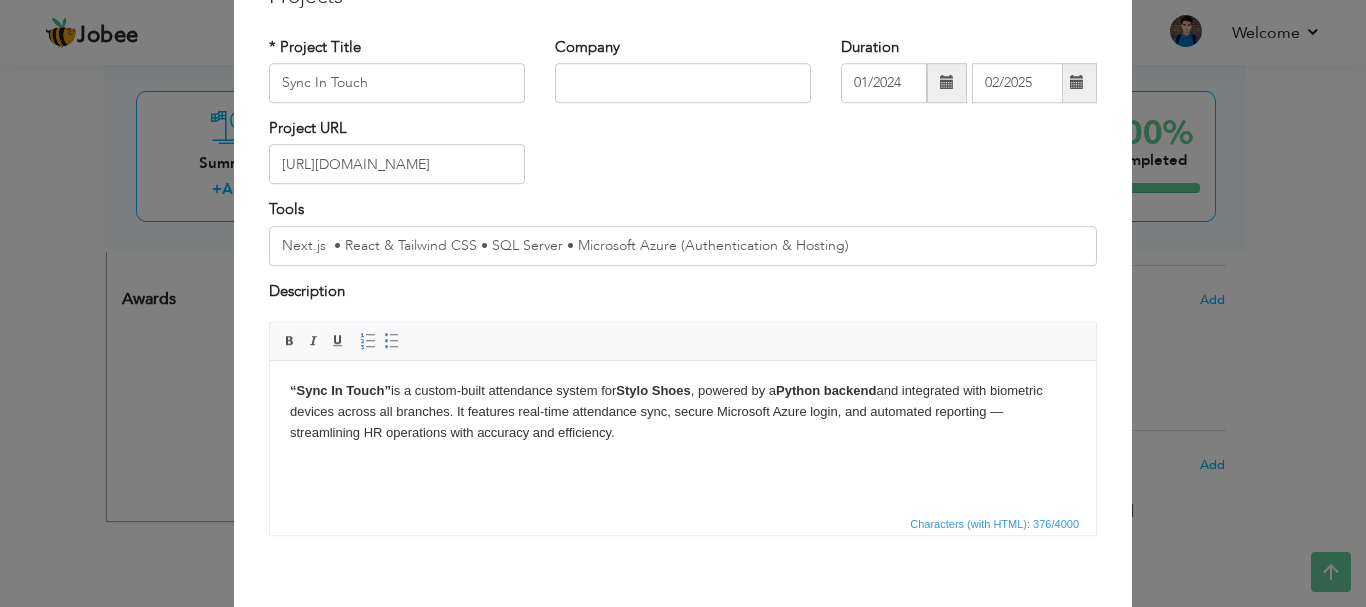 click on "“Sync In Touch”  is a custom-built attendance system for  Stylo Shoes , powered by a  Python backend  and integrated with biometric devices across all branches. It features real-time attendance sync, secure Microsoft Azure login, and automated reporting — streamlining HR operations with accuracy and efficiency." at bounding box center (683, 412) 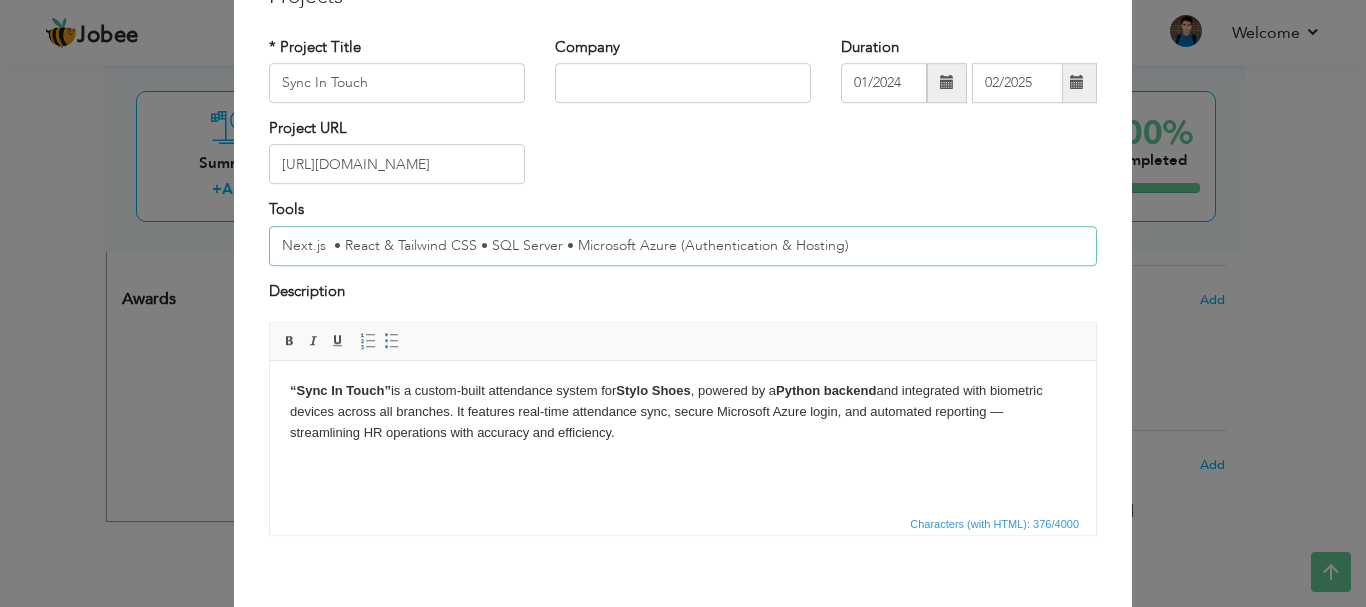drag, startPoint x: 882, startPoint y: 239, endPoint x: 233, endPoint y: 261, distance: 649.3728 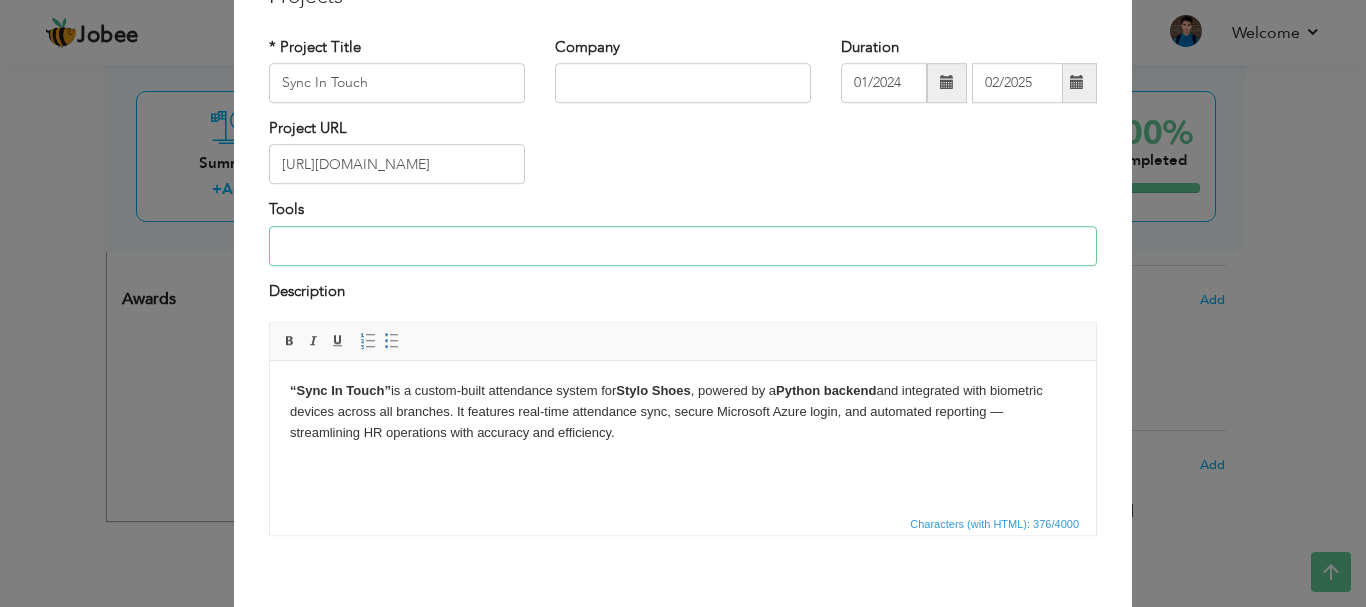 click at bounding box center [683, 246] 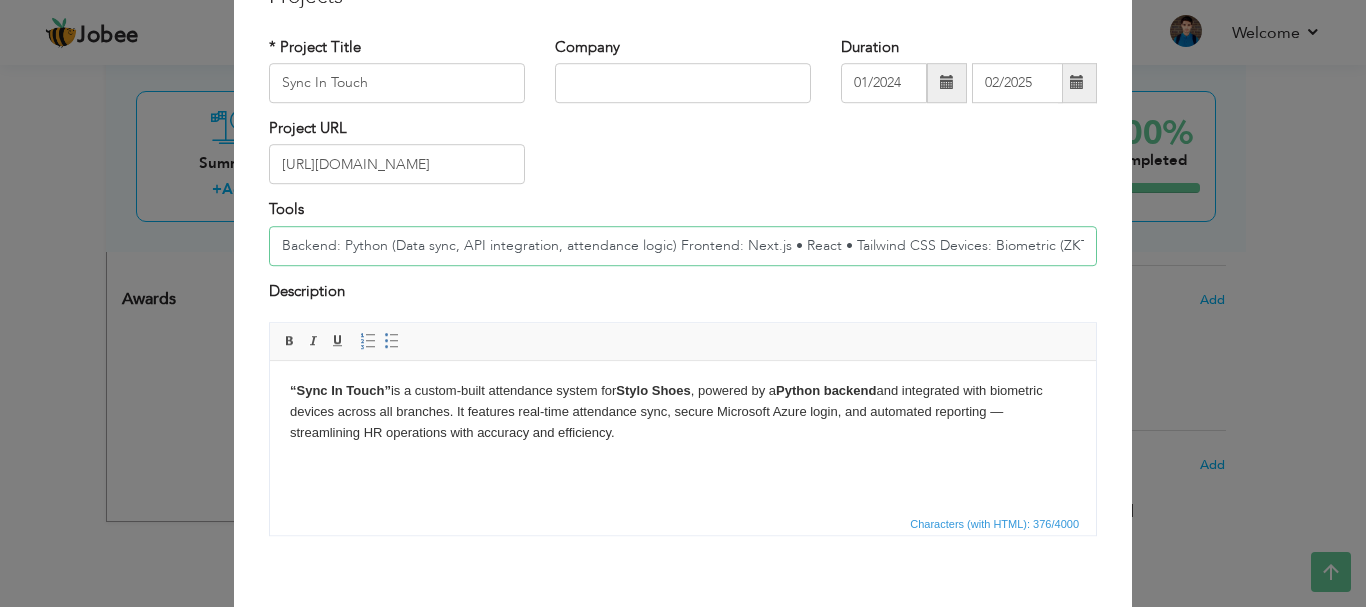 scroll, scrollTop: 0, scrollLeft: 137, axis: horizontal 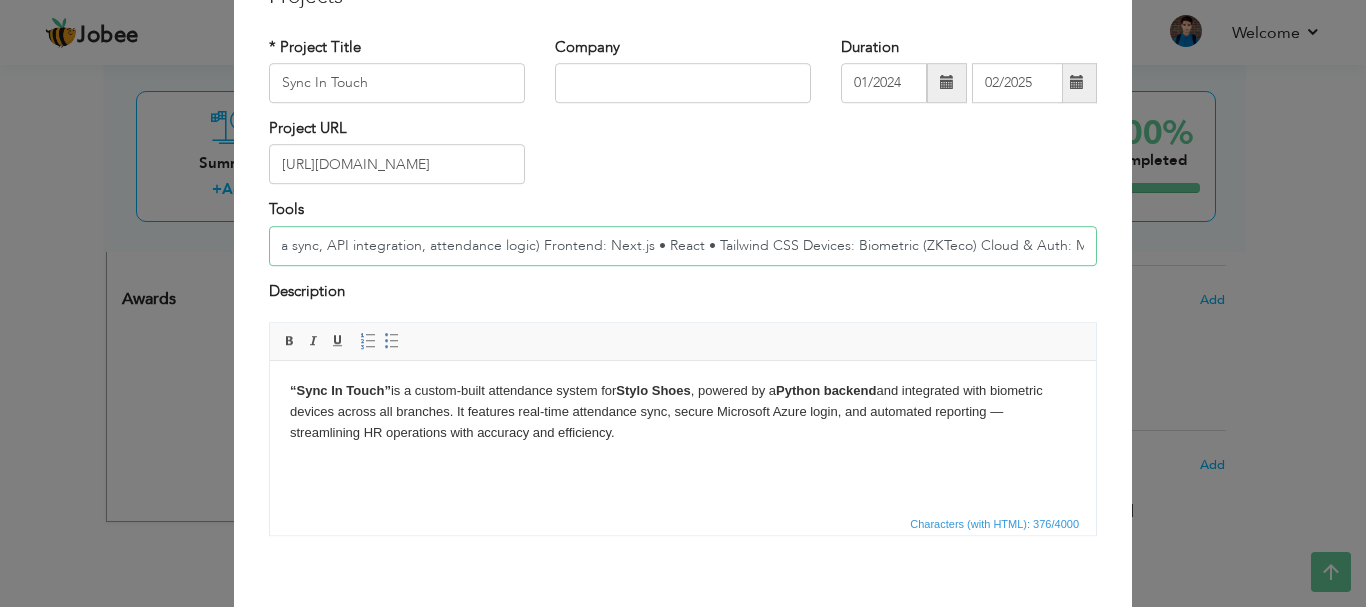 drag, startPoint x: 959, startPoint y: 243, endPoint x: 1128, endPoint y: 246, distance: 169.02663 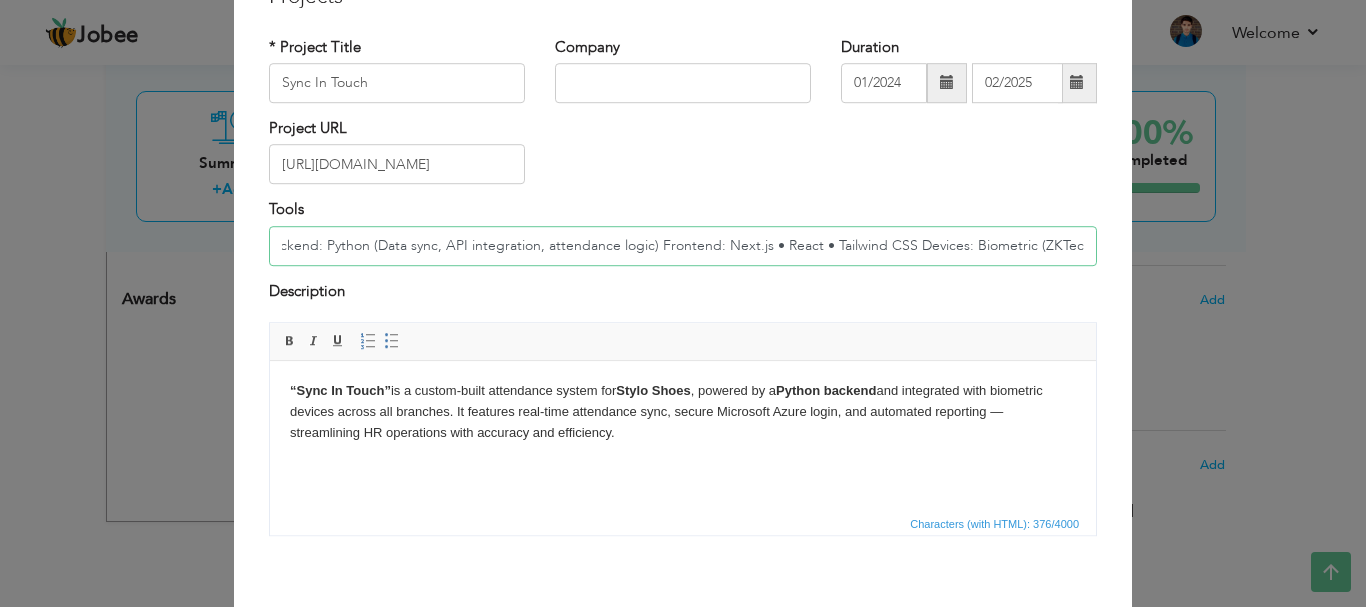 scroll, scrollTop: 0, scrollLeft: 14, axis: horizontal 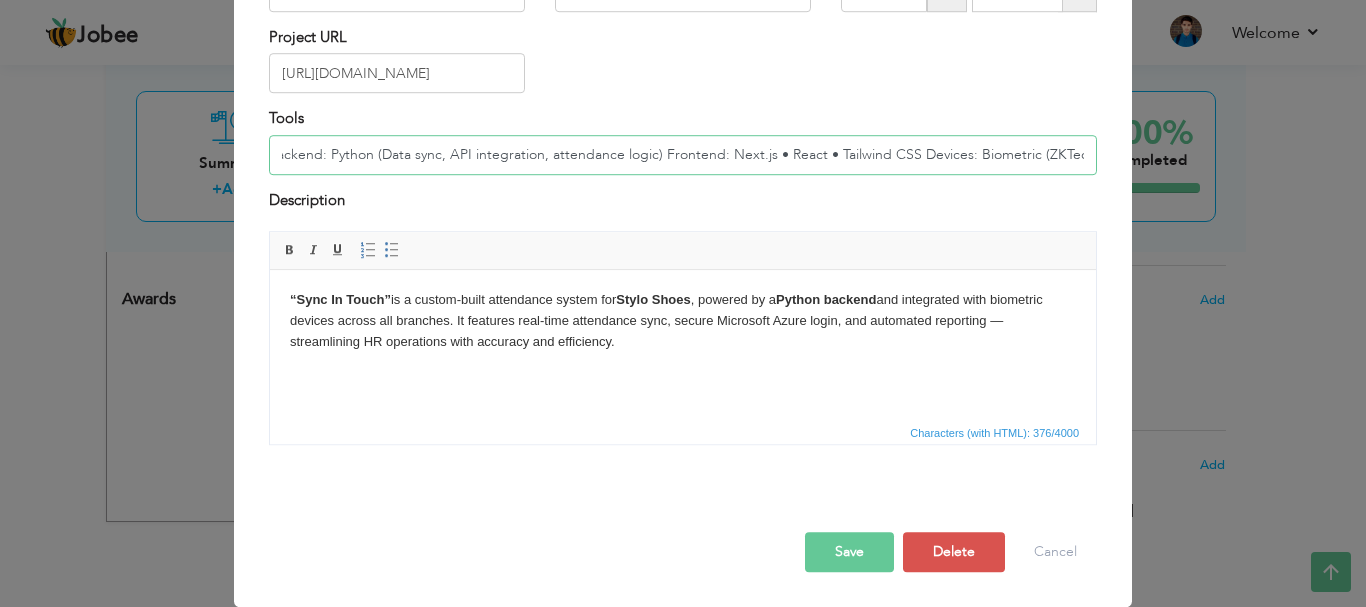 type on "Backend: Python (Data sync, API integration, attendance logic) Frontend: Next.js • React • Tailwind CSS Devices: Biometric (ZKTeco)" 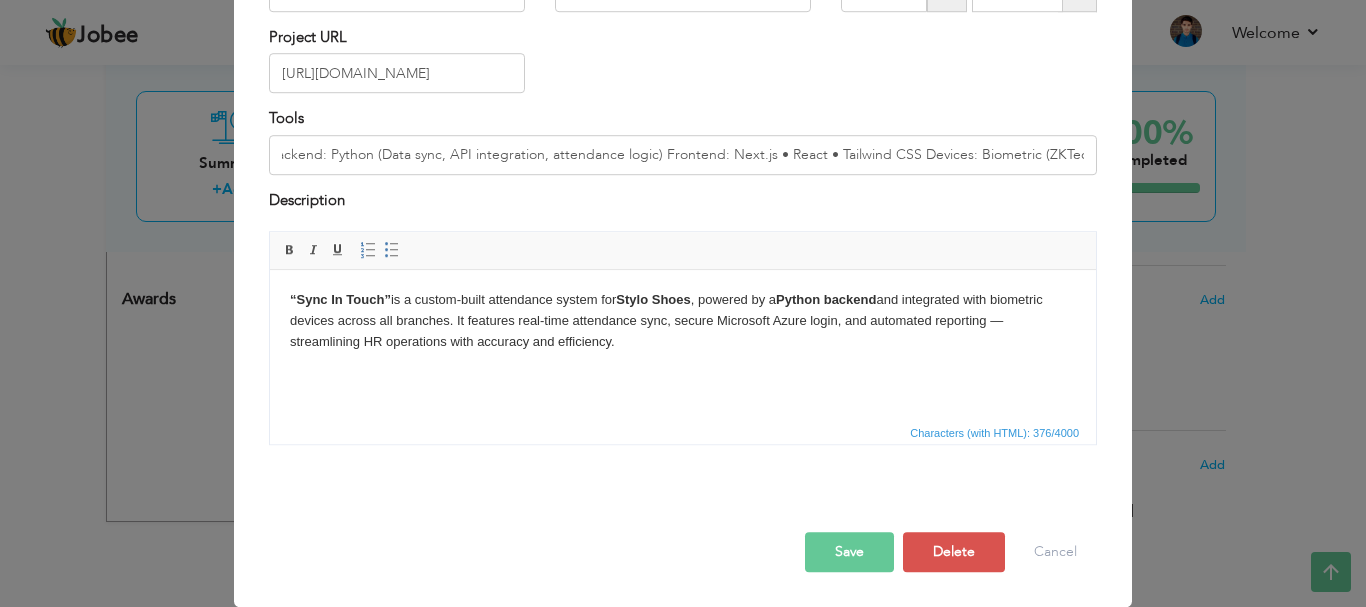 scroll, scrollTop: 0, scrollLeft: 0, axis: both 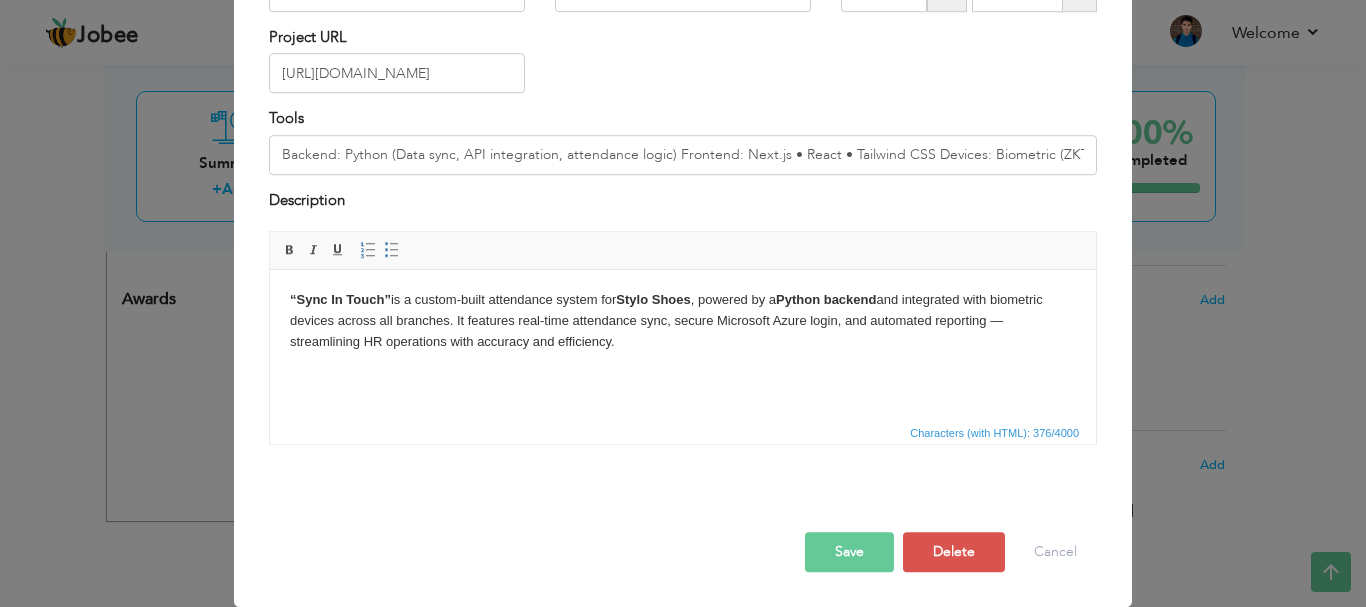 click on "Save" at bounding box center (849, 552) 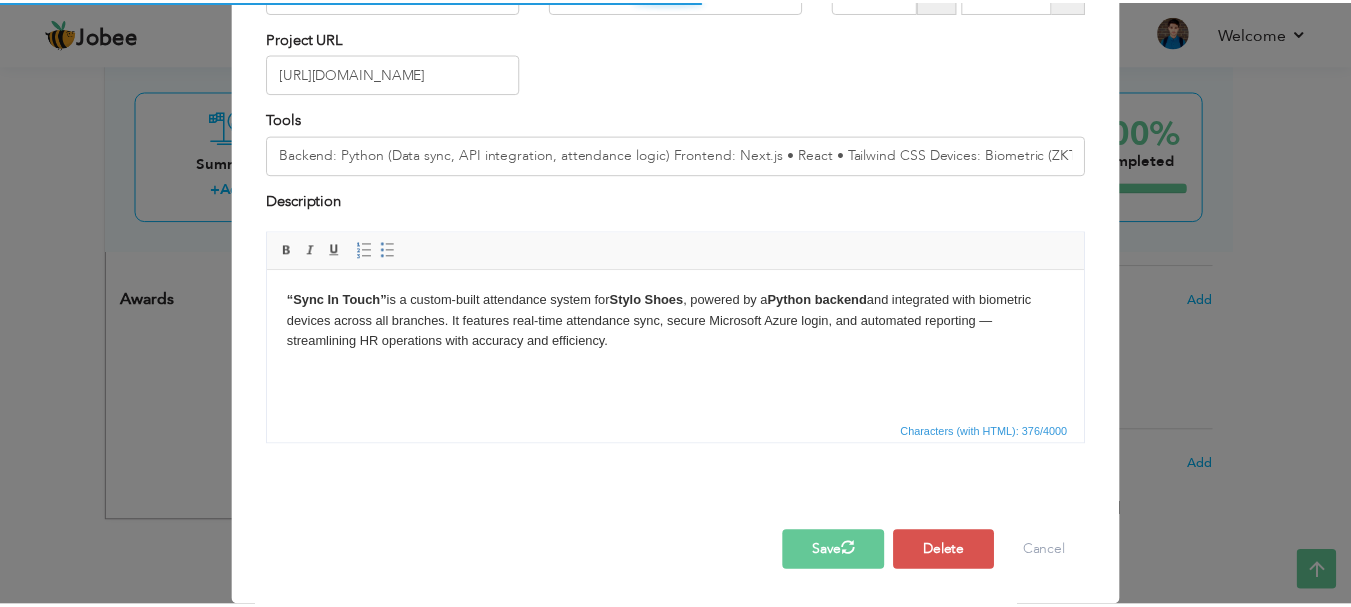 scroll, scrollTop: 0, scrollLeft: 0, axis: both 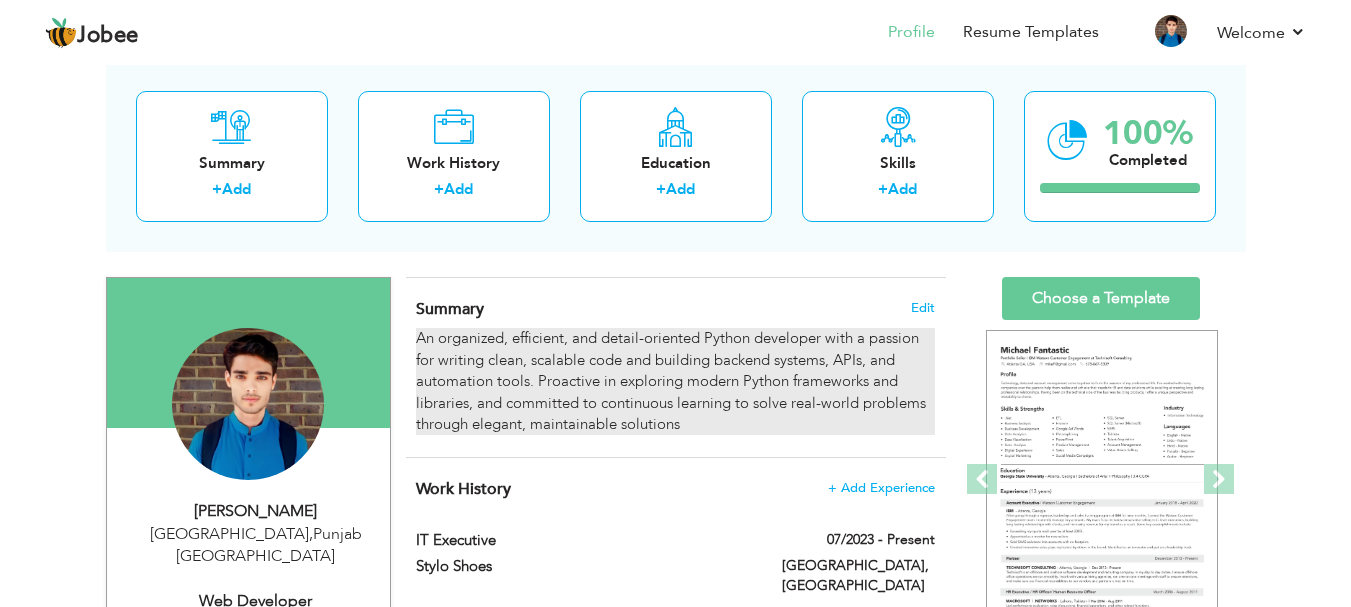 click on "An organized, efficient, and detail-oriented Python developer with a passion for writing clean, scalable code and building backend systems, APIs, and automation tools. Proactive in exploring modern Python frameworks and libraries, and committed to continuous learning to solve real-world problems through elegant, maintainable solutions" at bounding box center [675, 381] 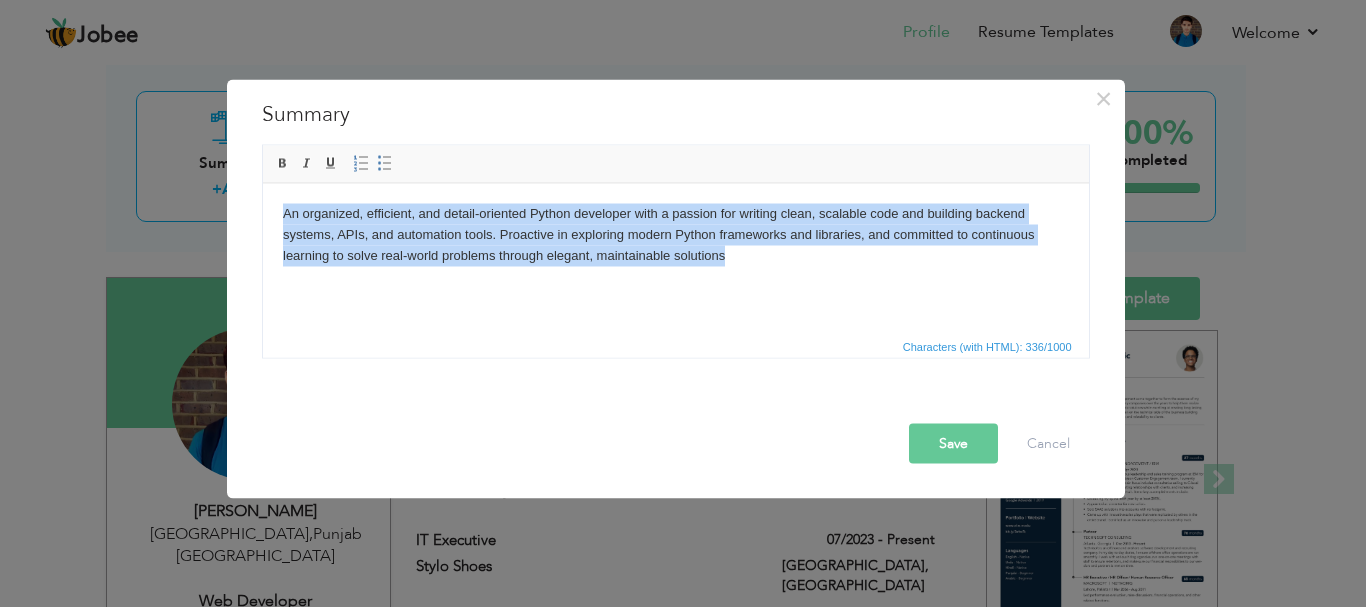 drag, startPoint x: 754, startPoint y: 255, endPoint x: 285, endPoint y: 198, distance: 472.45105 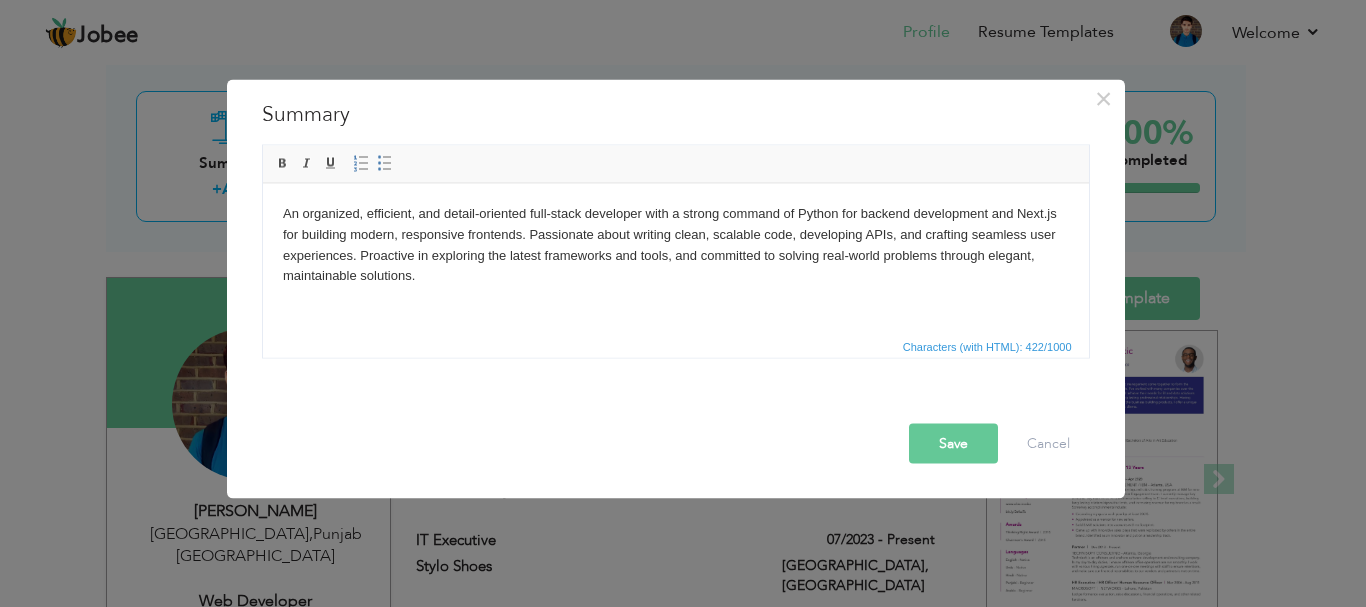 click on "Save" at bounding box center [953, 443] 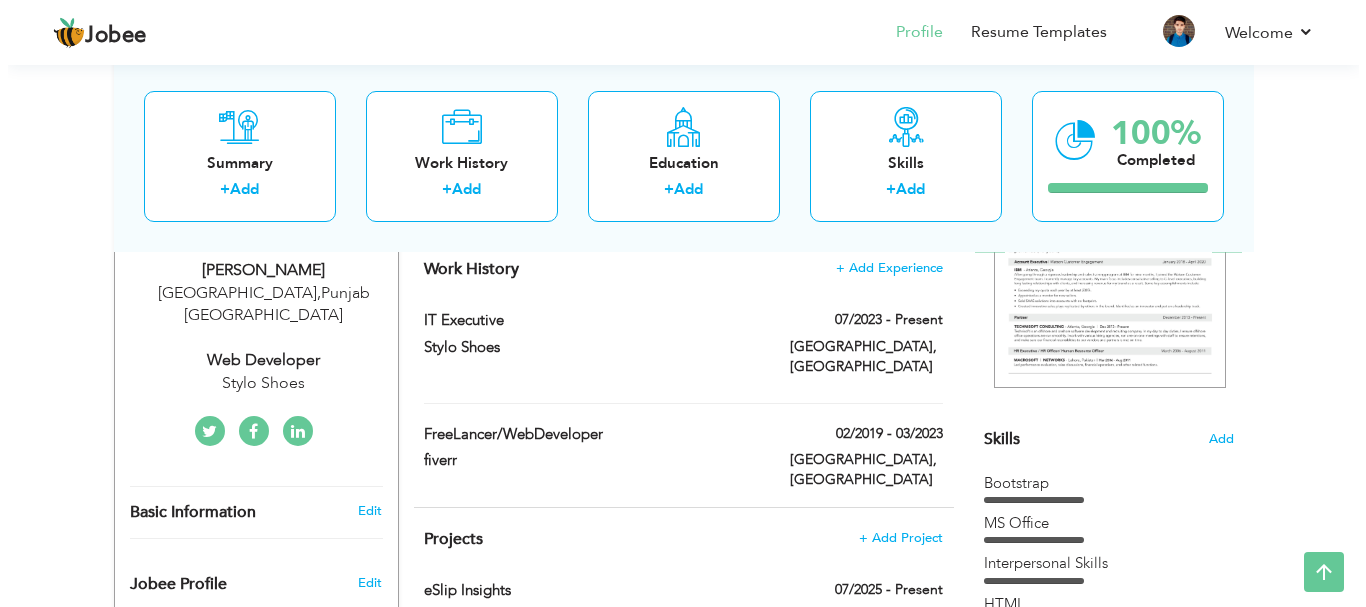 scroll, scrollTop: 339, scrollLeft: 0, axis: vertical 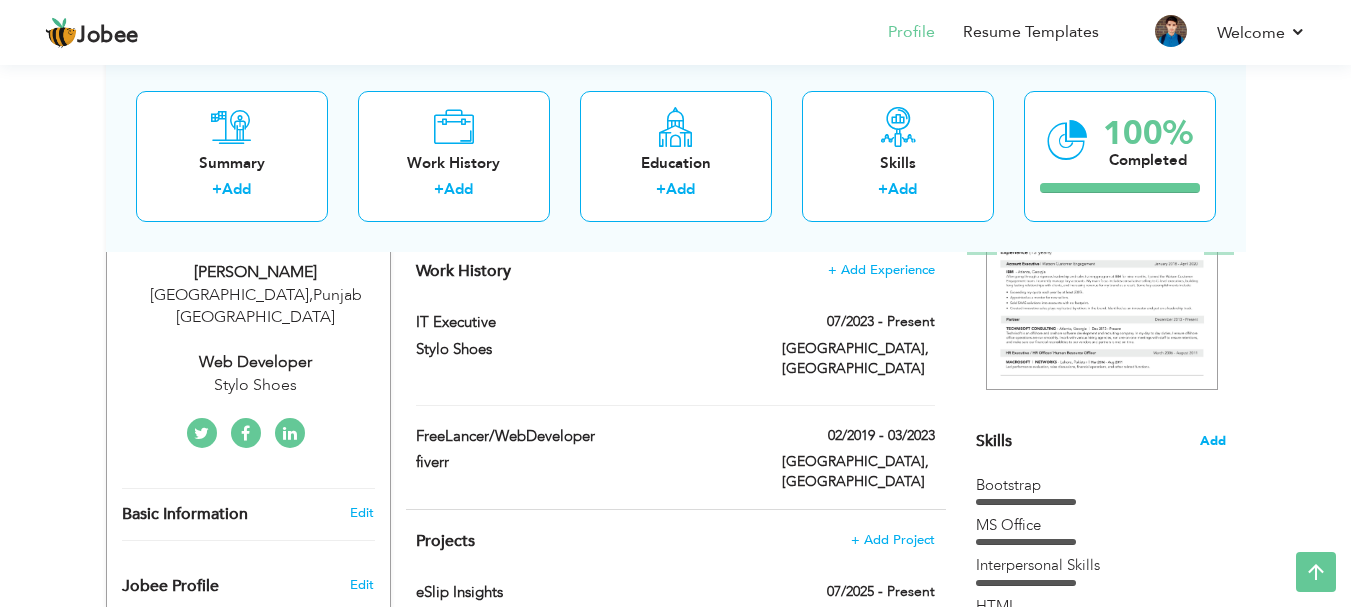 click on "Add" at bounding box center [1213, 441] 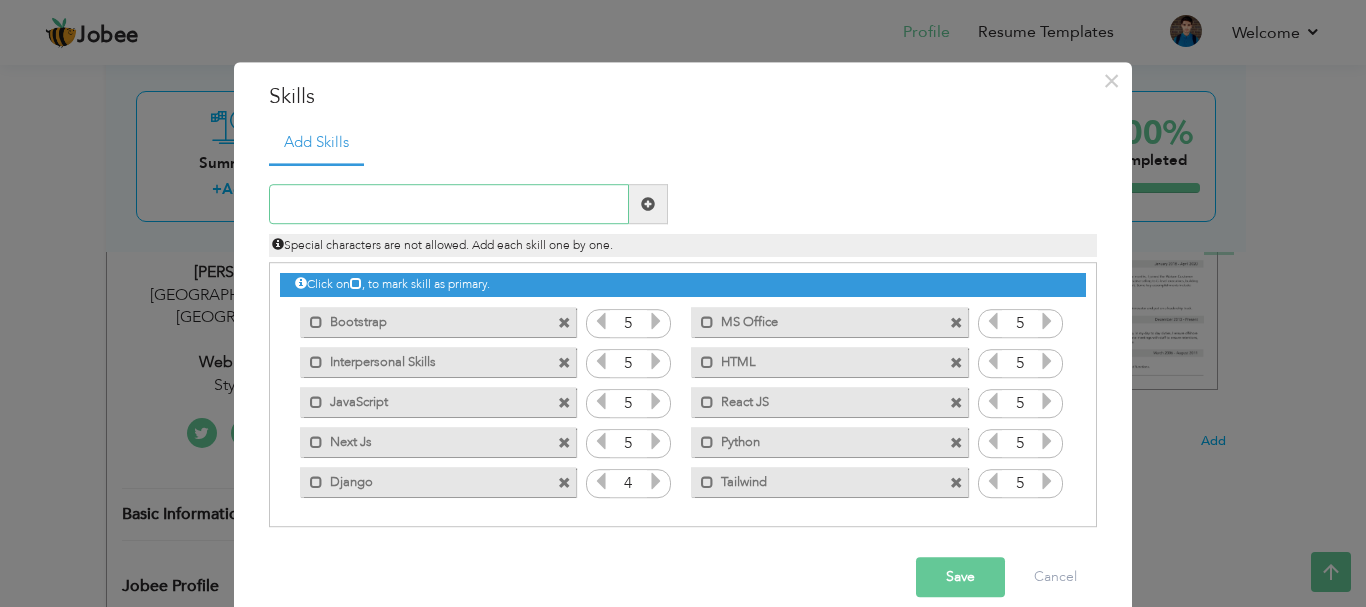 scroll, scrollTop: 26, scrollLeft: 0, axis: vertical 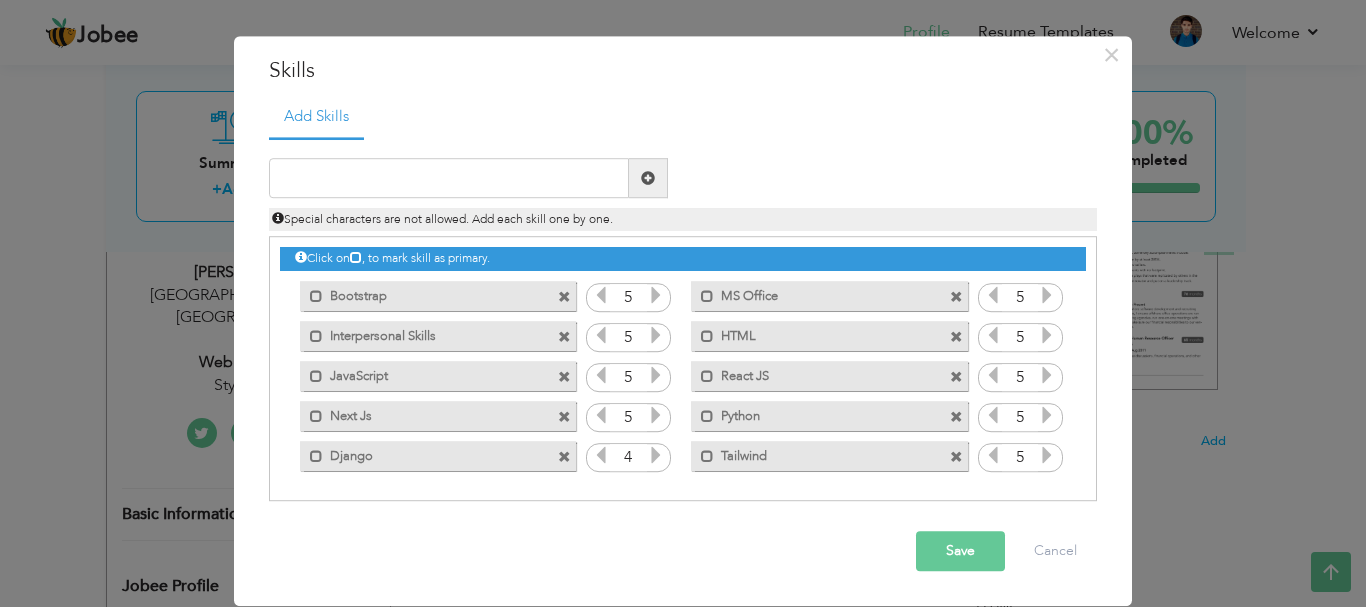 drag, startPoint x: 798, startPoint y: 412, endPoint x: 602, endPoint y: 372, distance: 200.04 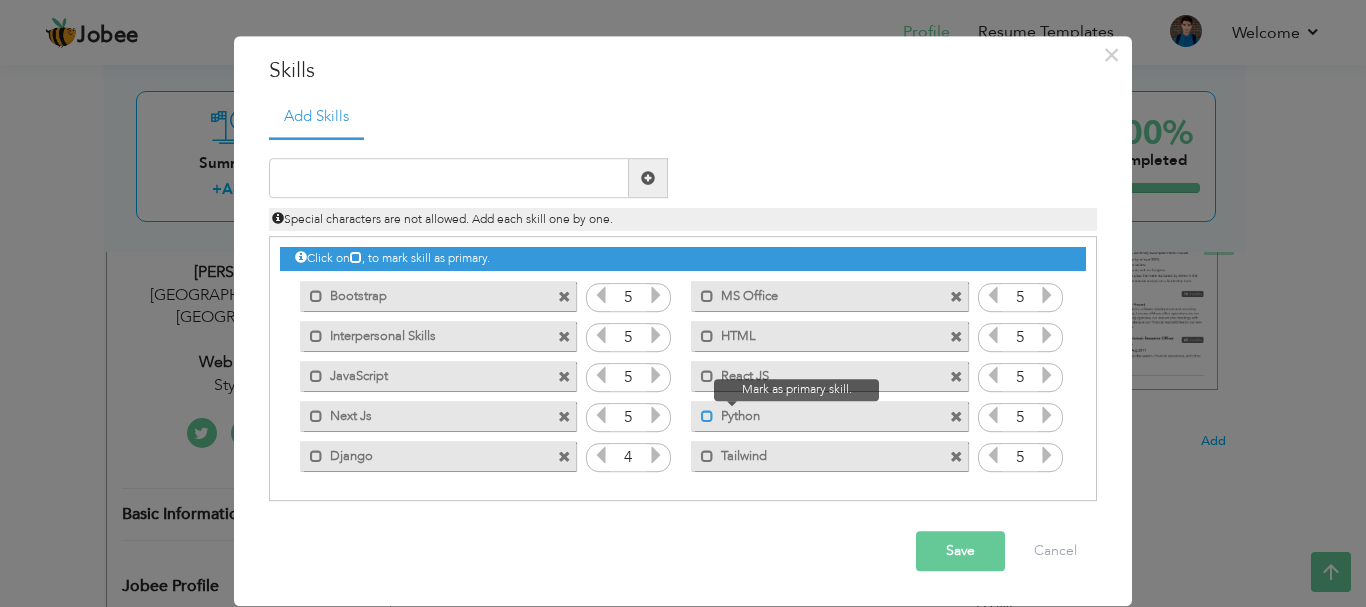 click at bounding box center [707, 416] 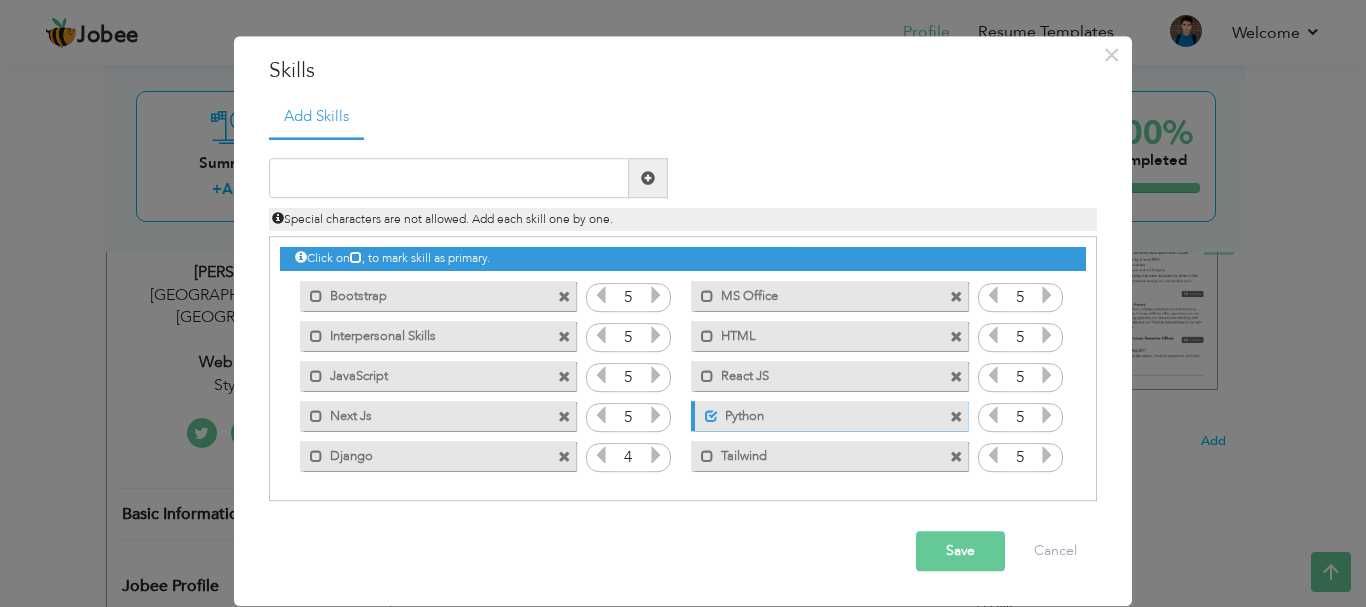 drag, startPoint x: 774, startPoint y: 421, endPoint x: 597, endPoint y: 355, distance: 188.90474 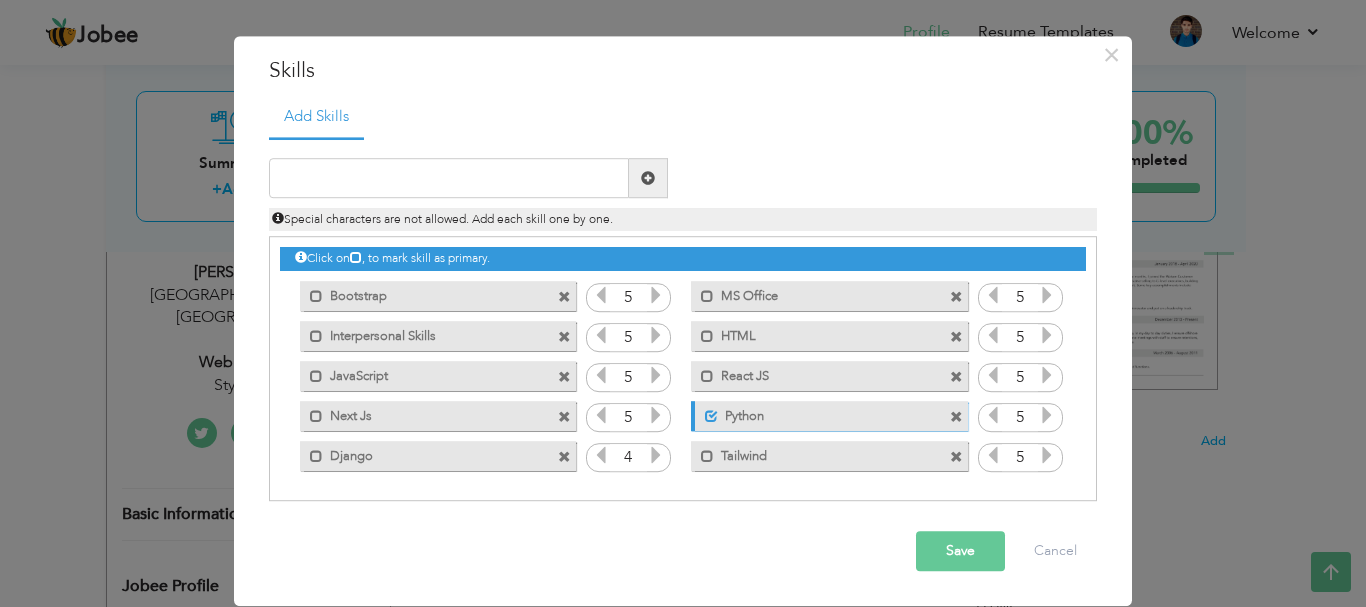 drag, startPoint x: 706, startPoint y: 415, endPoint x: 469, endPoint y: 331, distance: 251.44582 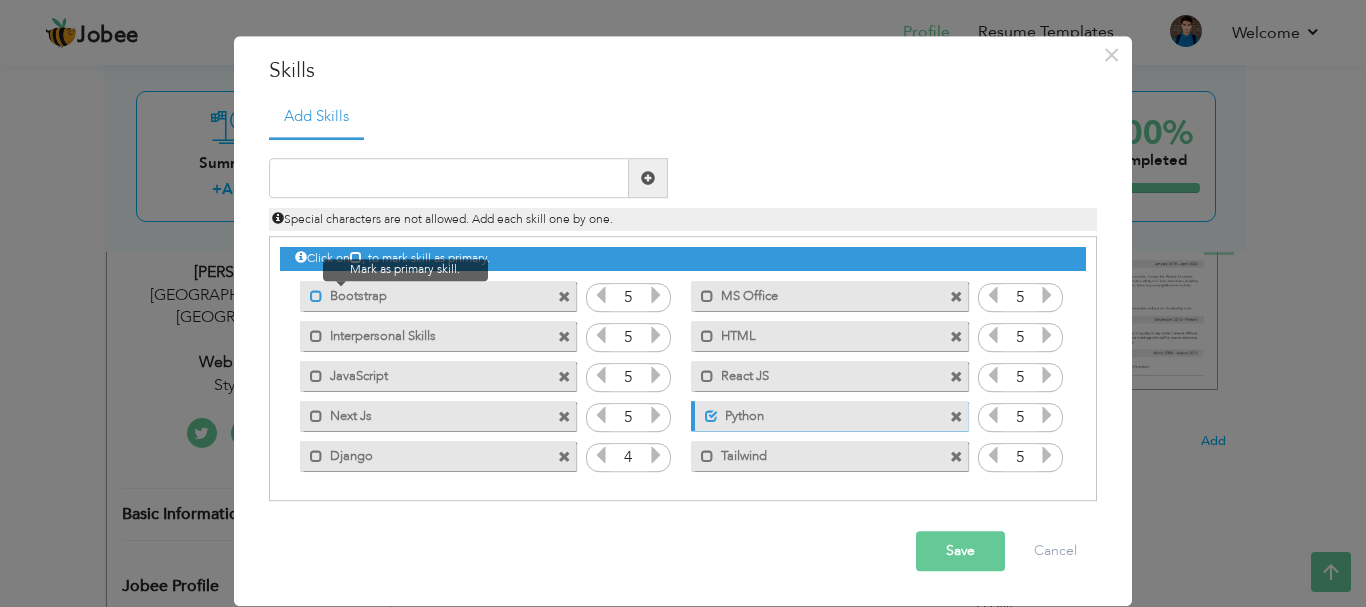 click at bounding box center (316, 296) 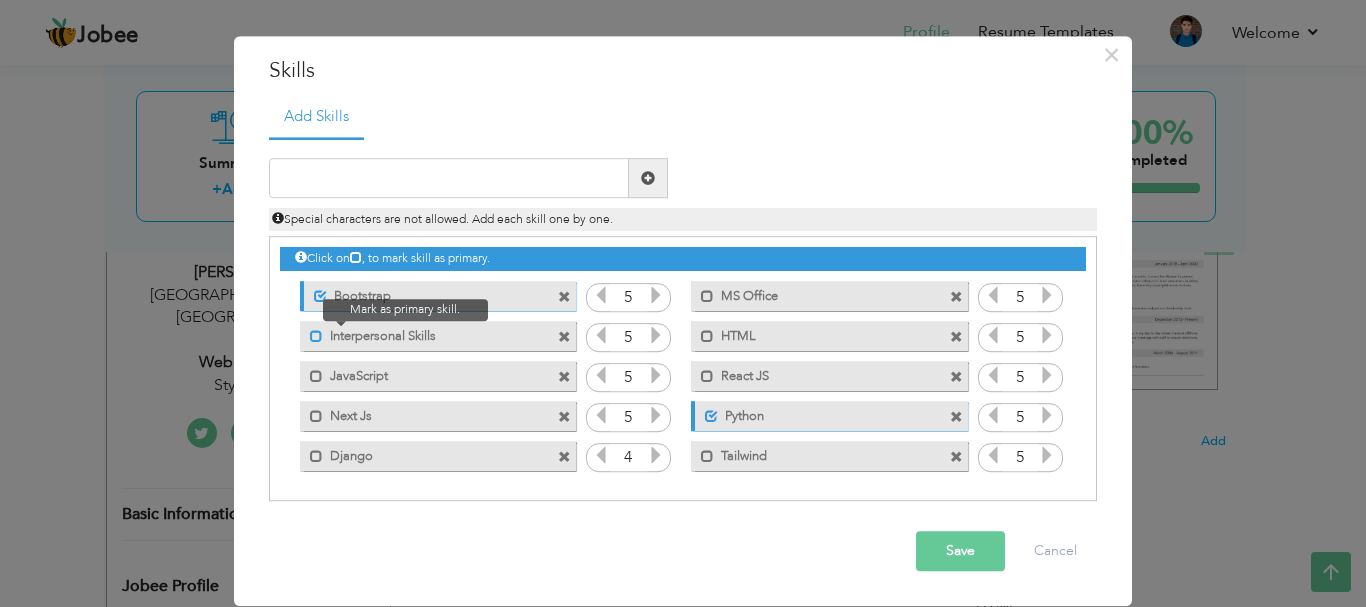 click at bounding box center [316, 336] 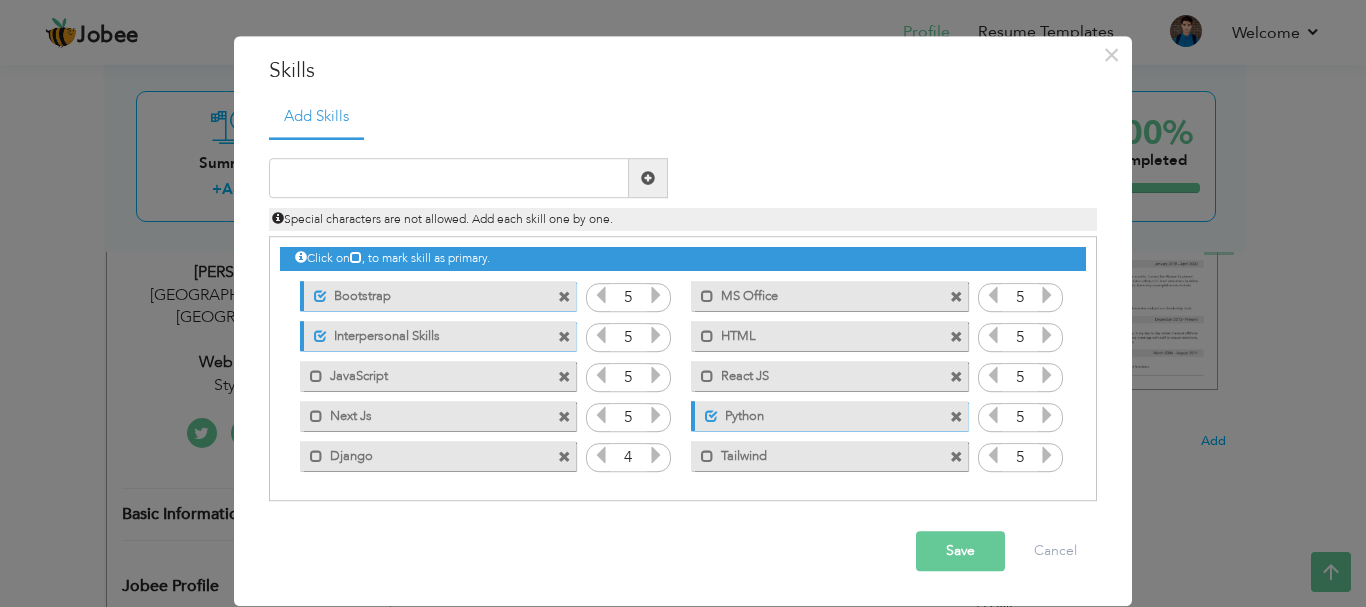 click on "JavaScript" at bounding box center (424, 373) 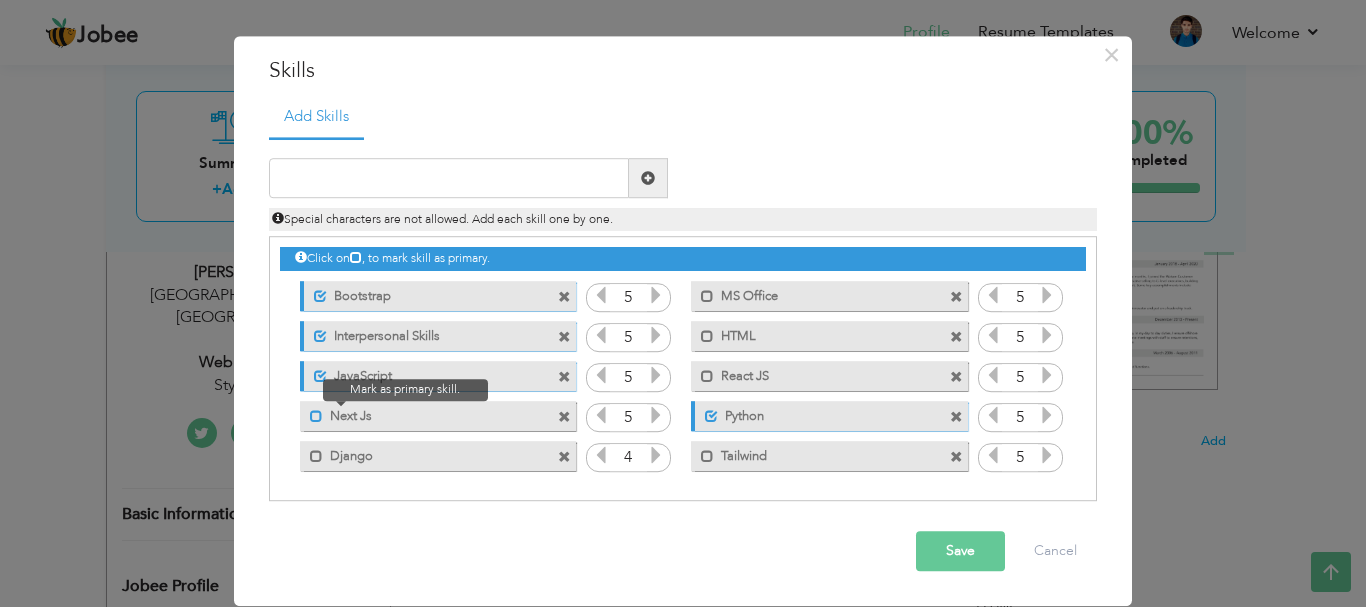click at bounding box center (311, 411) 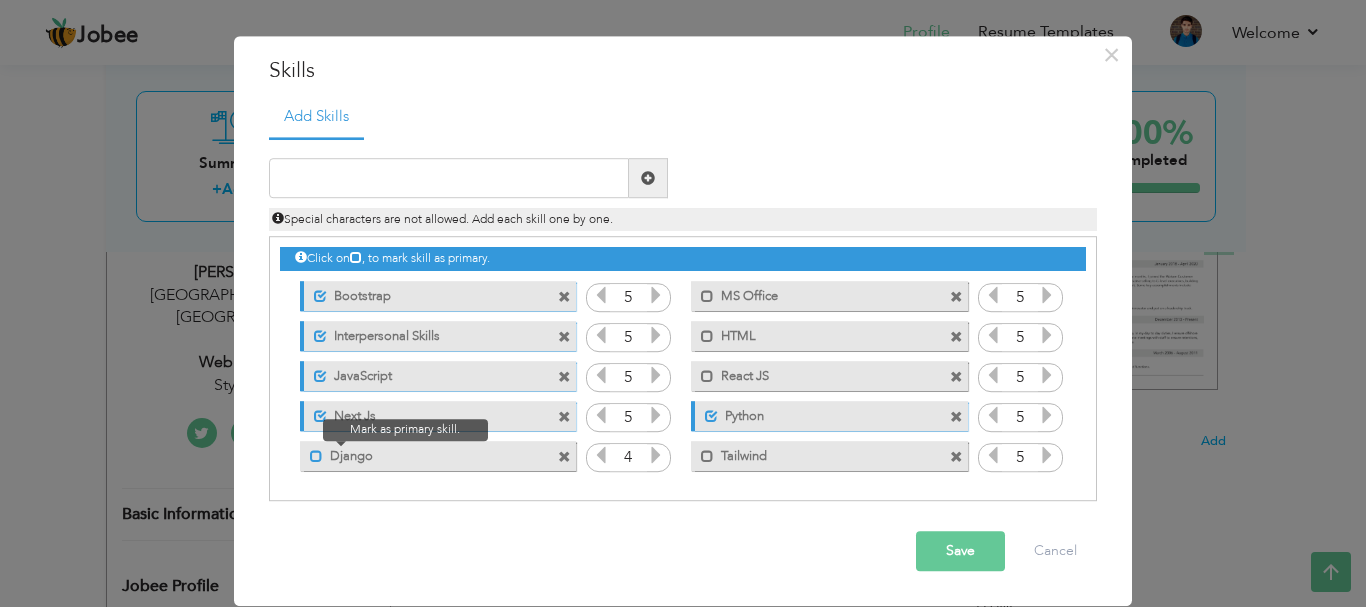 click at bounding box center [316, 456] 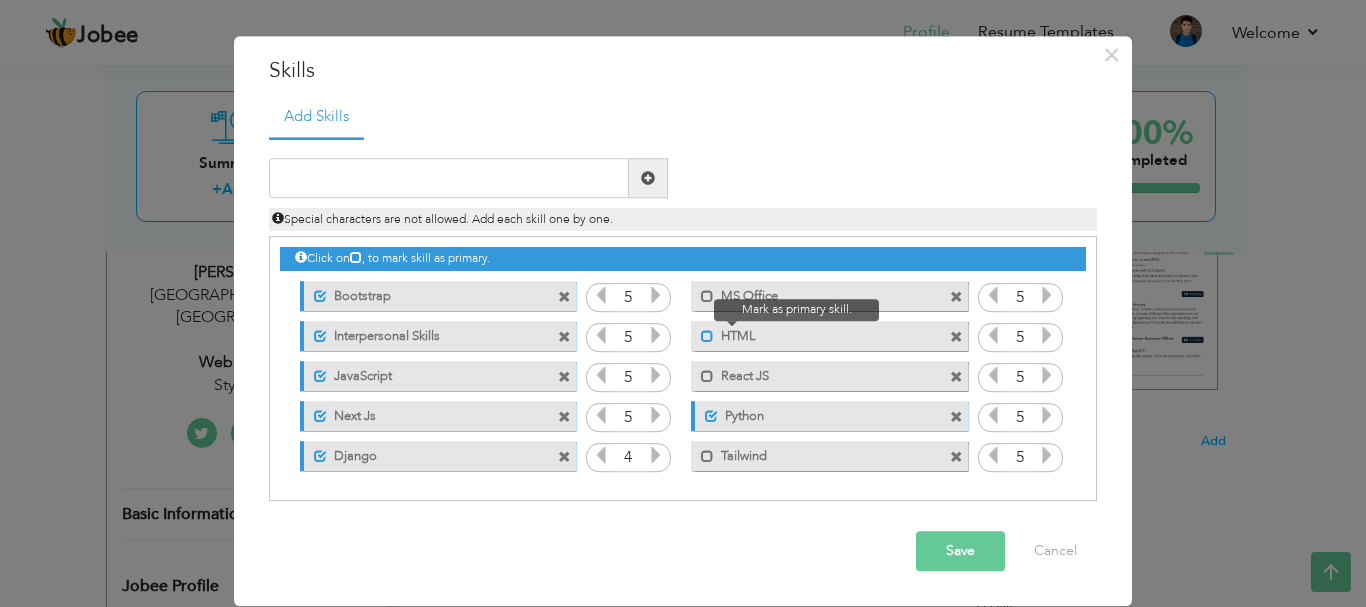 drag, startPoint x: 697, startPoint y: 294, endPoint x: 694, endPoint y: 330, distance: 36.124783 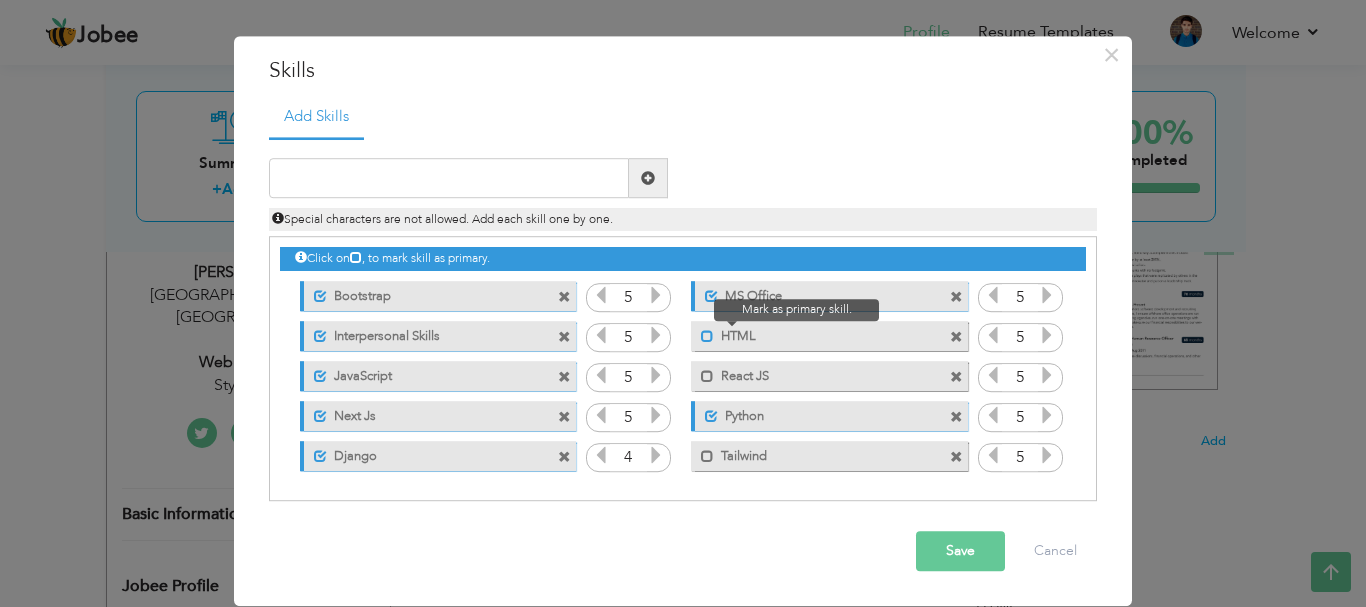 click at bounding box center [707, 336] 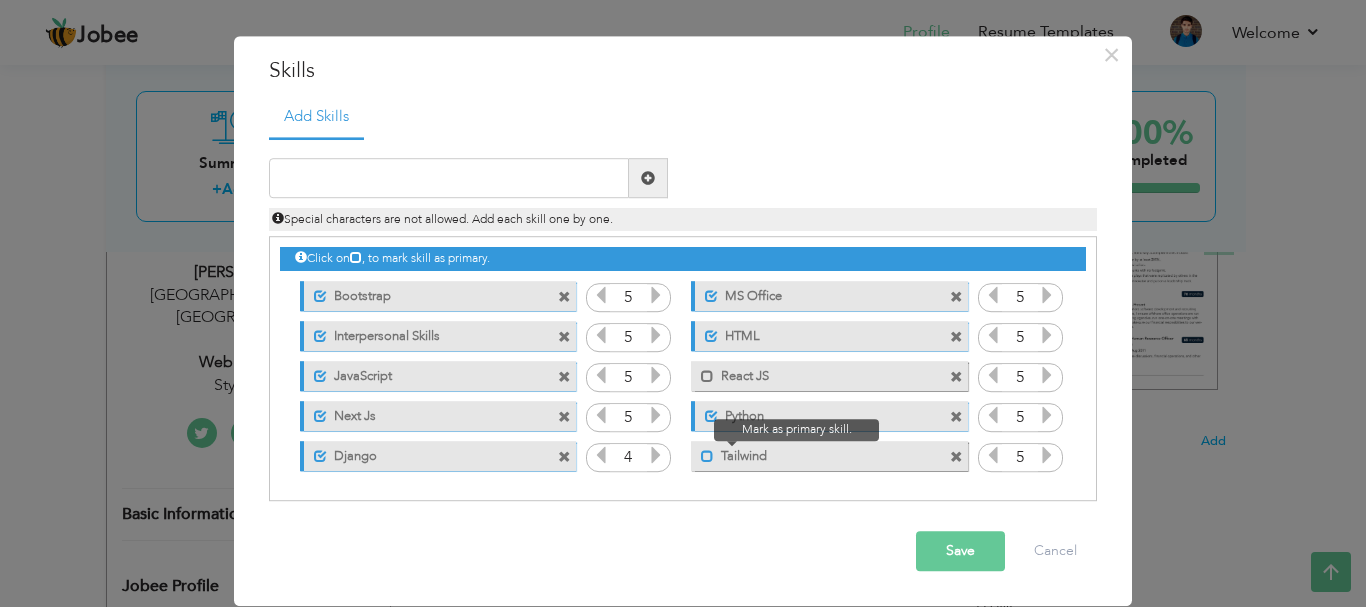 click at bounding box center (707, 456) 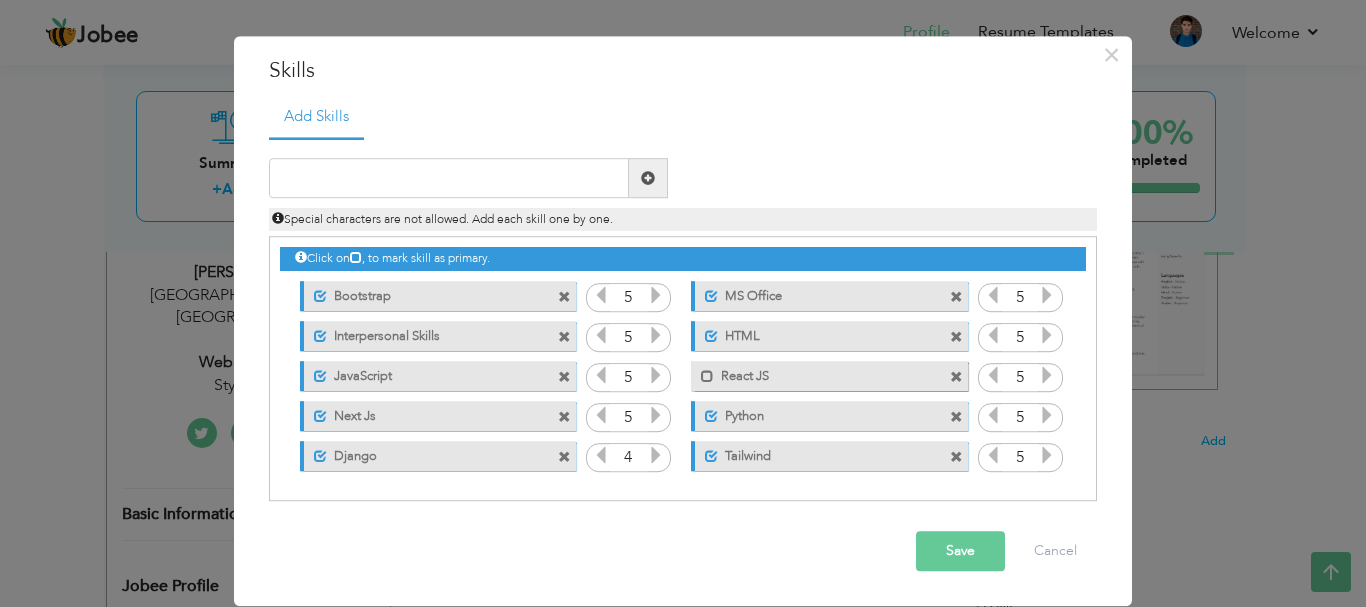 click at bounding box center (956, 297) 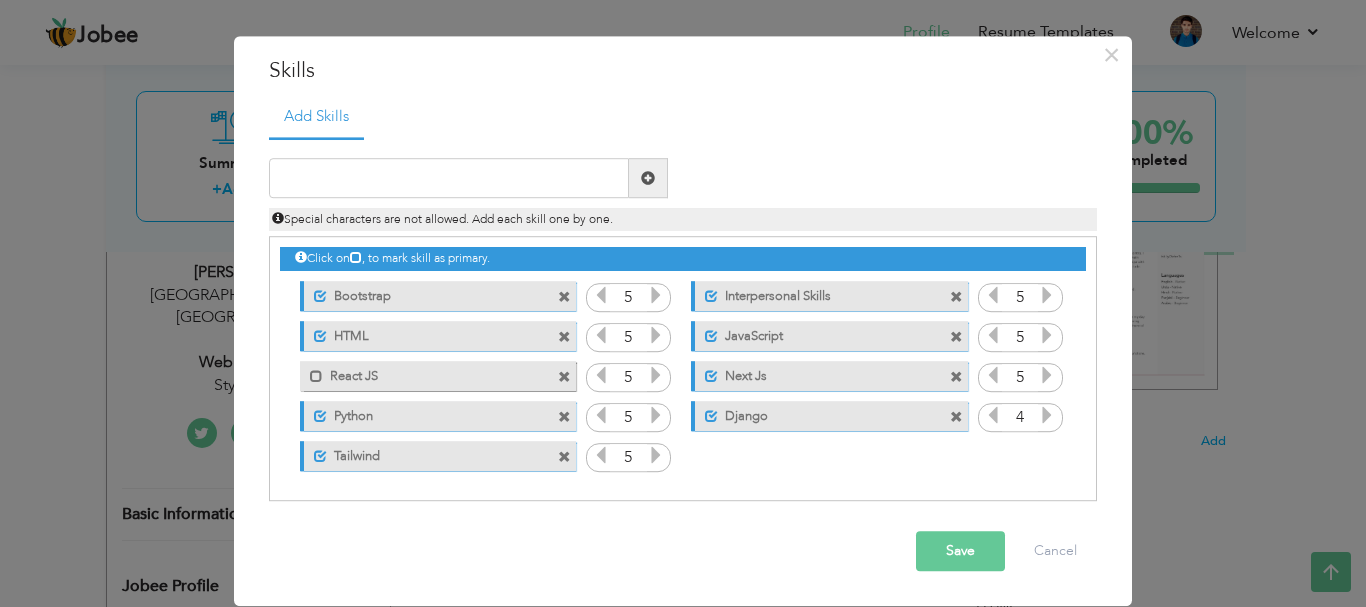 click at bounding box center [956, 297] 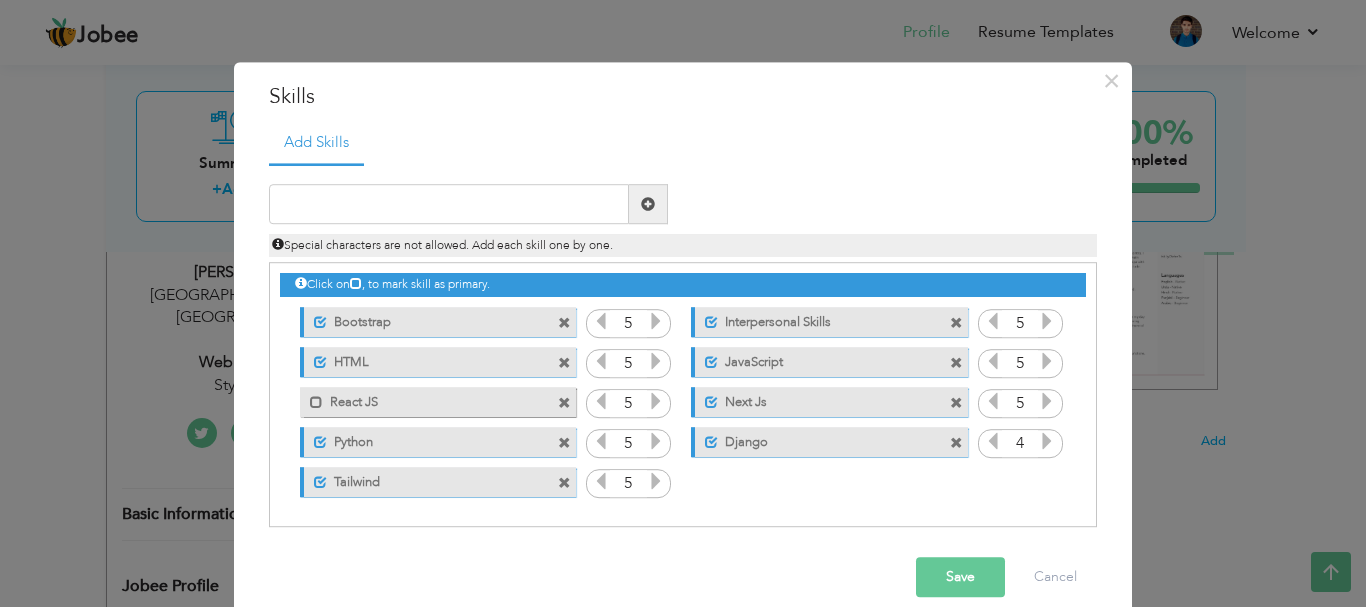 click on "Click on  , to mark skill as primary." at bounding box center (683, 285) 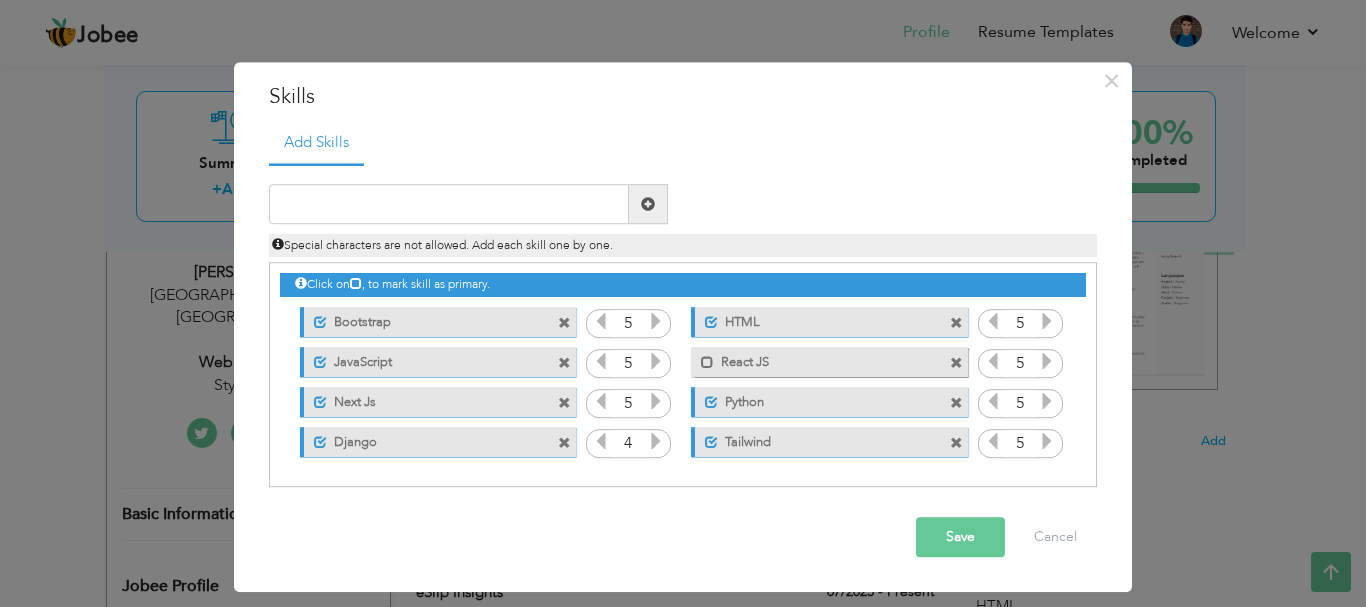 click on "Click on  , to mark skill as primary." at bounding box center [683, 285] 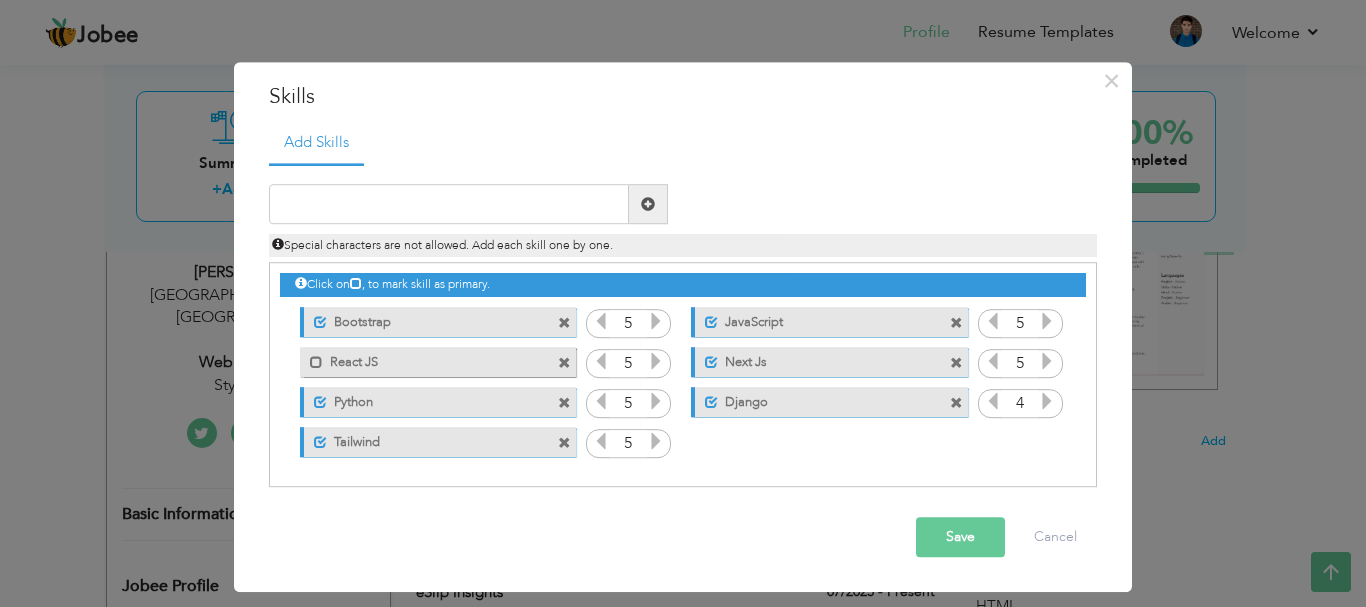 click at bounding box center [956, 323] 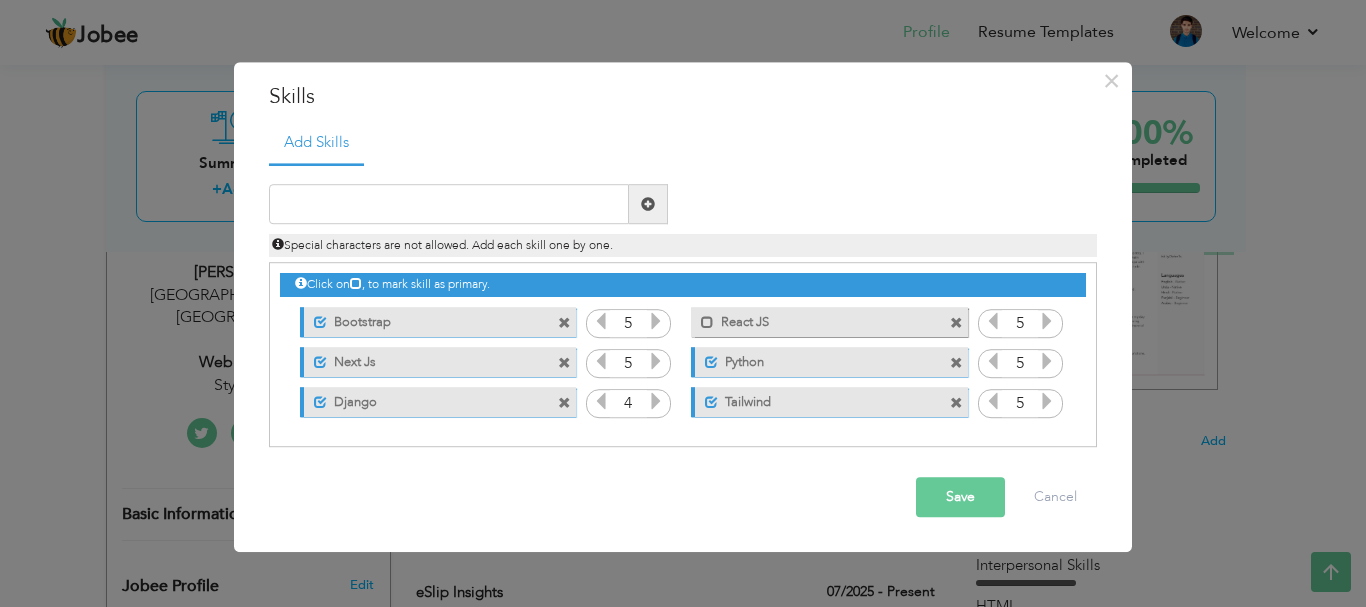click at bounding box center [956, 323] 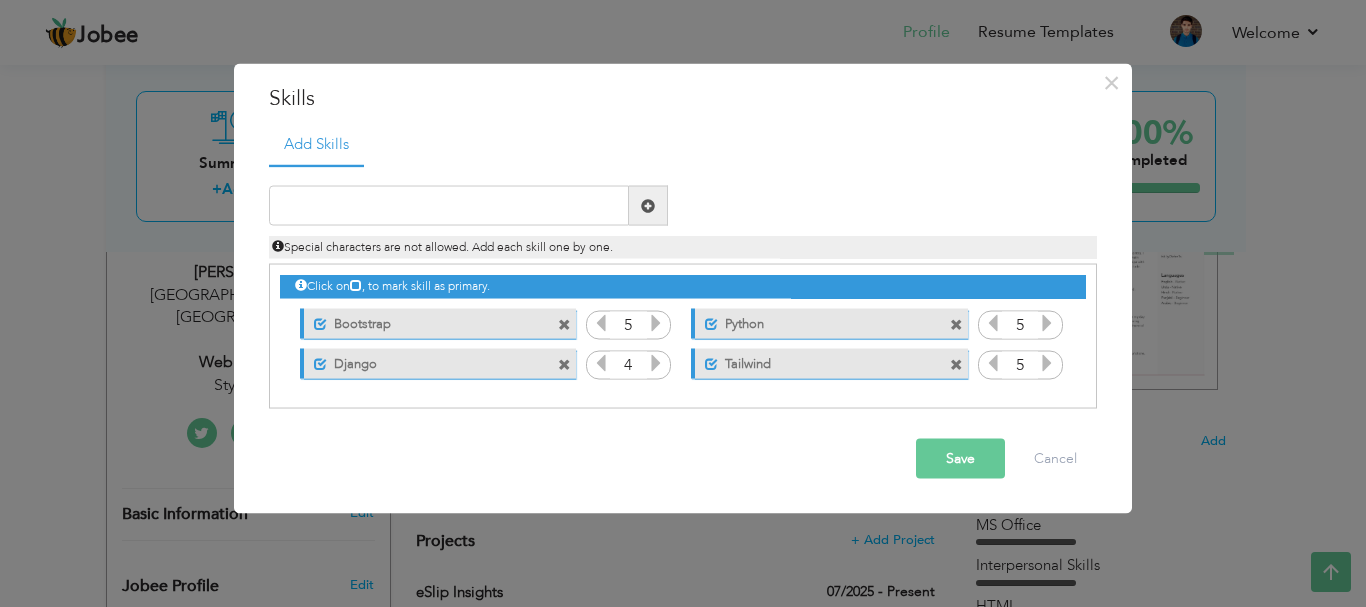click at bounding box center (956, 324) 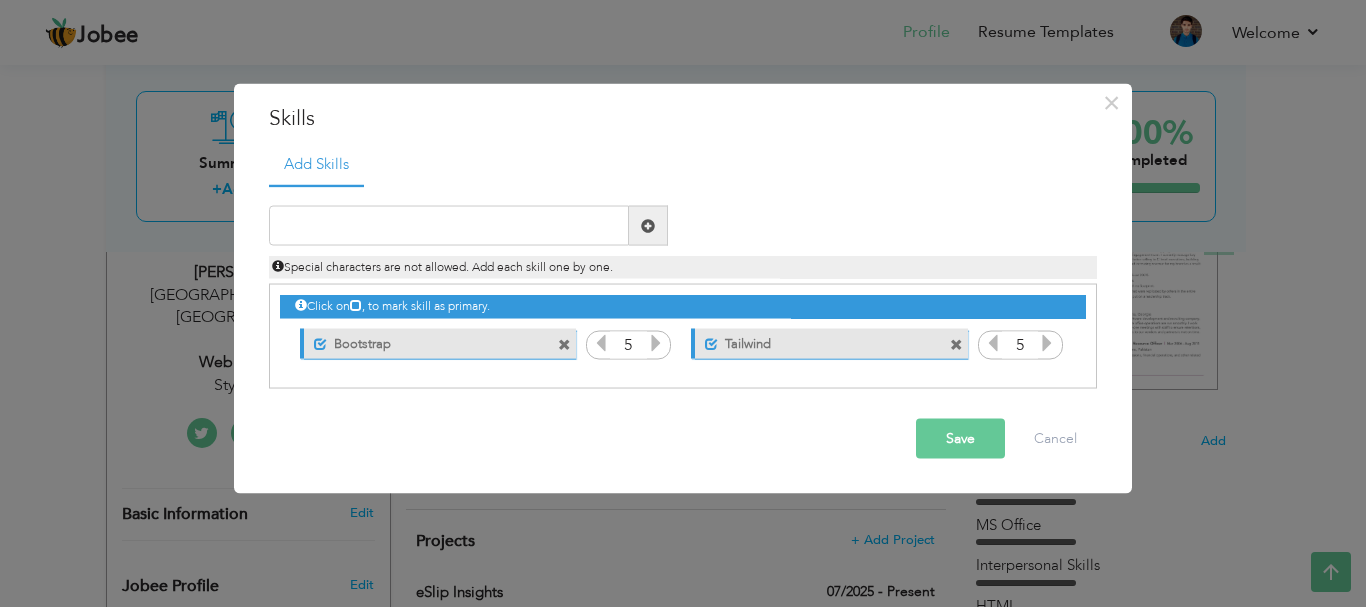 click at bounding box center (956, 344) 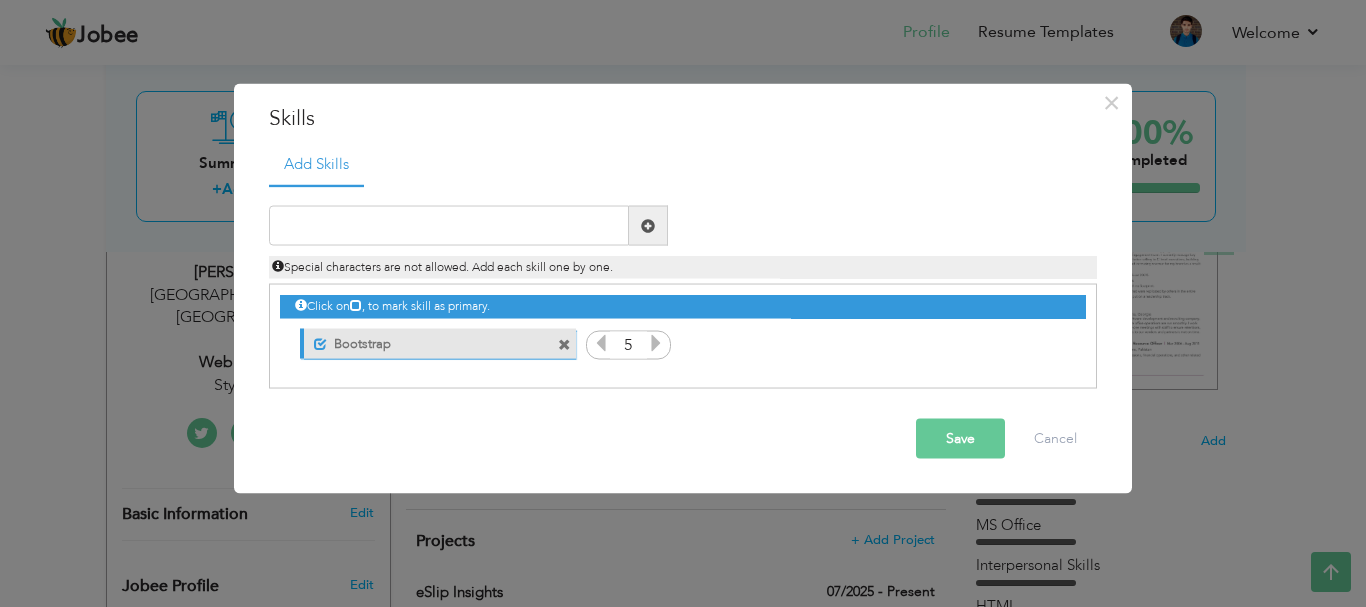 click at bounding box center (564, 344) 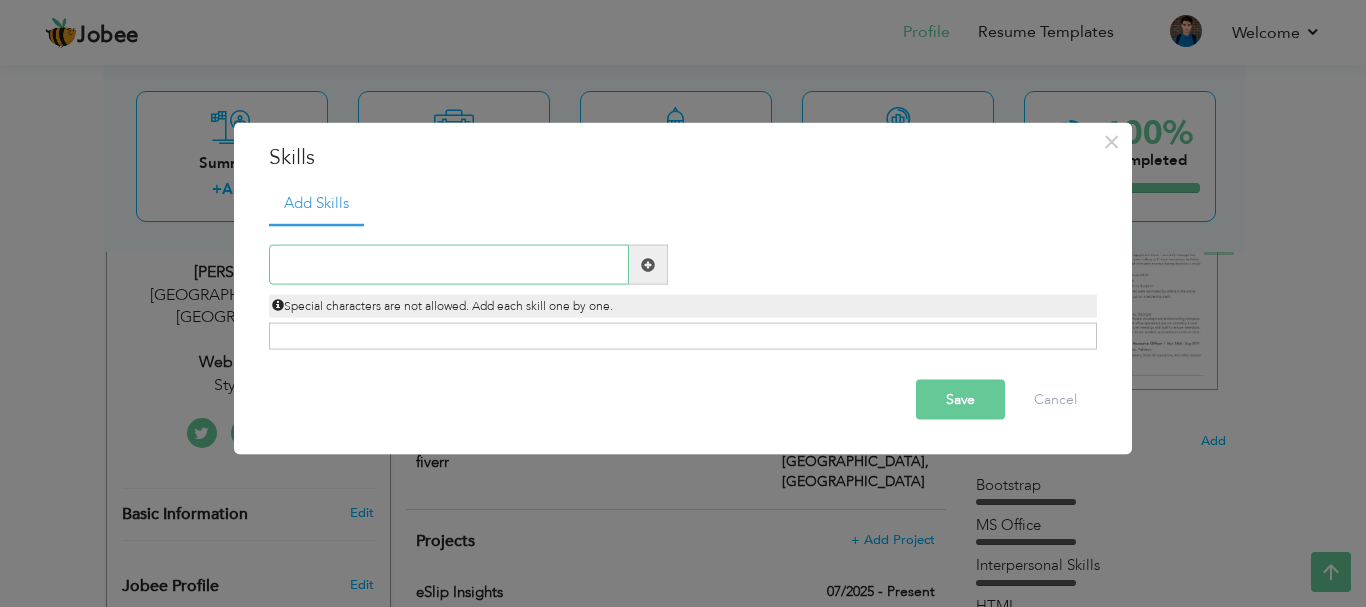 click at bounding box center [449, 265] 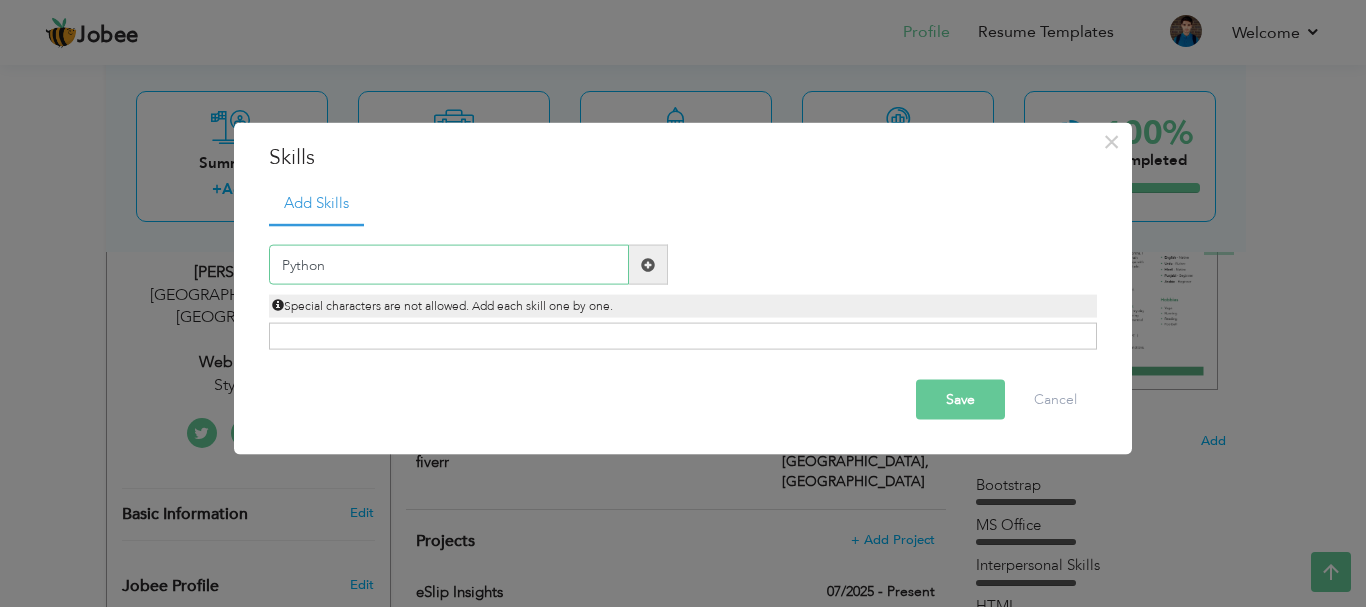 type on "Python" 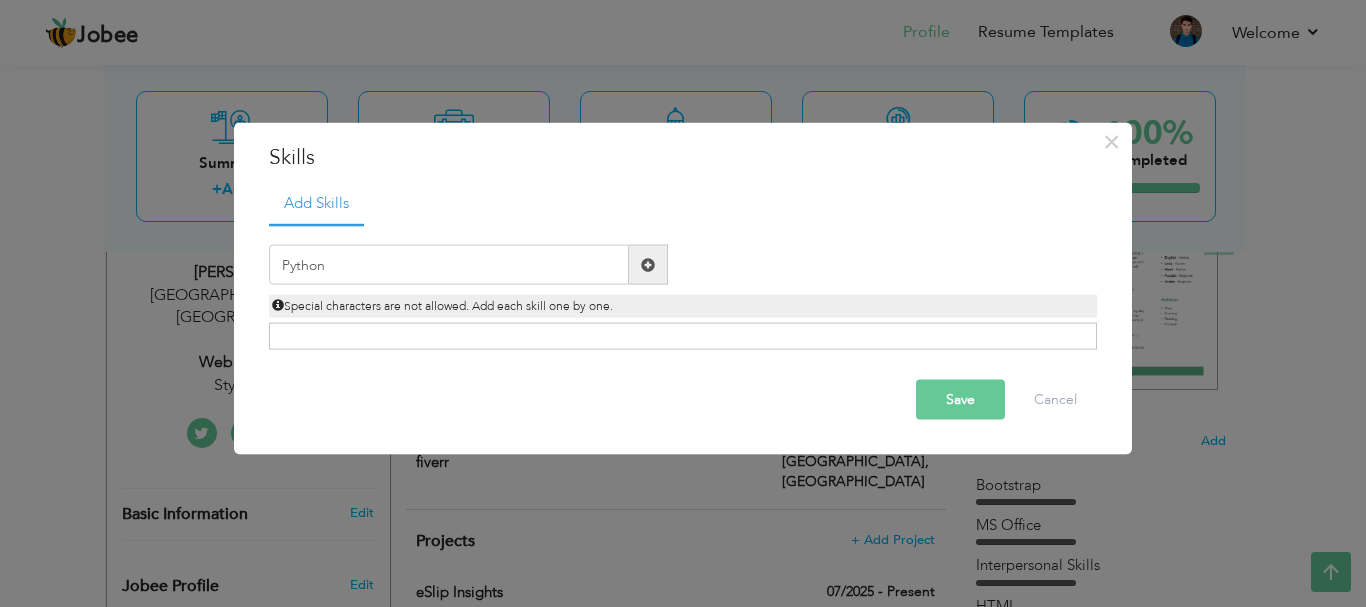 click at bounding box center (648, 264) 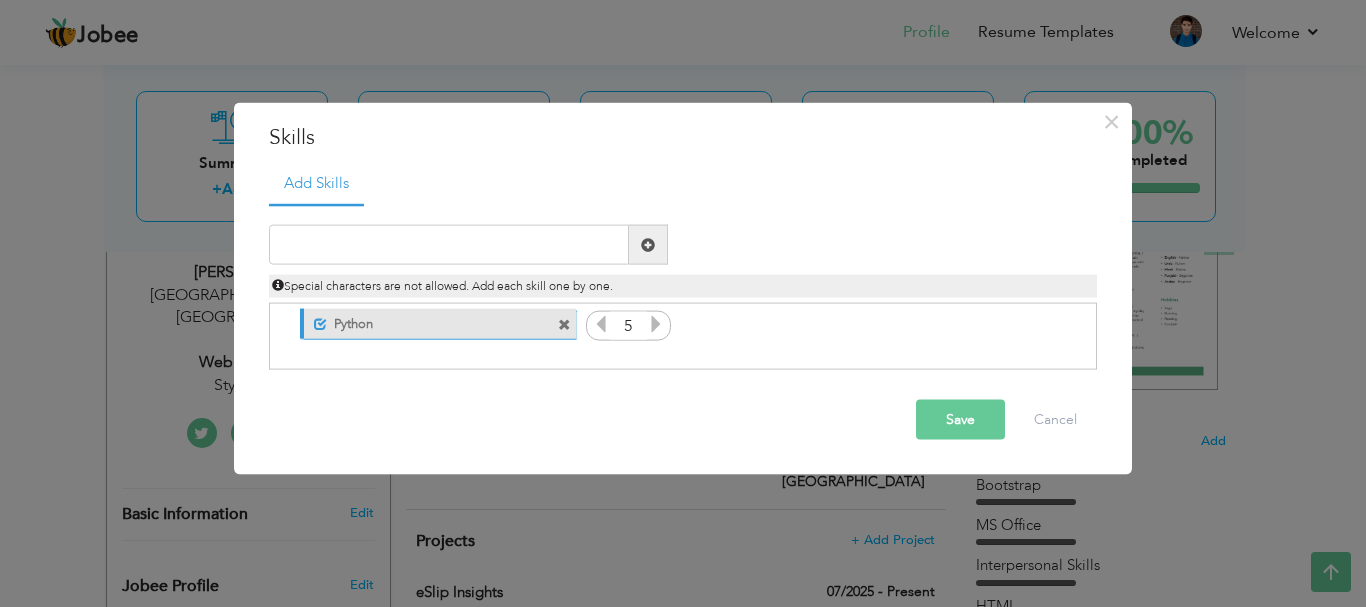 click at bounding box center [656, 324] 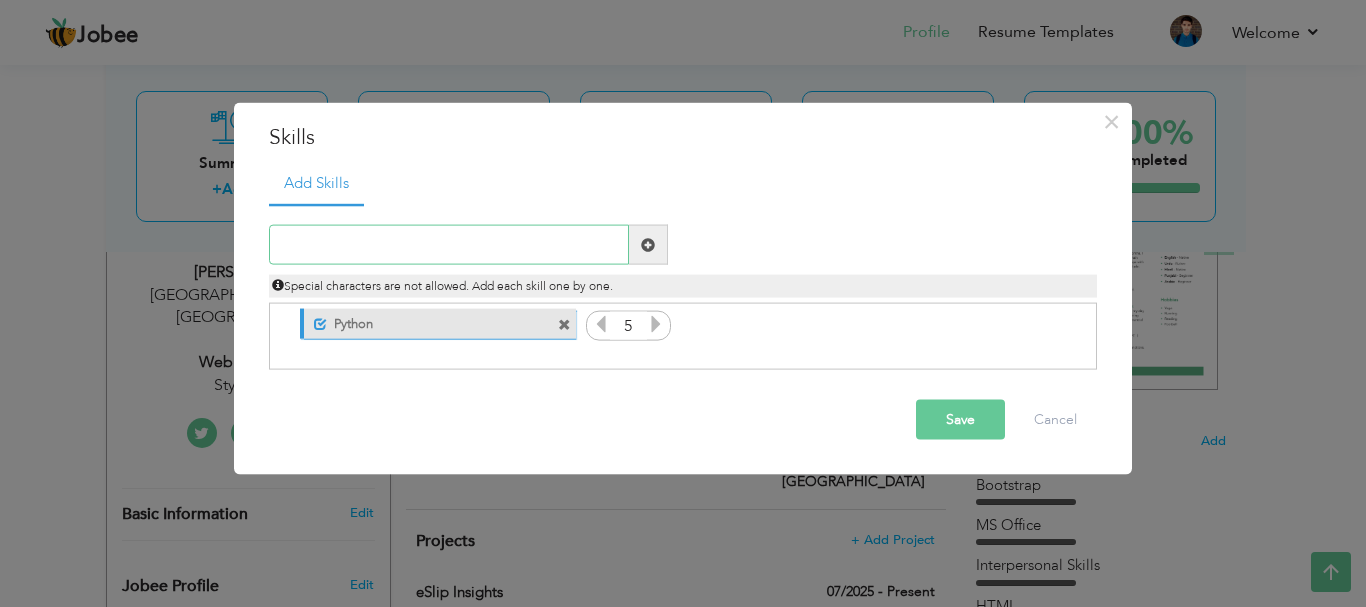 click at bounding box center [449, 245] 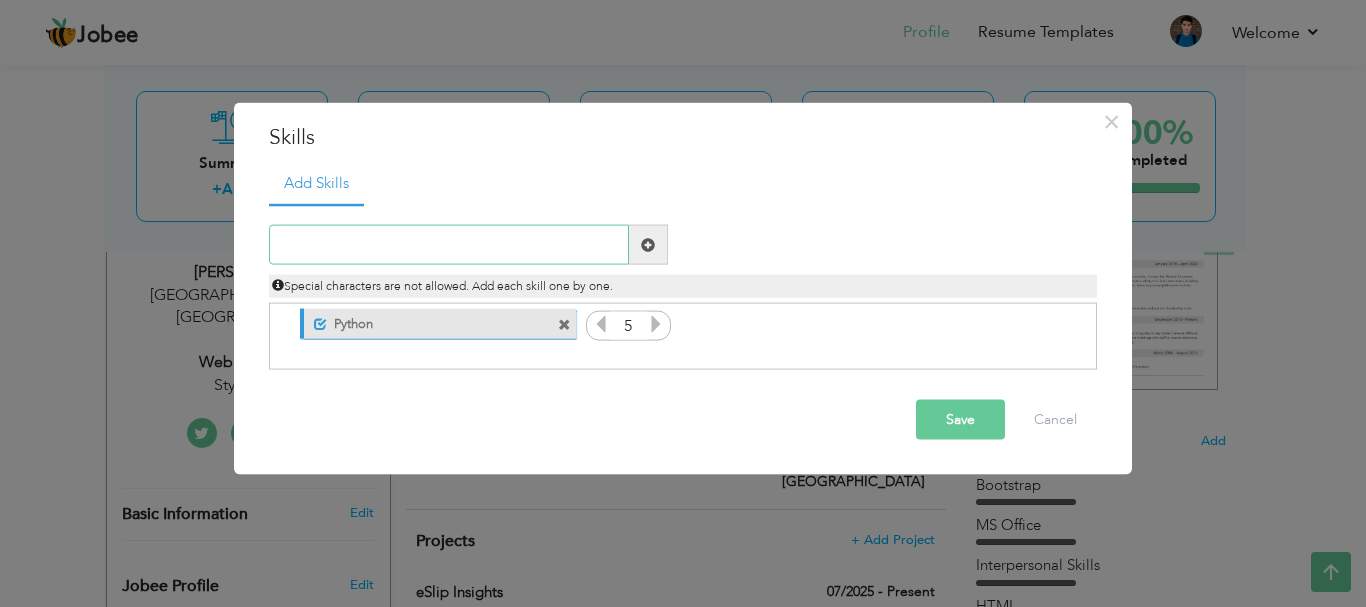 click at bounding box center [449, 245] 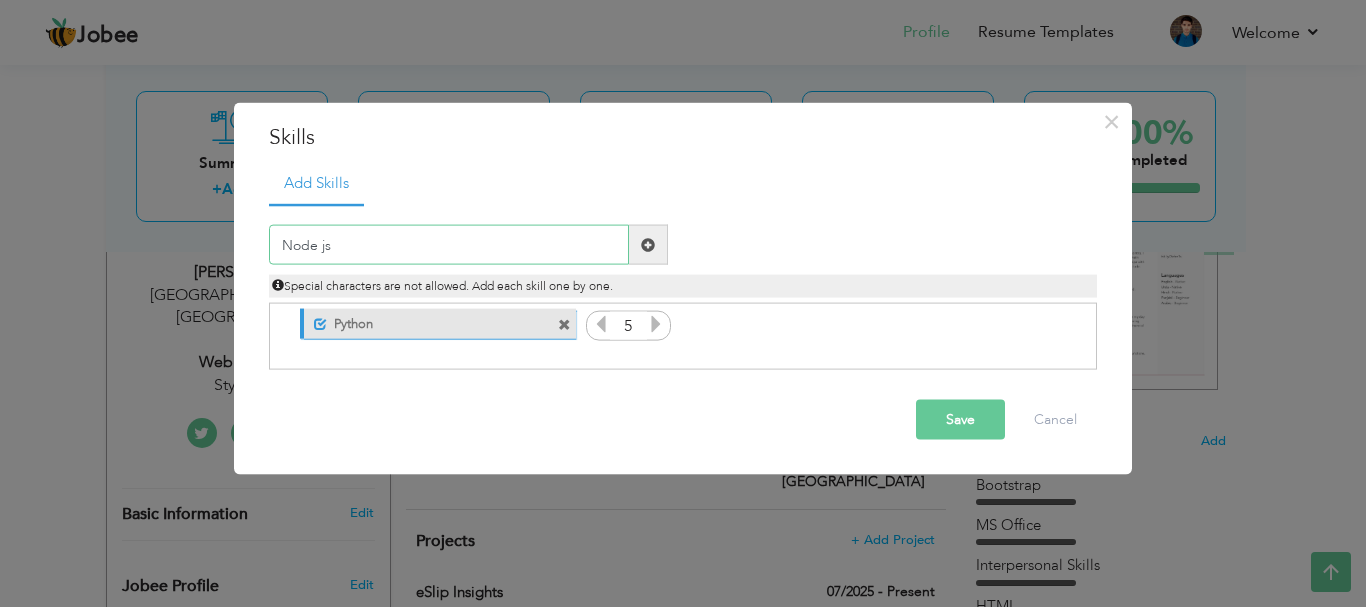 type on "Node js" 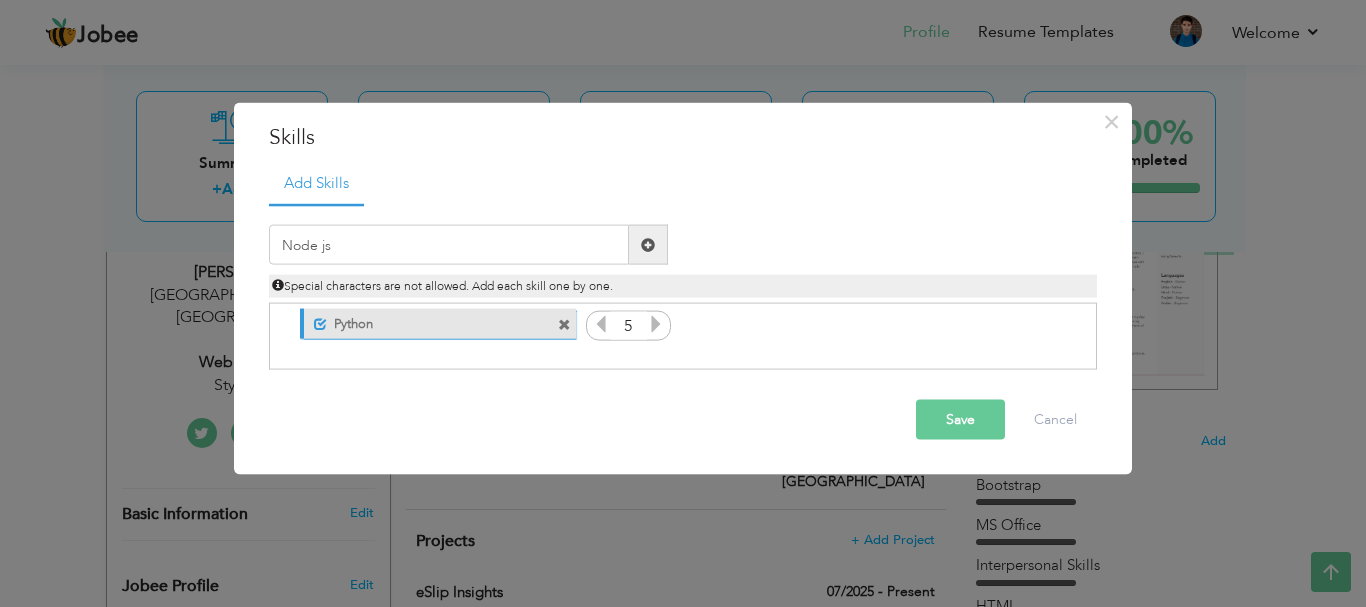 drag, startPoint x: 656, startPoint y: 253, endPoint x: 507, endPoint y: 232, distance: 150.4726 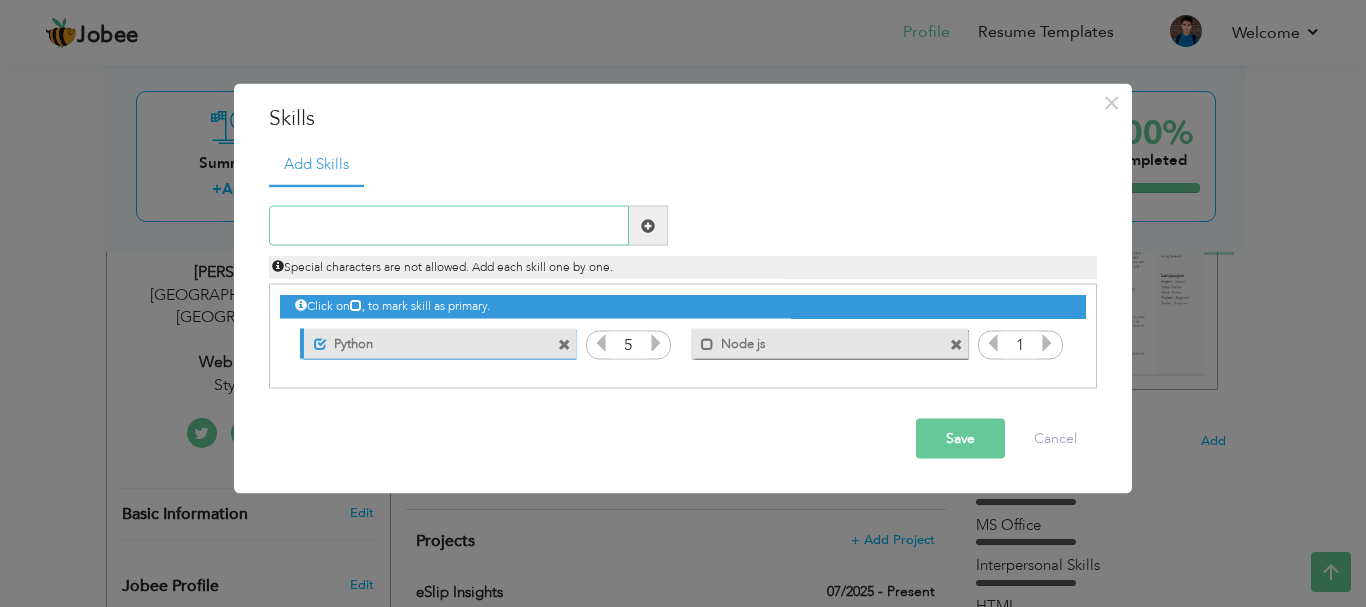 click at bounding box center [449, 226] 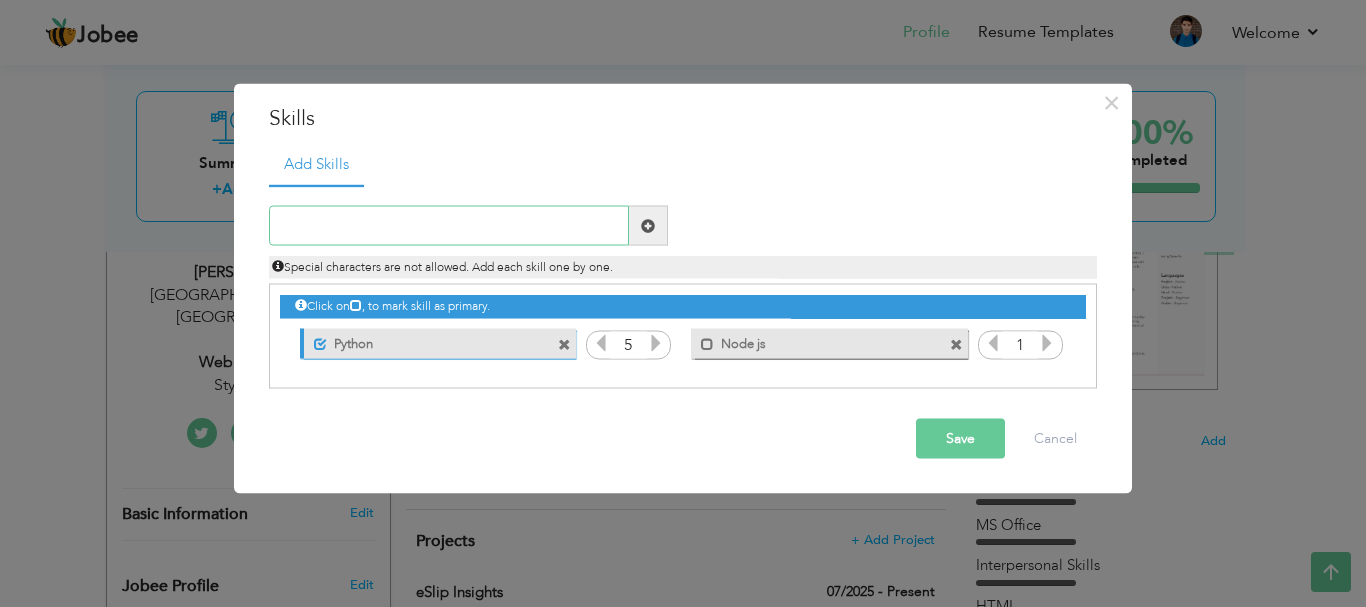 type on "T" 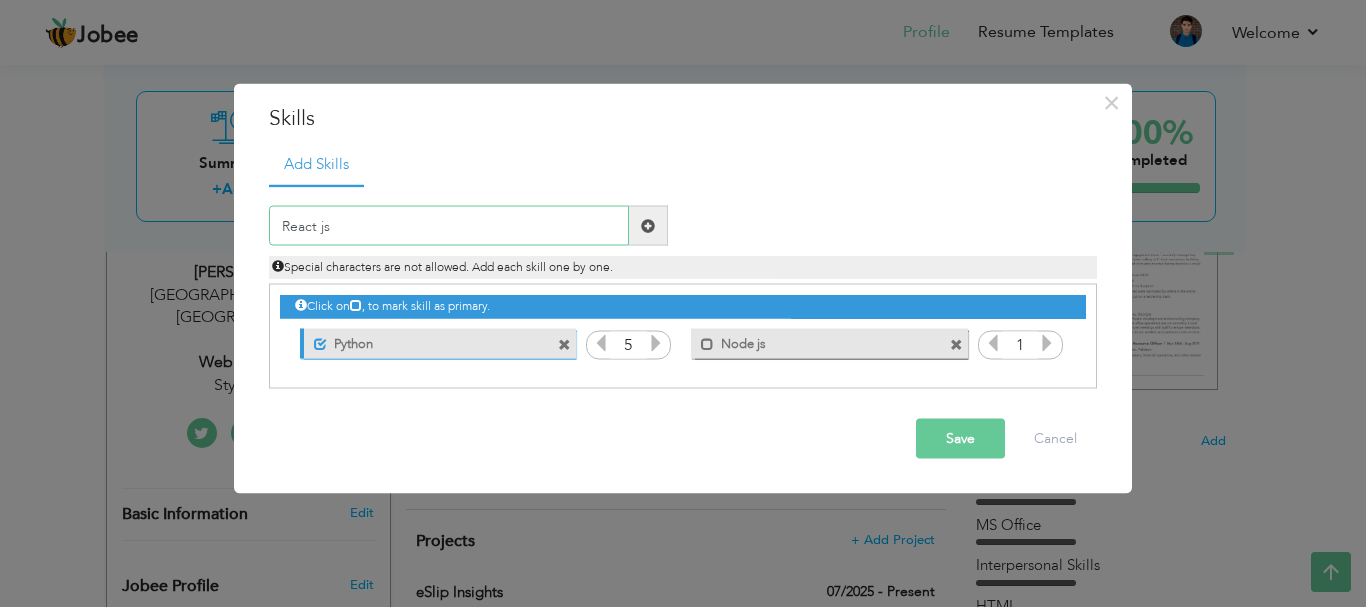 type on "React js" 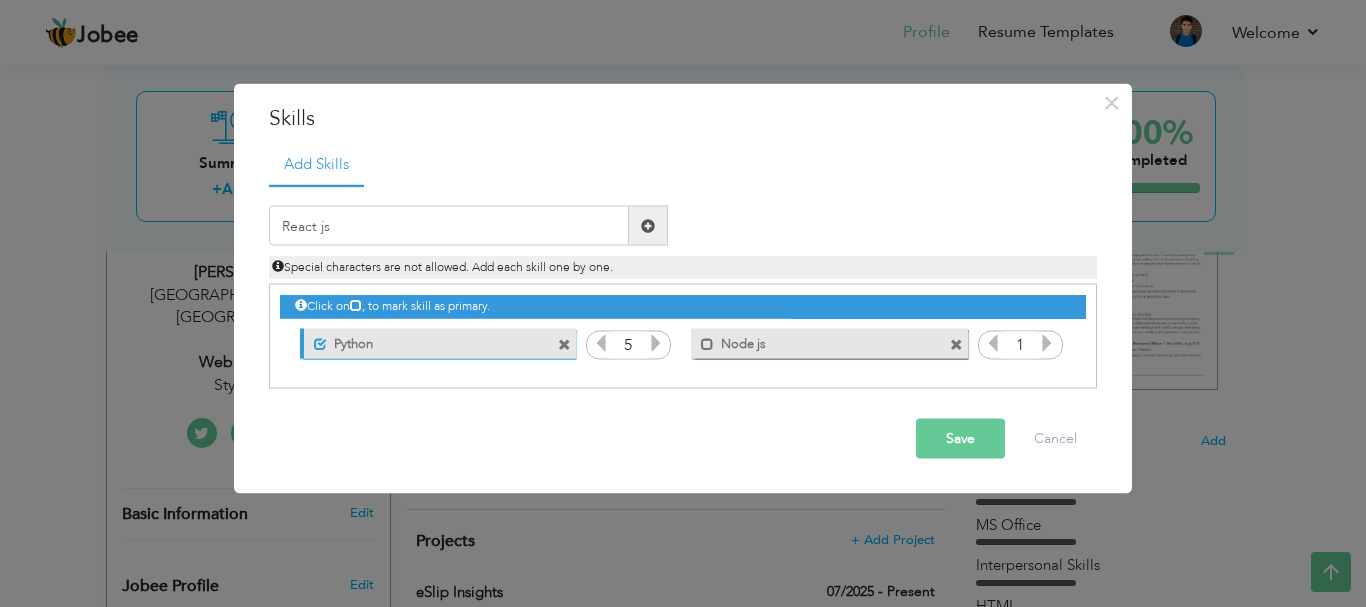 drag, startPoint x: 648, startPoint y: 226, endPoint x: 449, endPoint y: 225, distance: 199.00252 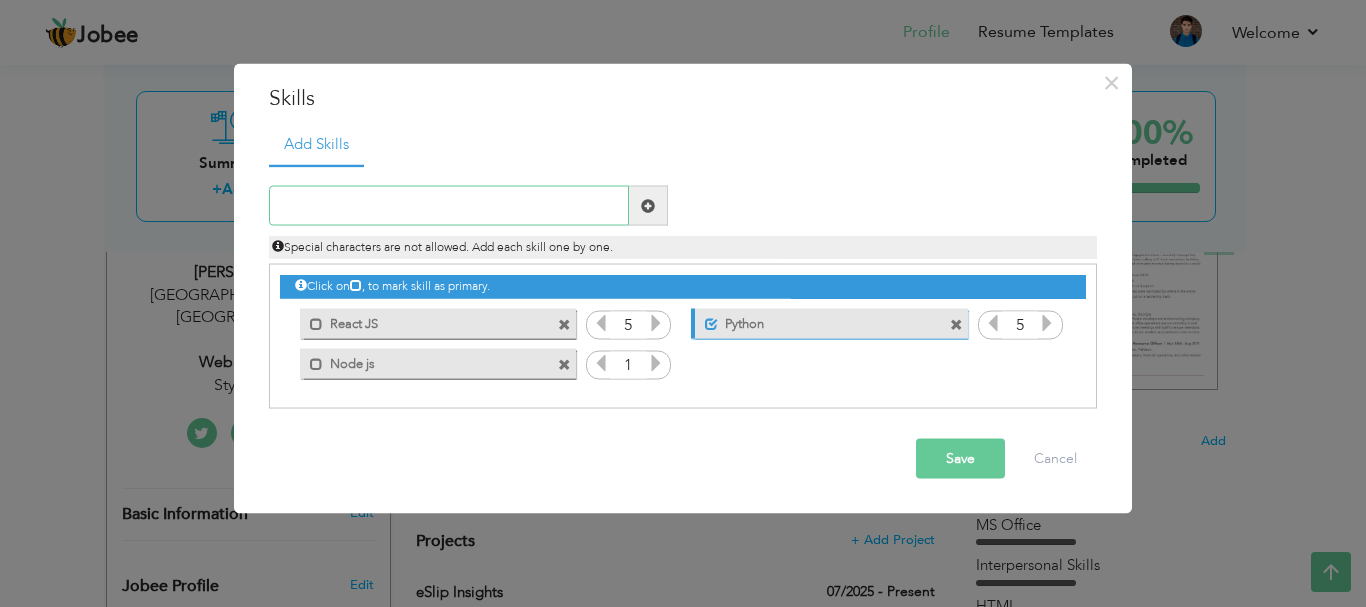 click at bounding box center (449, 206) 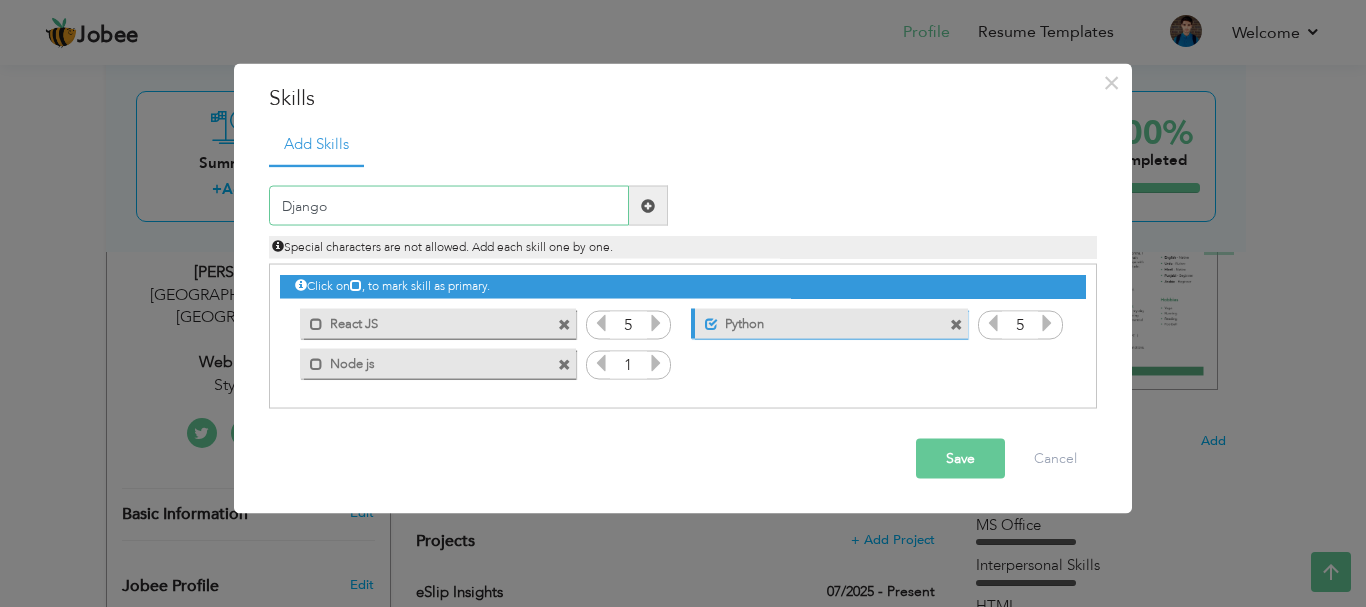 type on "Django" 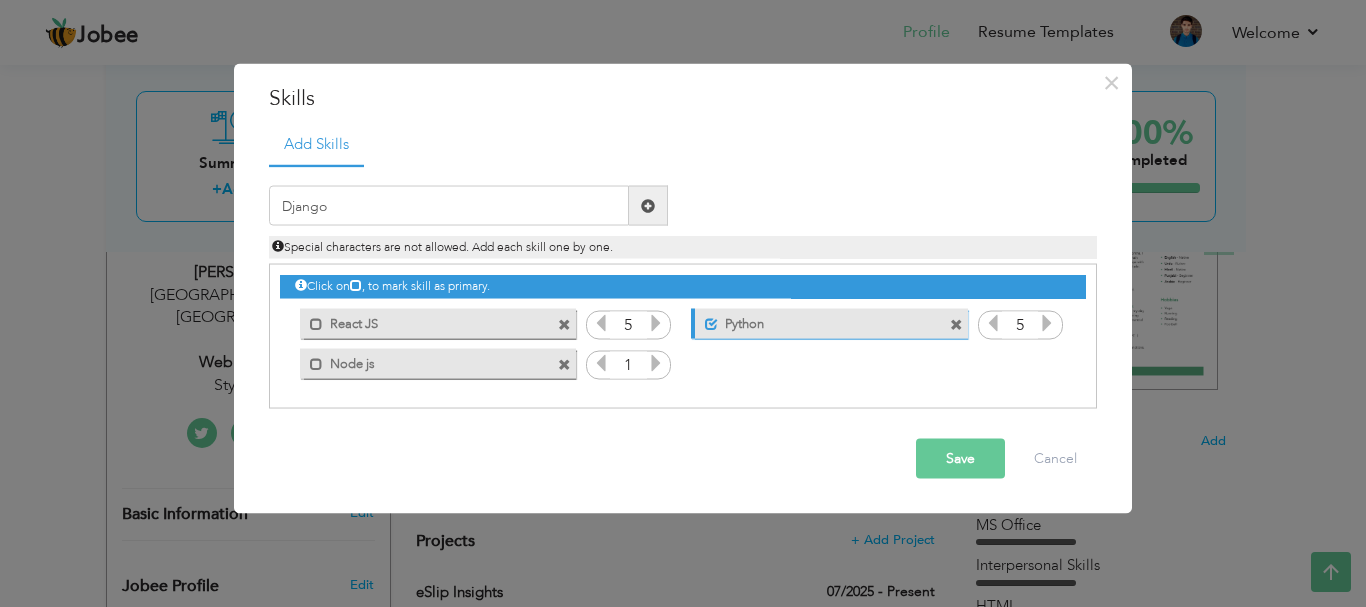 click at bounding box center (648, 205) 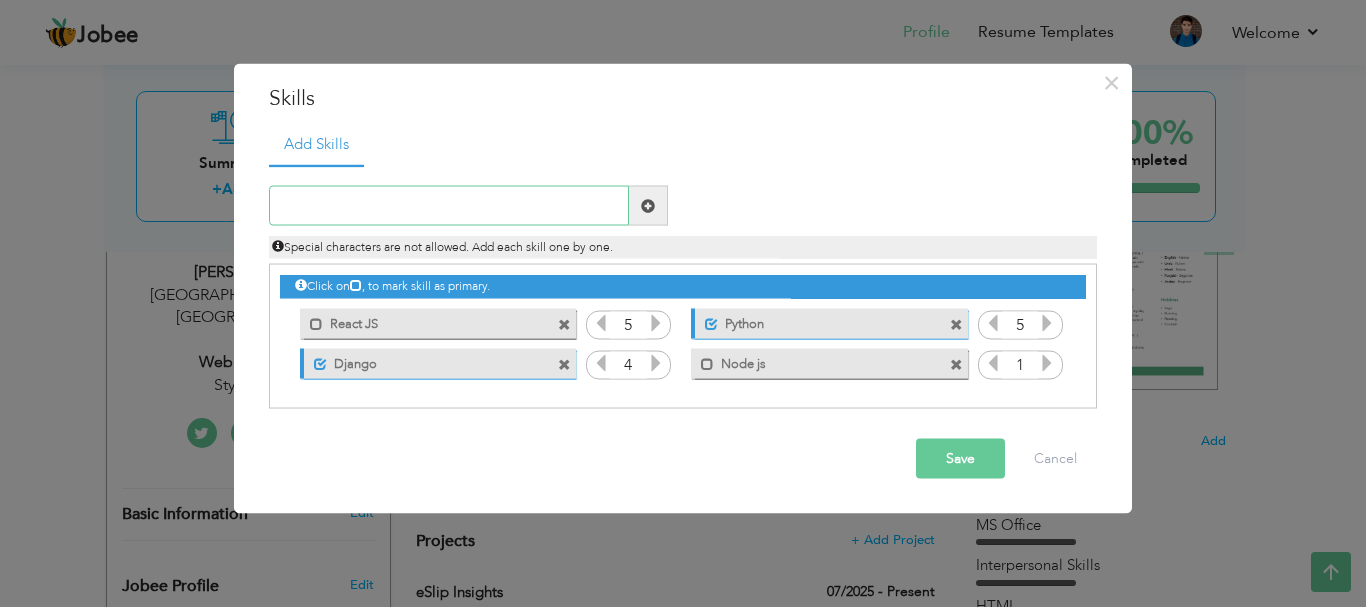 click at bounding box center [449, 206] 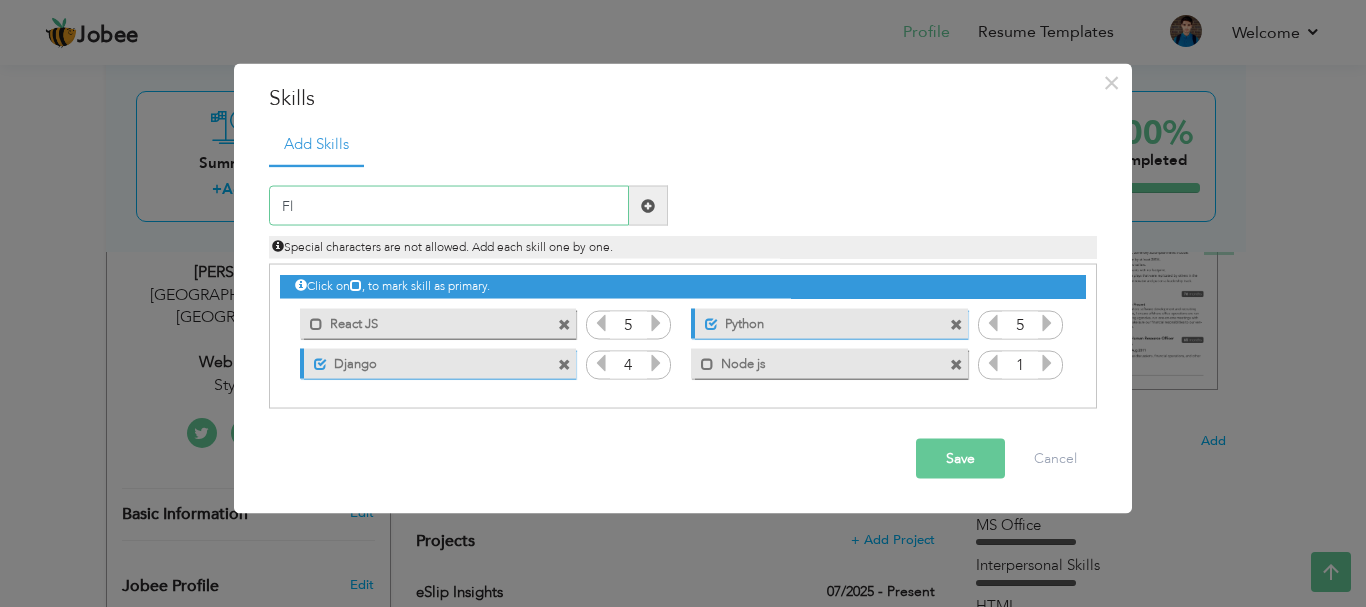 type on "F" 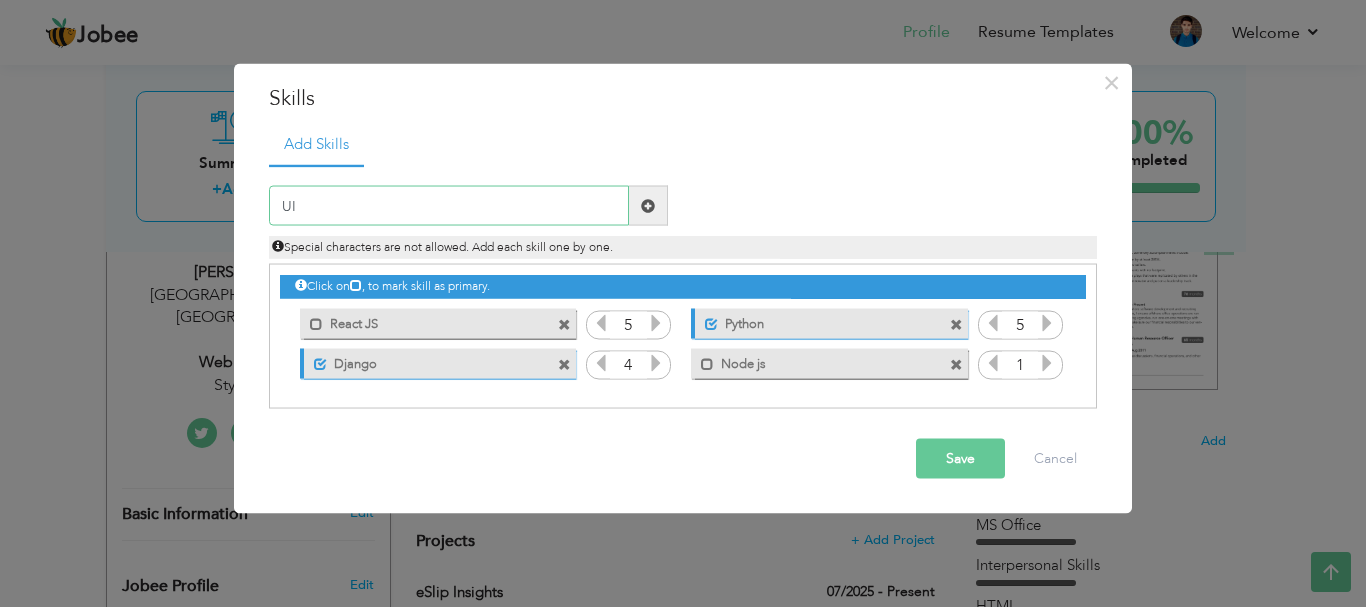 type on "U" 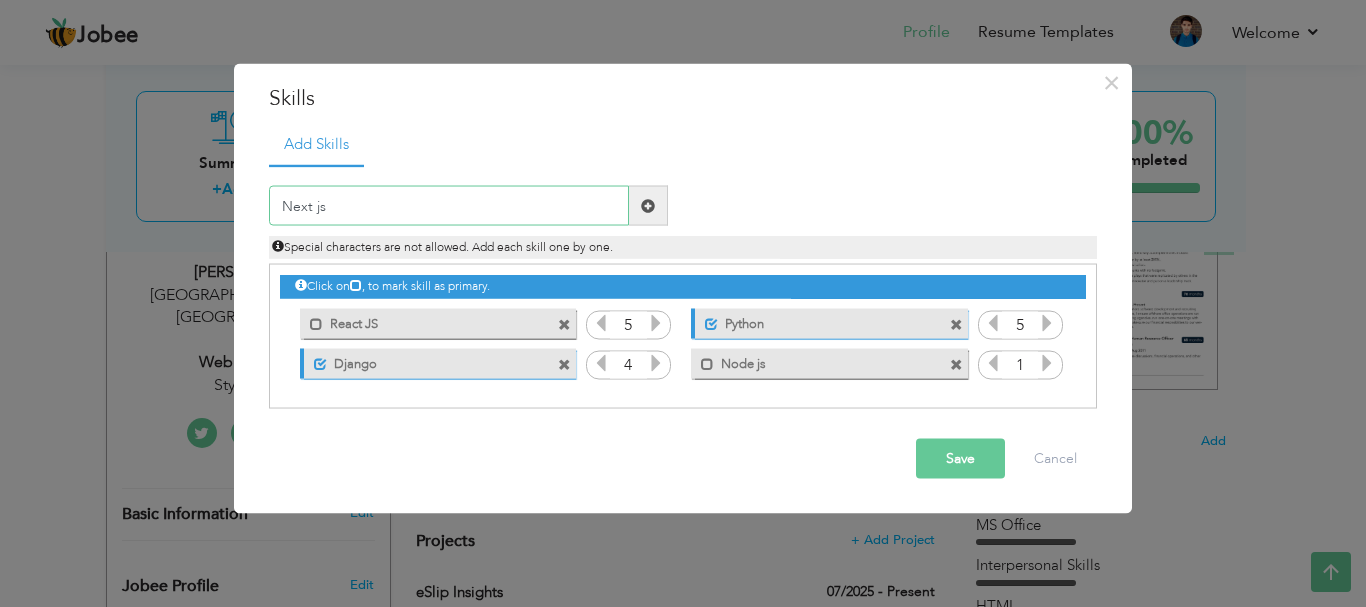 type on "Next js" 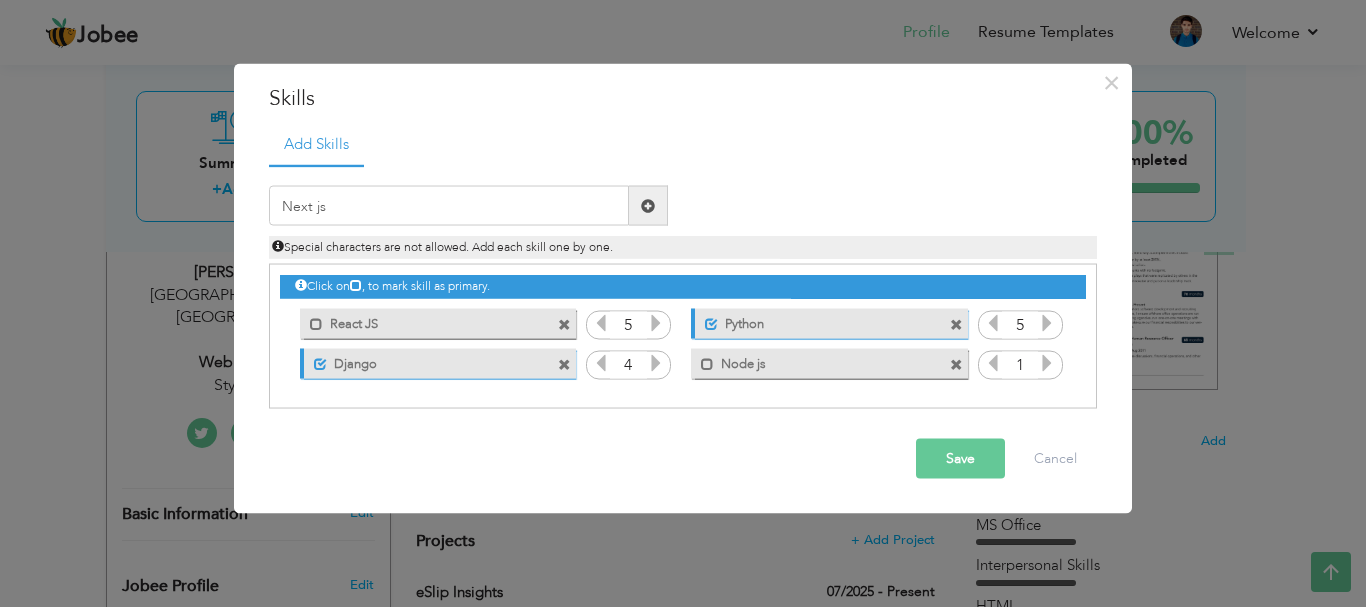 click at bounding box center [648, 206] 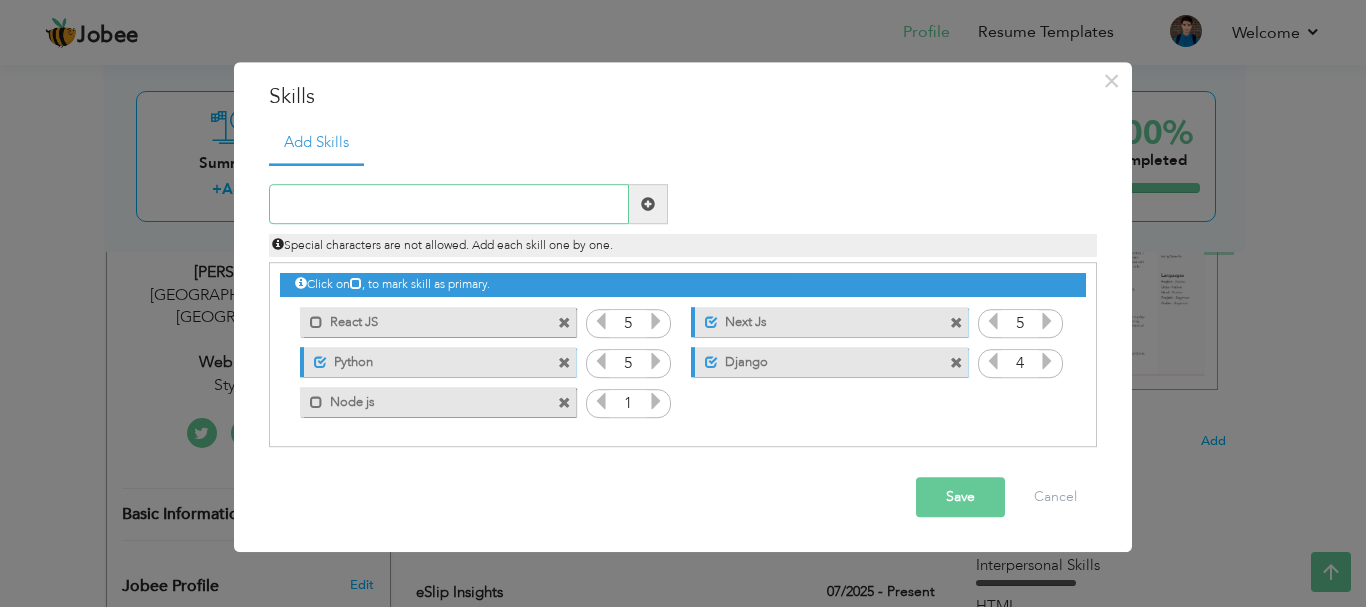 click at bounding box center [449, 205] 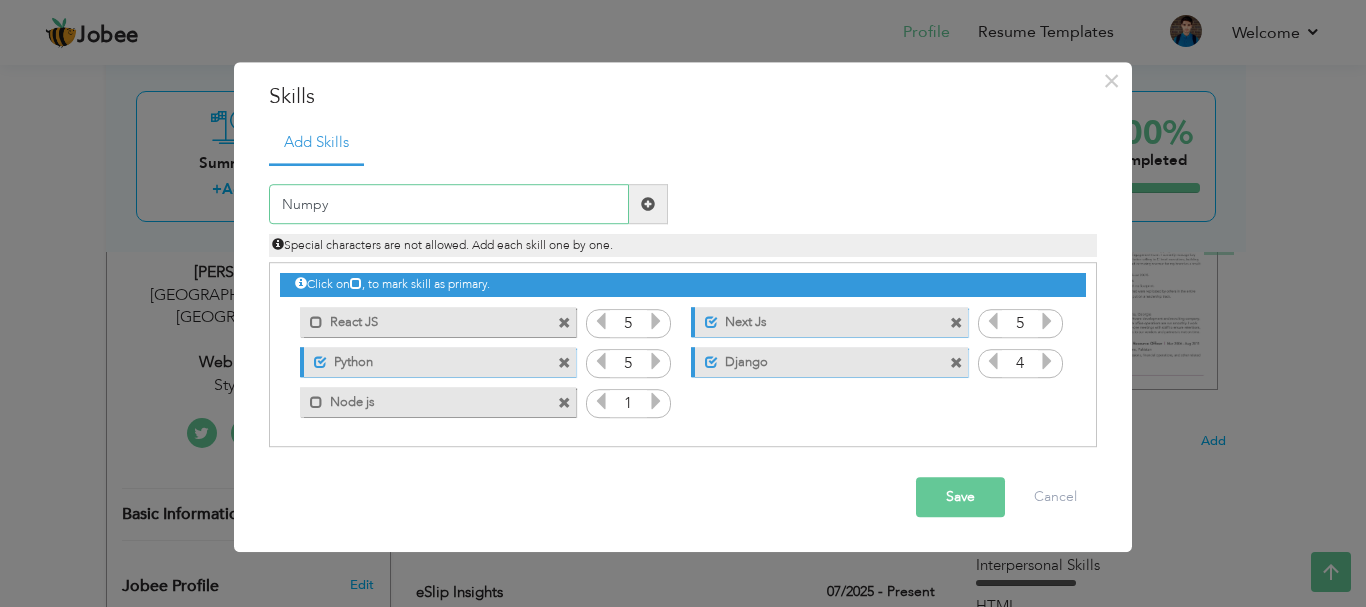 type on "Numpy" 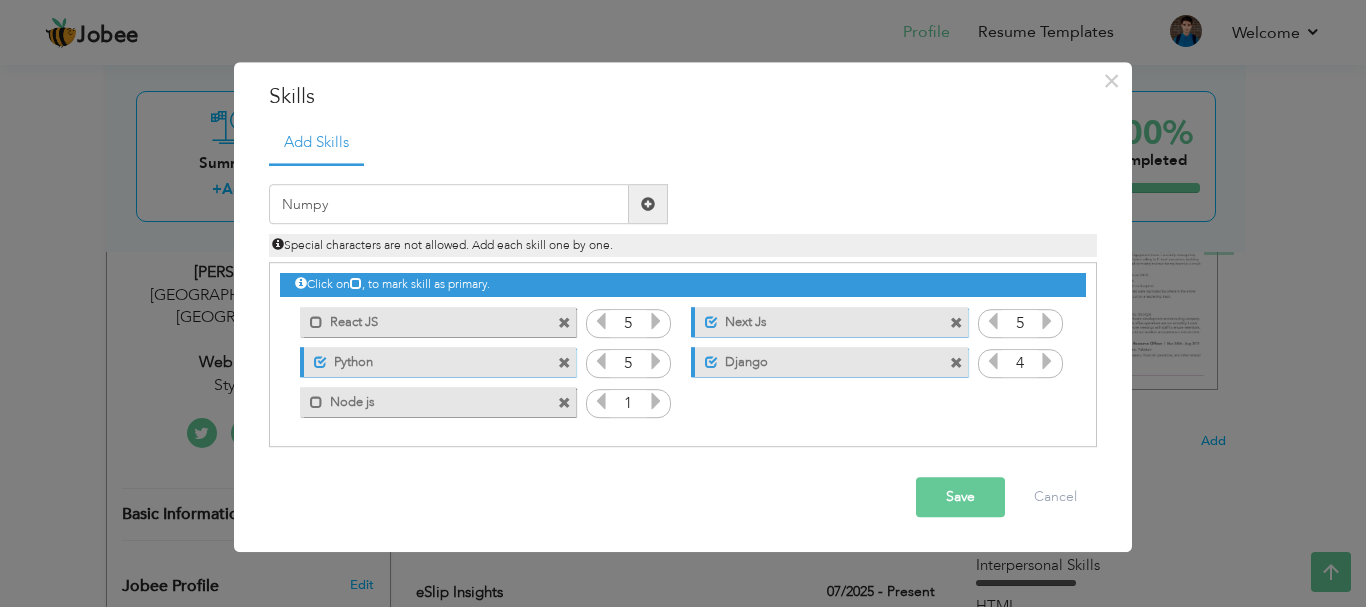 click at bounding box center (648, 205) 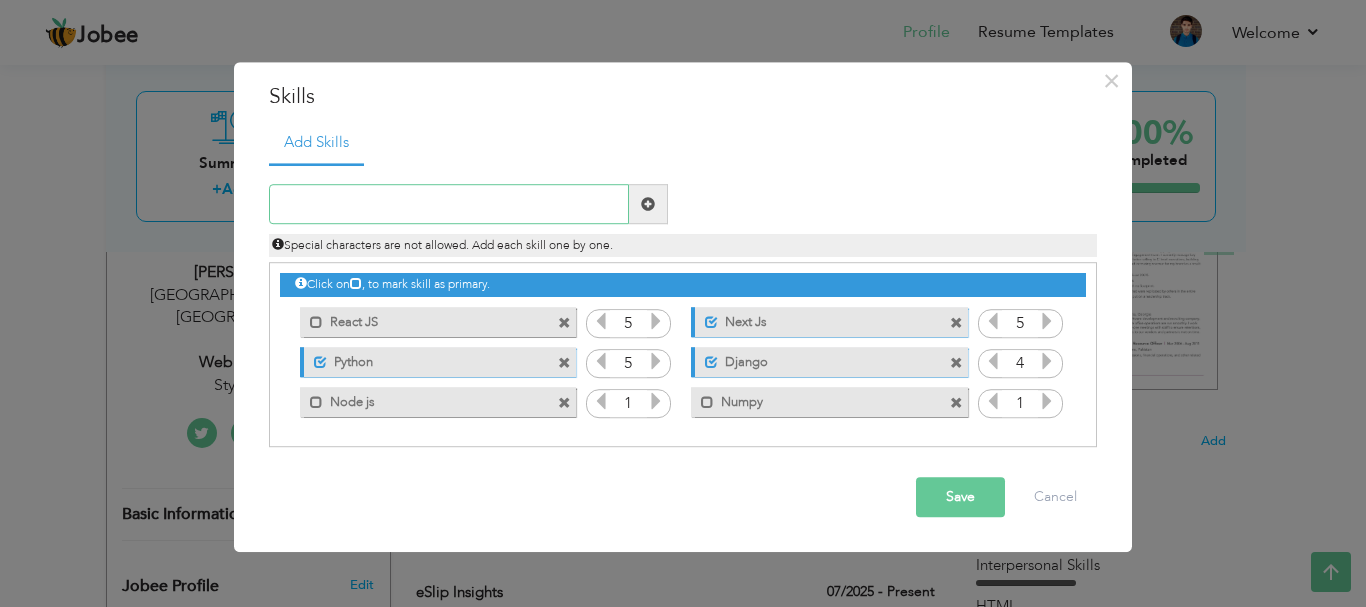 click at bounding box center [449, 205] 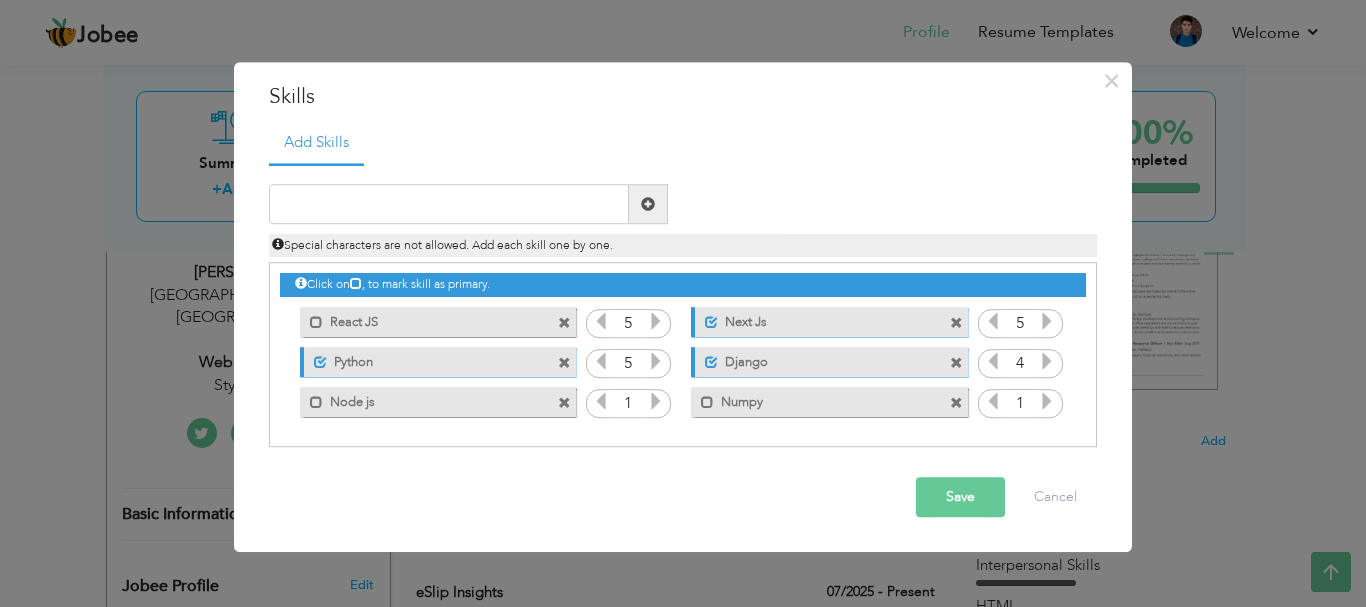 click at bounding box center [656, 402] 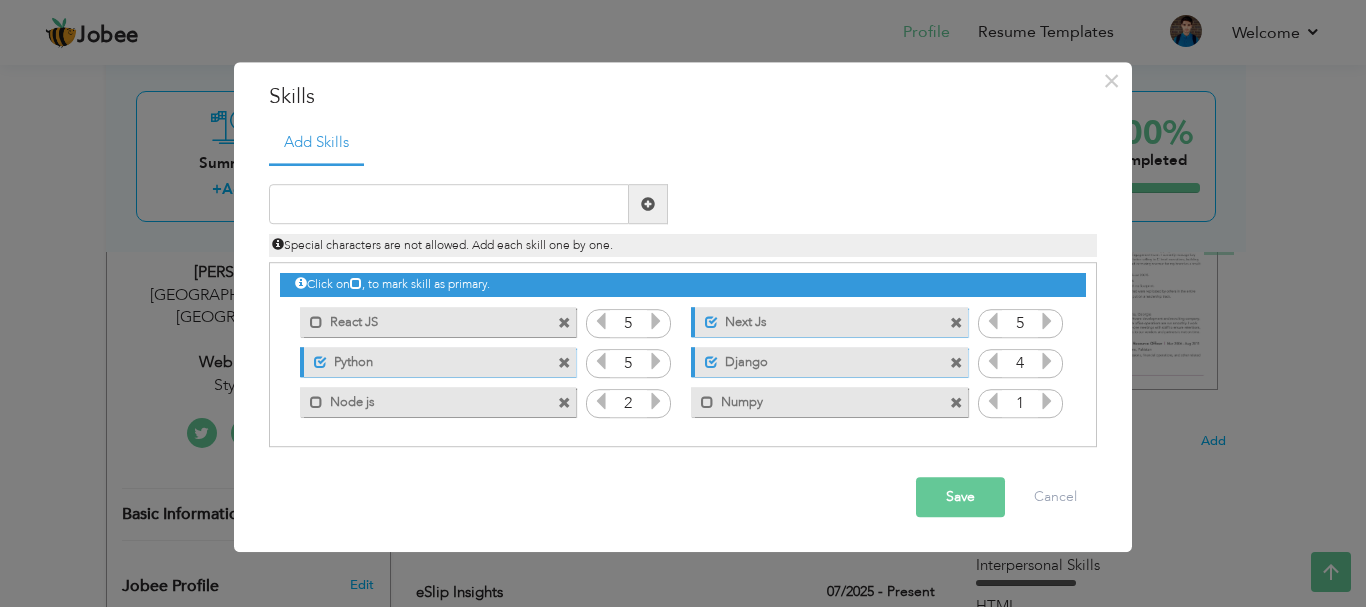 click at bounding box center (656, 402) 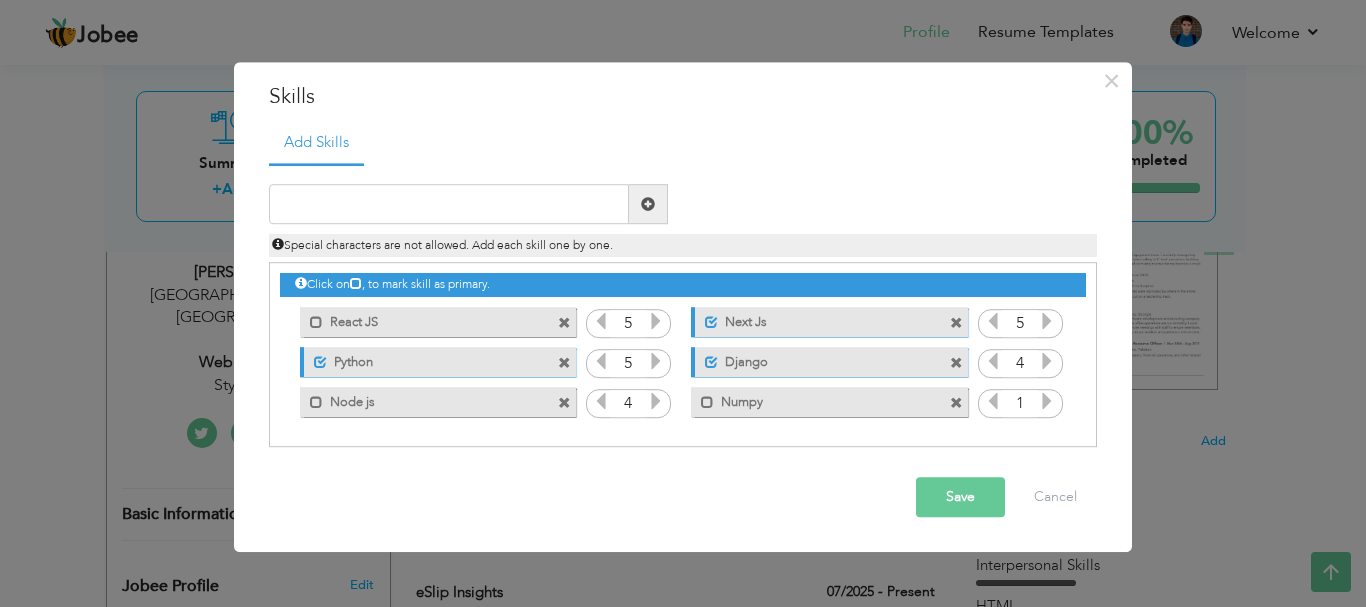 click at bounding box center [656, 402] 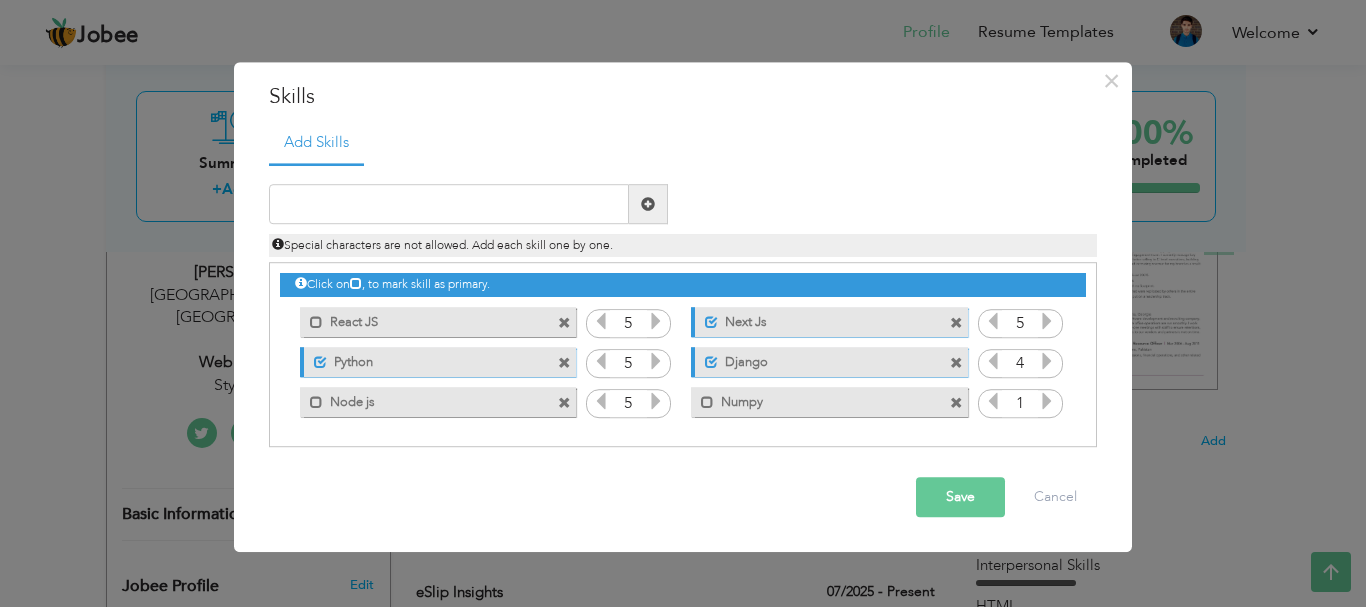 click at bounding box center [656, 402] 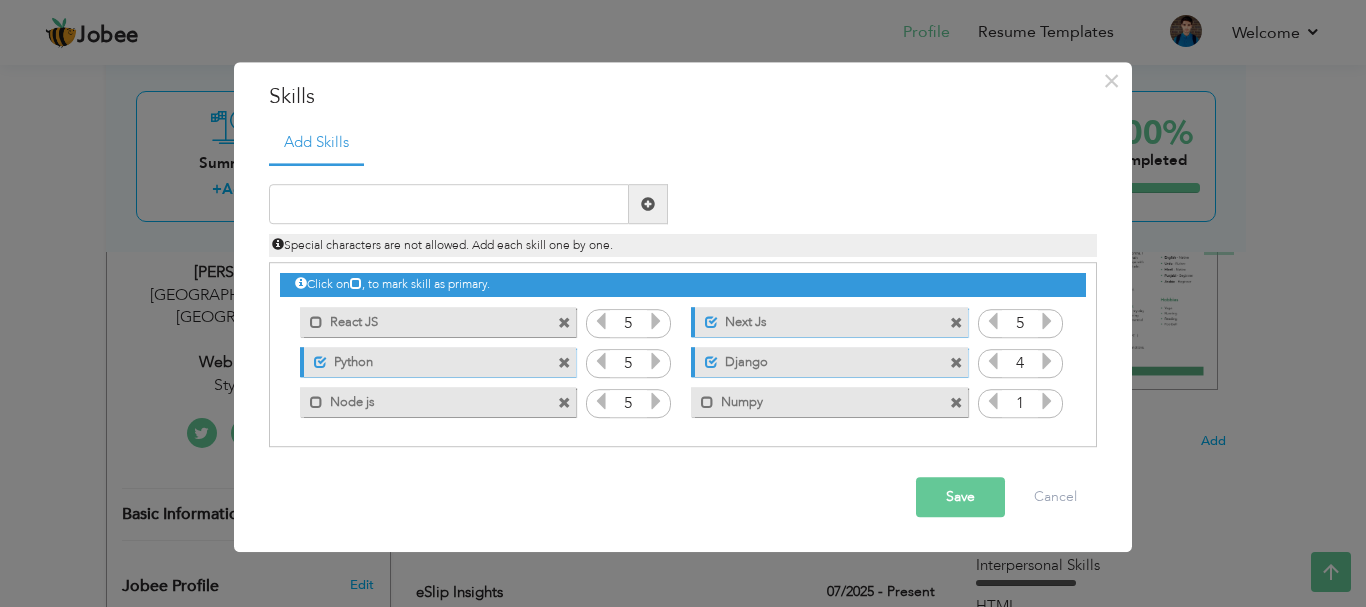 click at bounding box center (1047, 402) 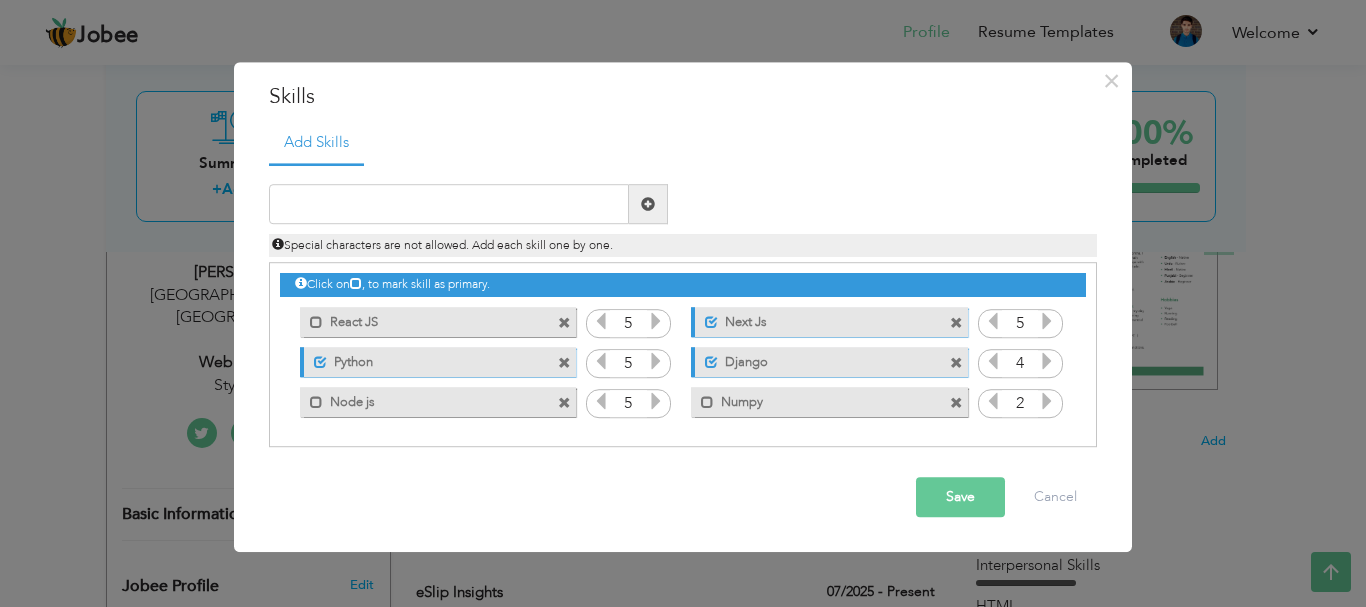 click at bounding box center (1047, 402) 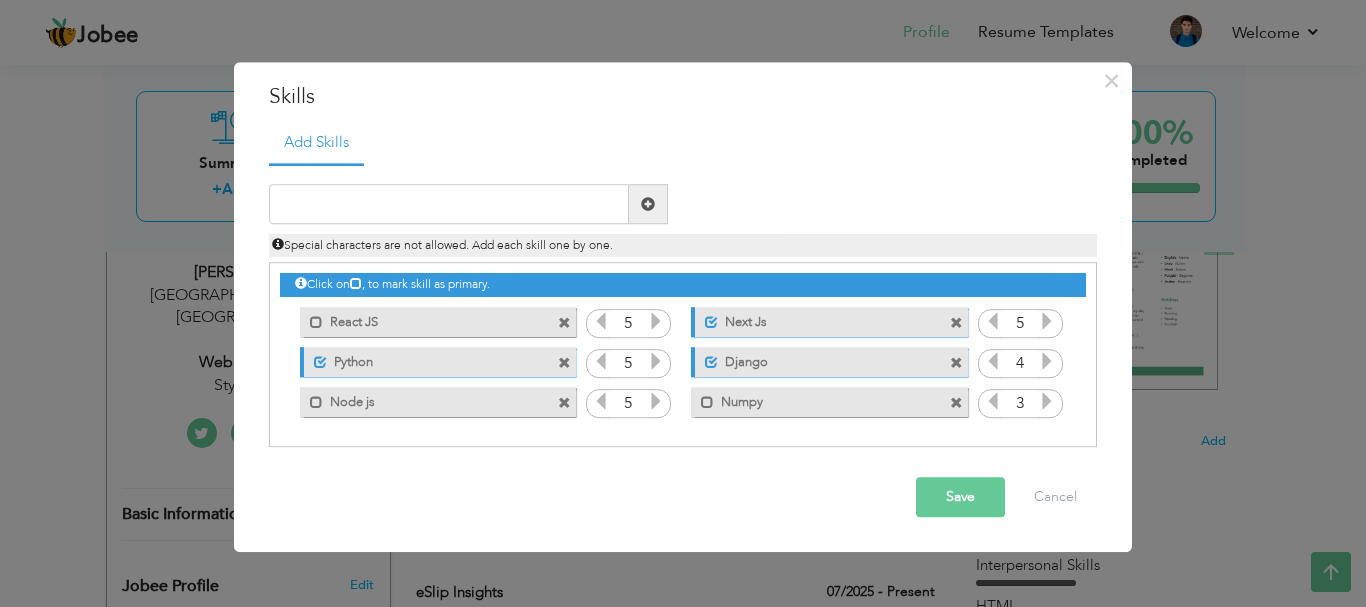 click at bounding box center (1047, 402) 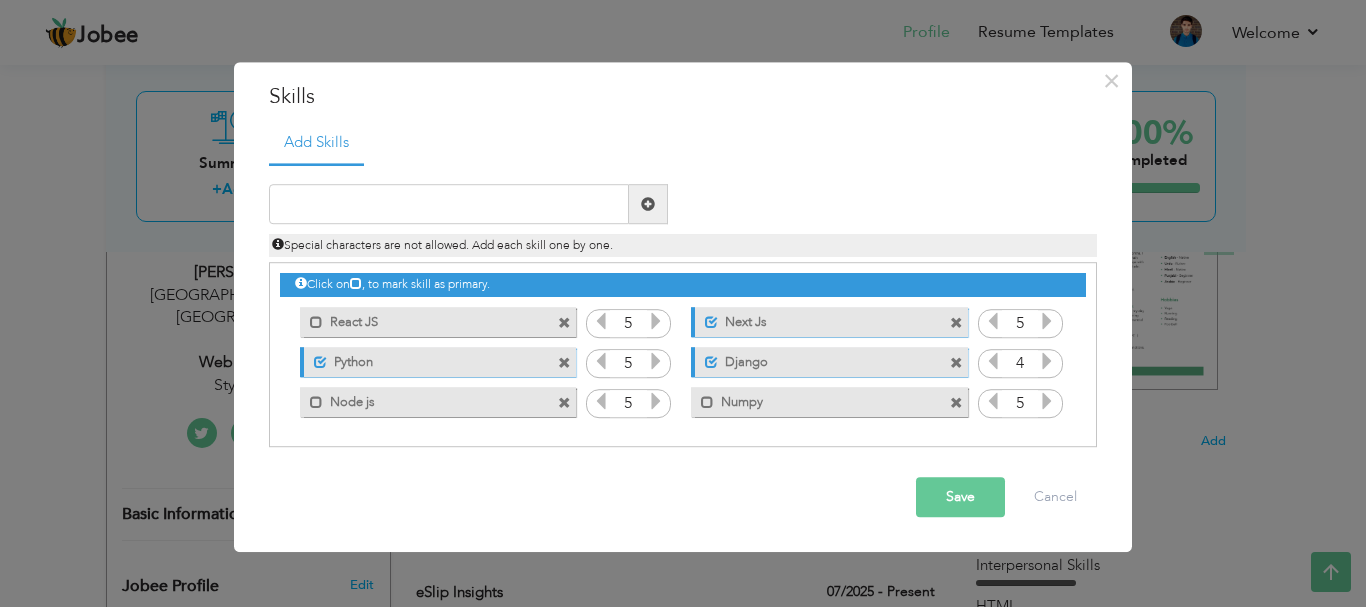 click at bounding box center (1047, 362) 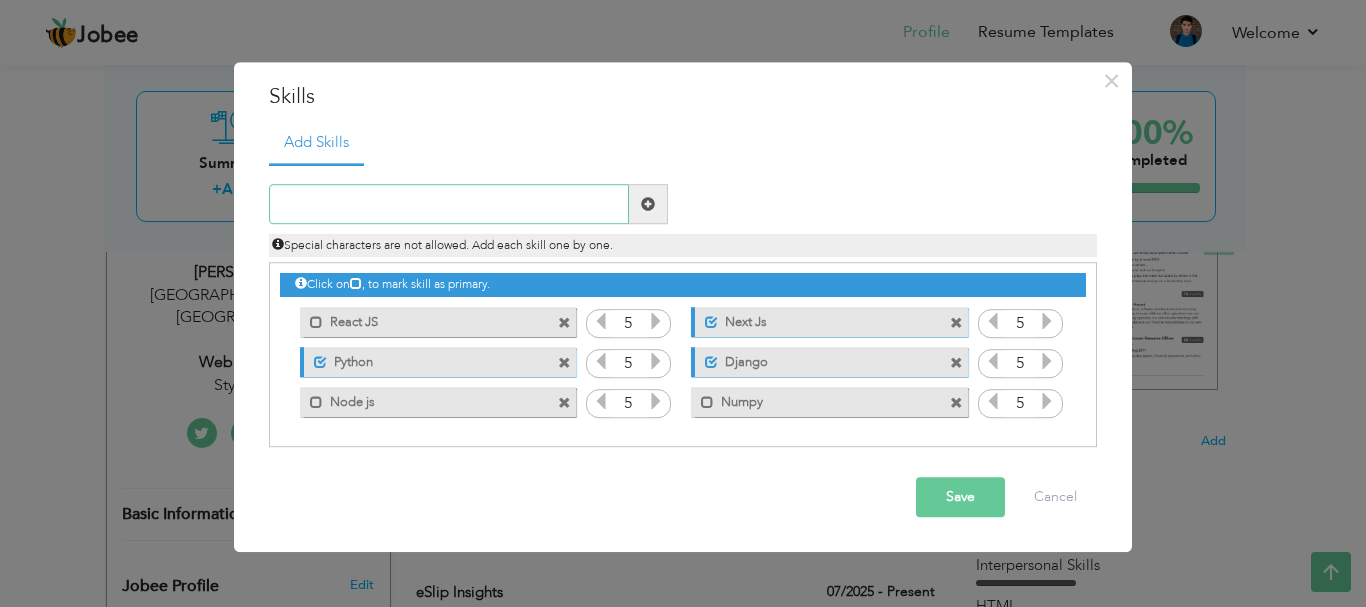 click at bounding box center (449, 205) 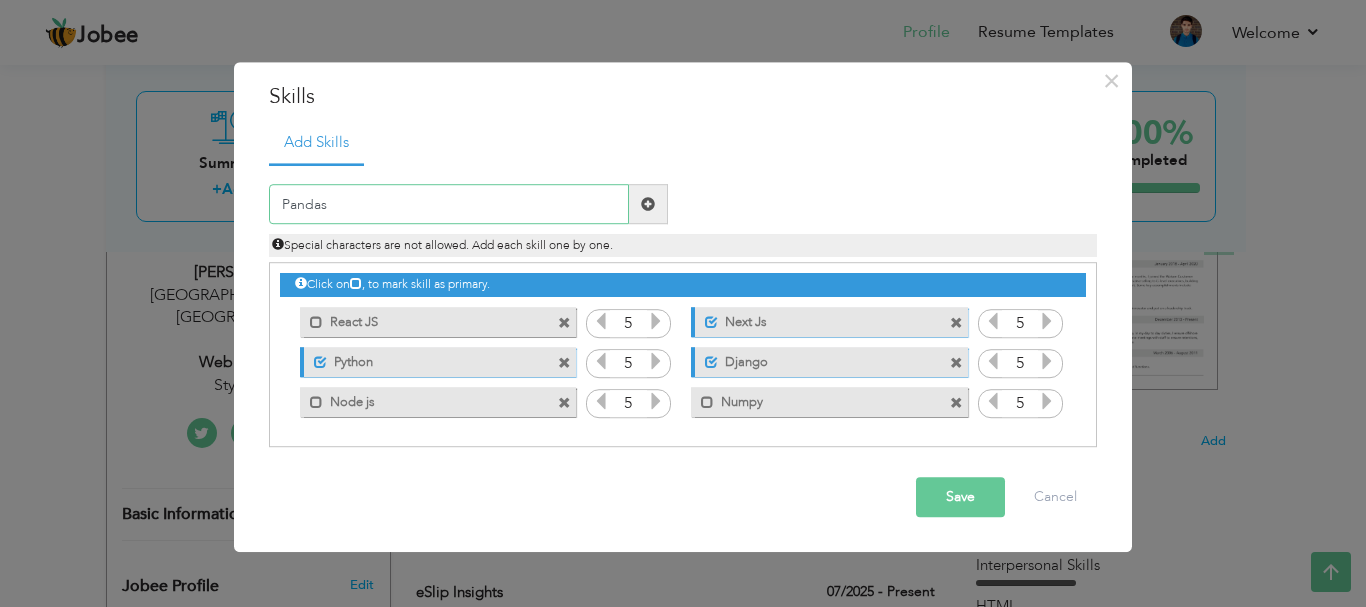 type on "Pandas" 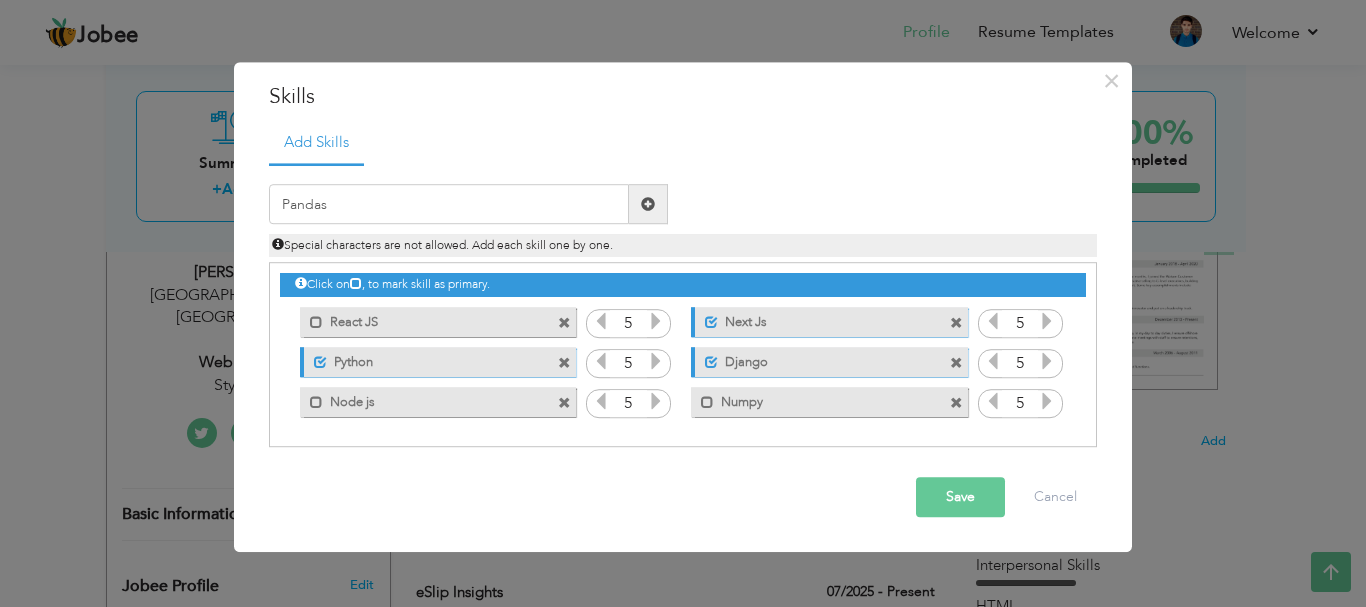 drag, startPoint x: 642, startPoint y: 205, endPoint x: 459, endPoint y: 202, distance: 183.02458 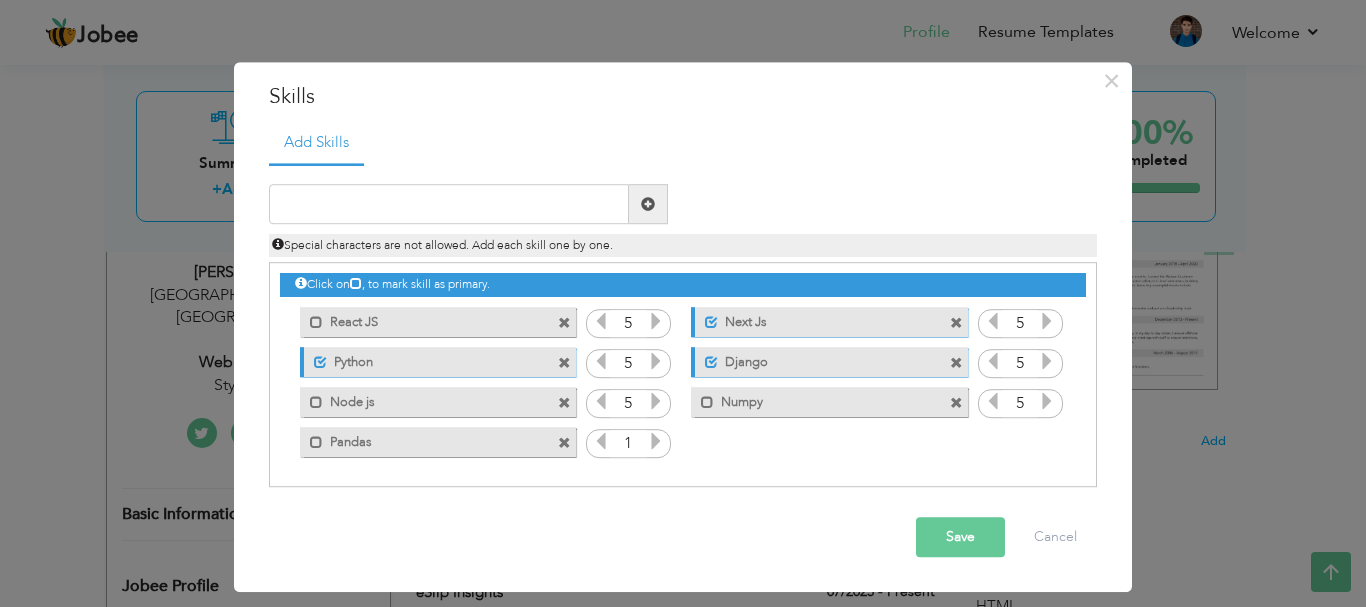 click on "Special characters are not allowed. Add each skill one by one." at bounding box center (683, 241) 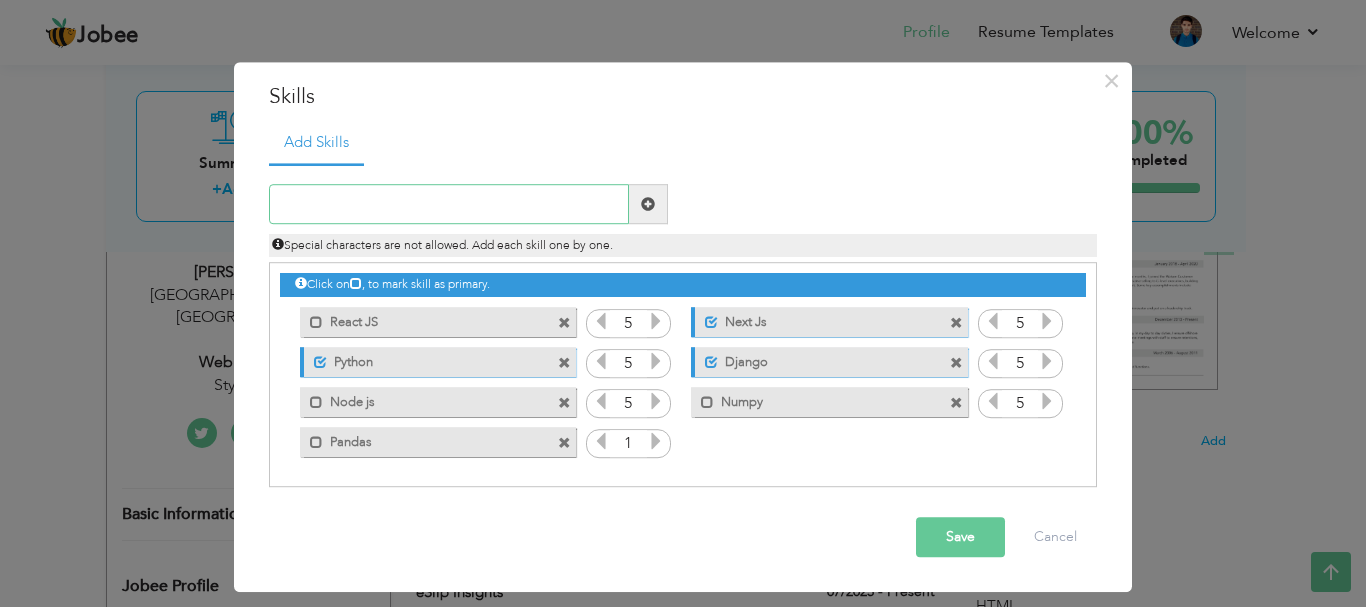 click at bounding box center (449, 205) 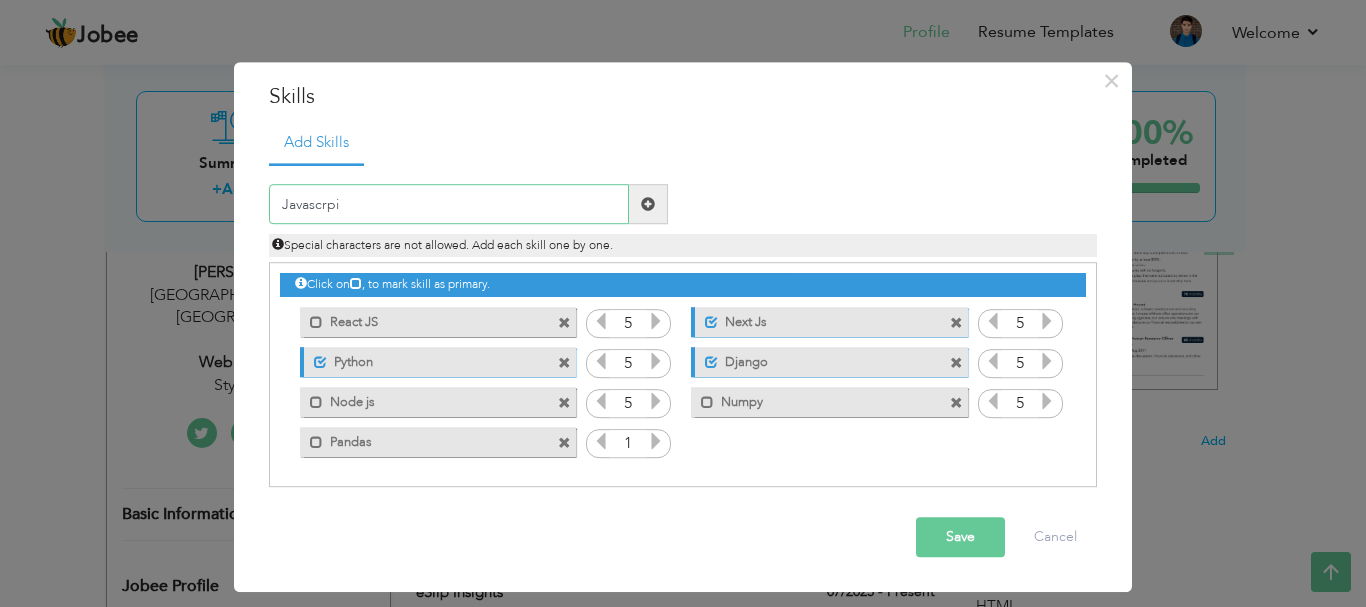 type on "Javascrpit" 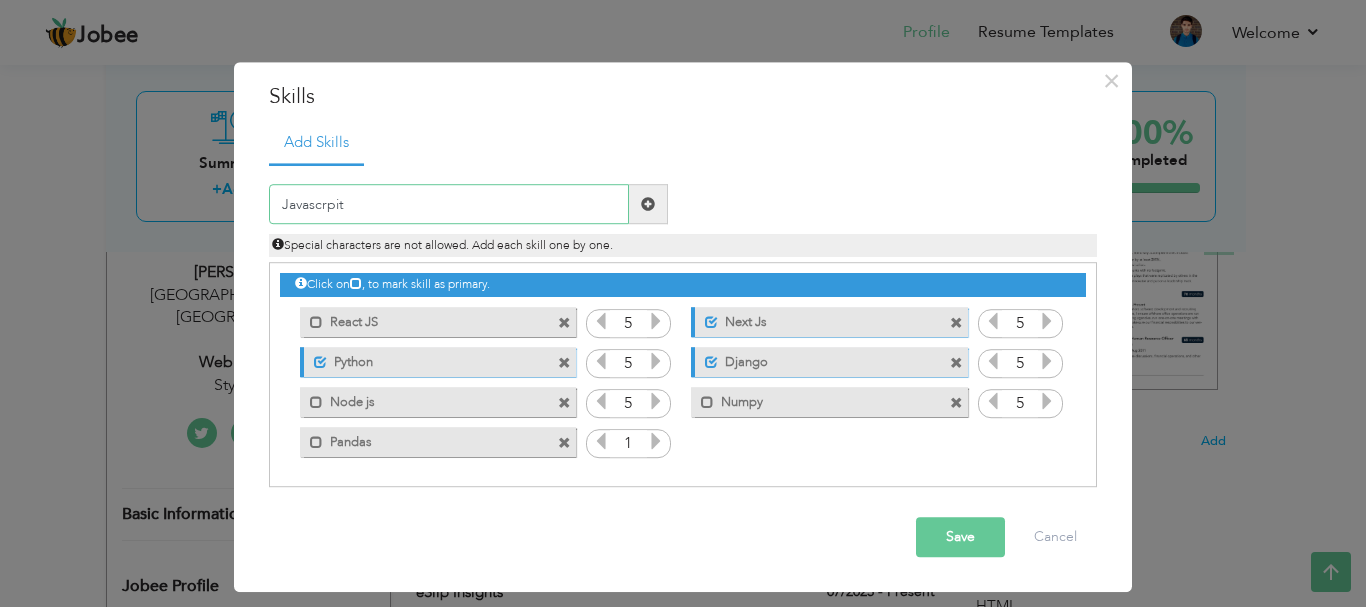 drag, startPoint x: 356, startPoint y: 204, endPoint x: 219, endPoint y: 217, distance: 137.6154 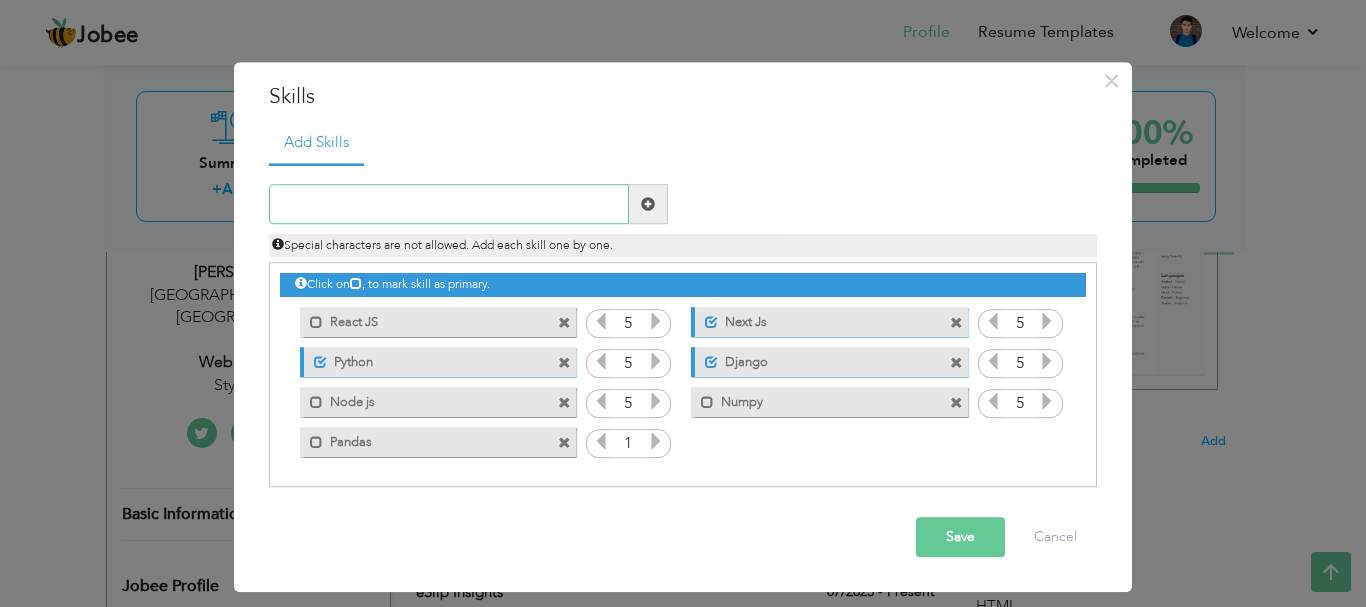click at bounding box center [449, 205] 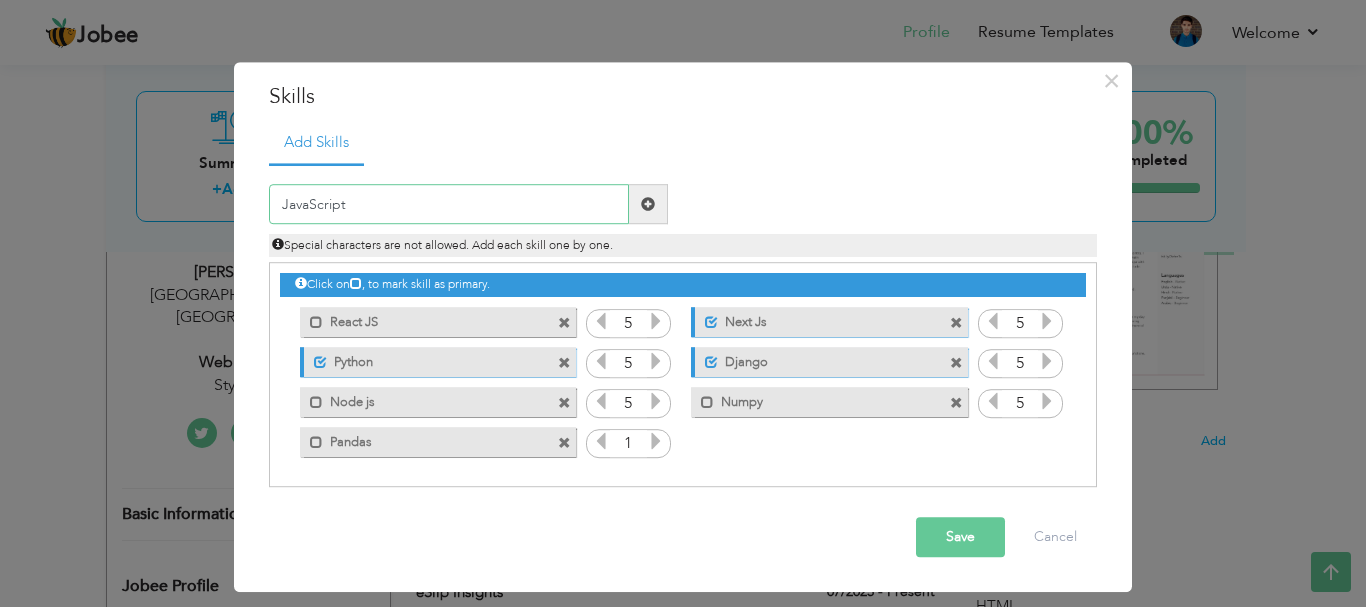 type on "JavaScript" 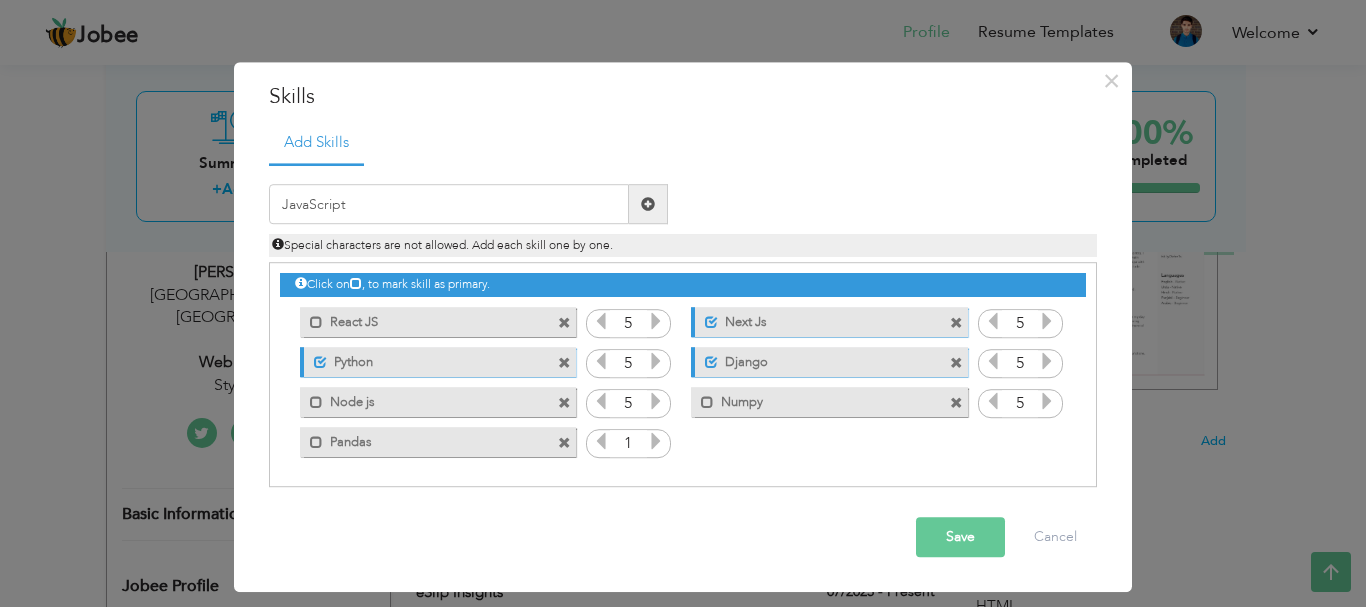 click at bounding box center [648, 205] 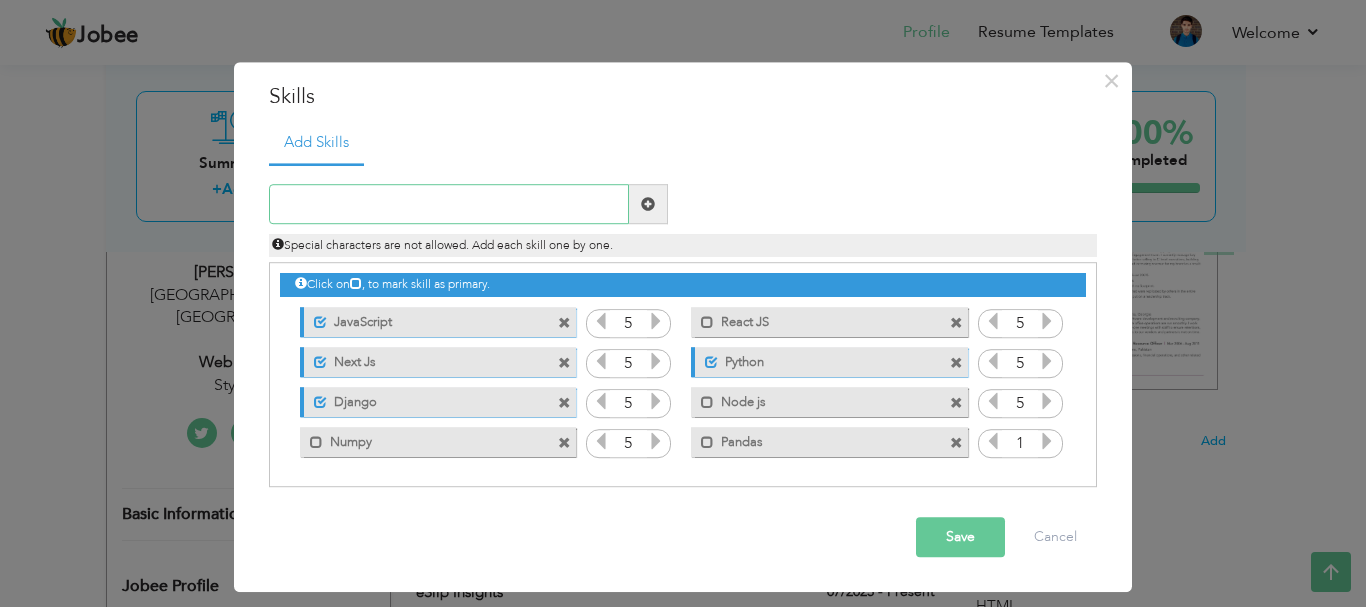 click at bounding box center (449, 205) 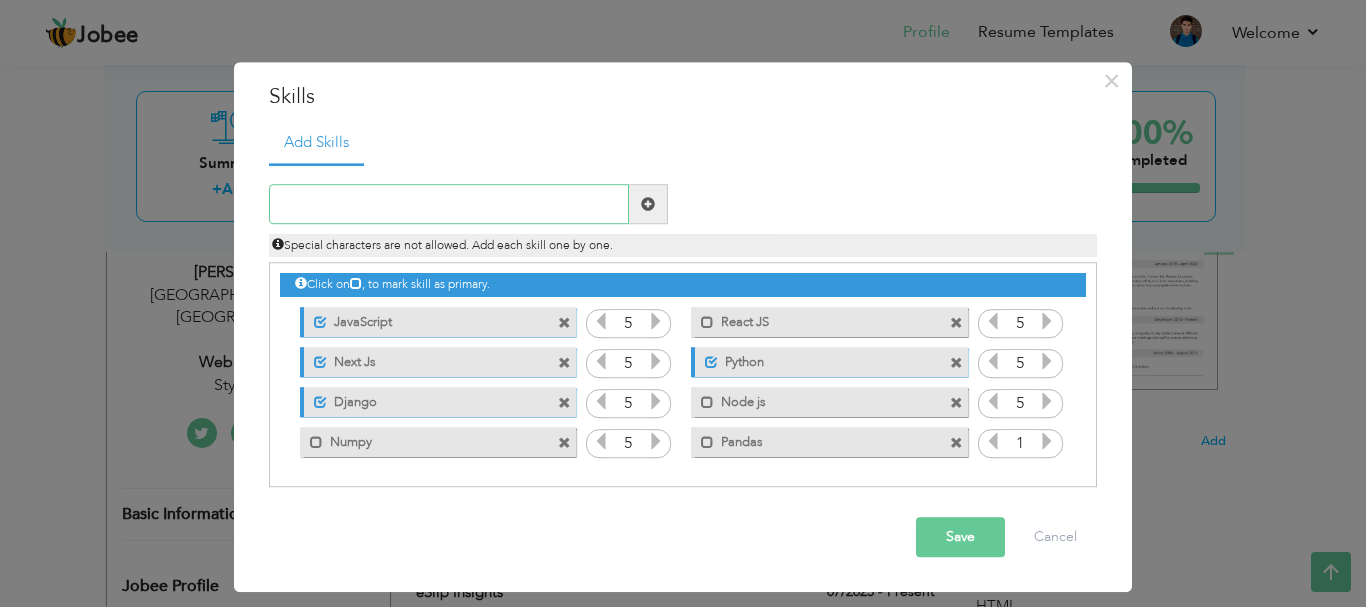 click at bounding box center (449, 205) 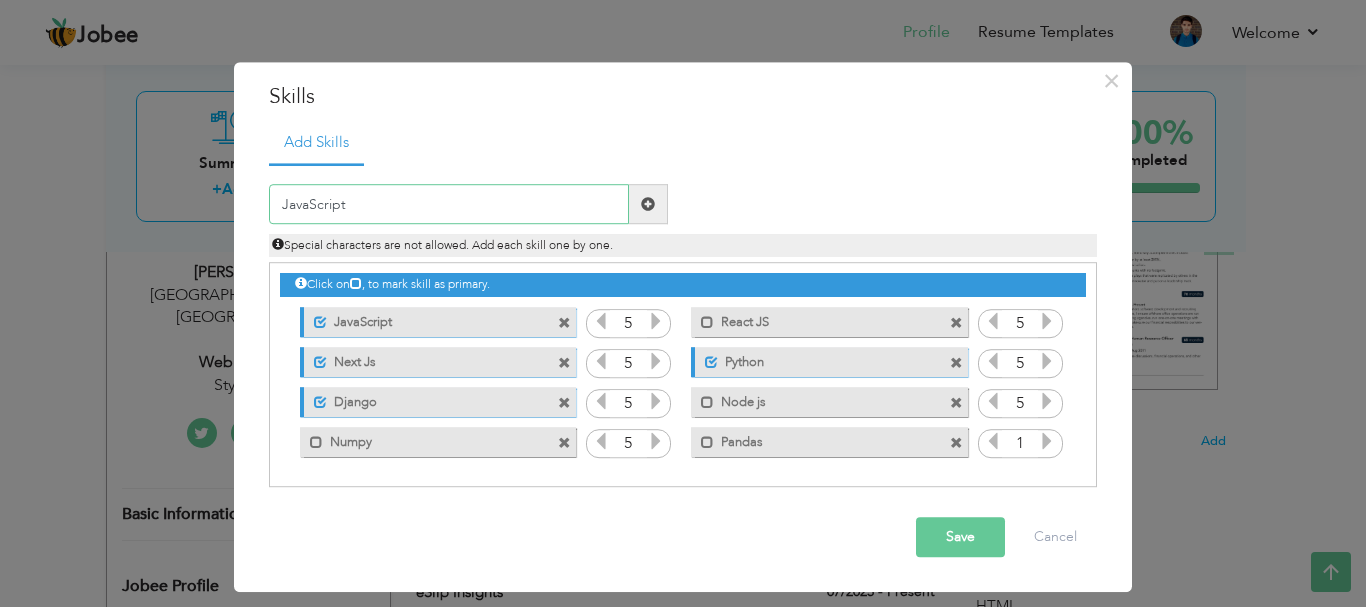 drag, startPoint x: 318, startPoint y: 206, endPoint x: 263, endPoint y: 206, distance: 55 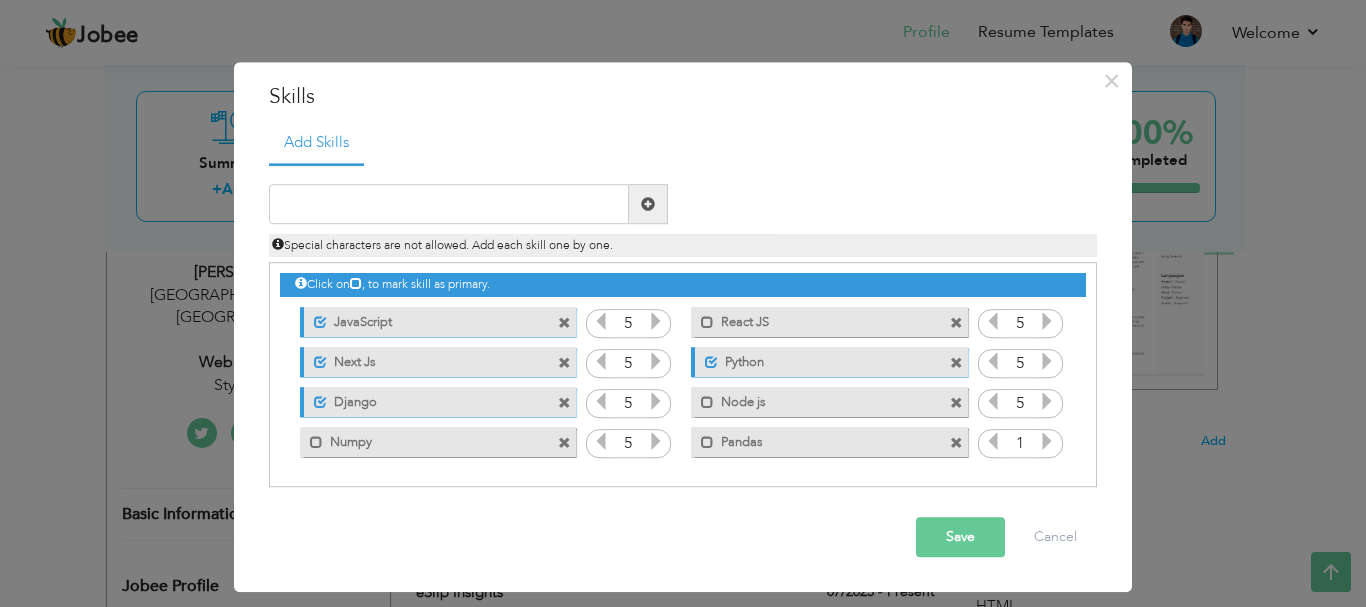 click on "Save
Cancel" at bounding box center [683, 538] 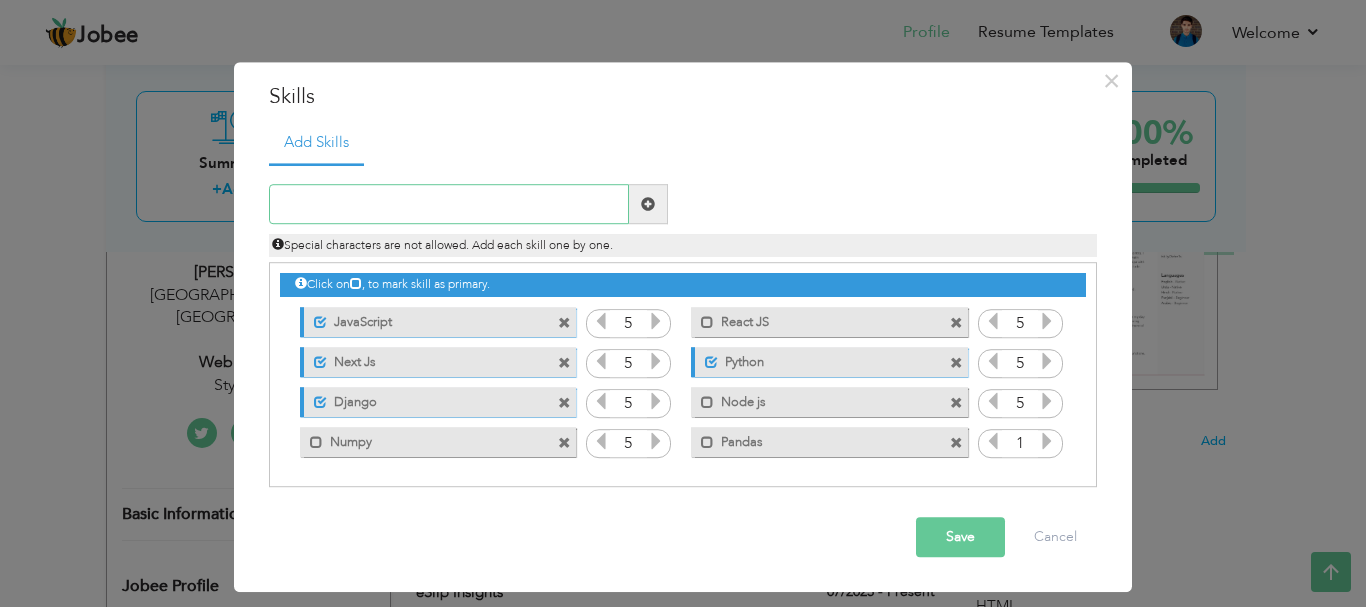 click at bounding box center [449, 205] 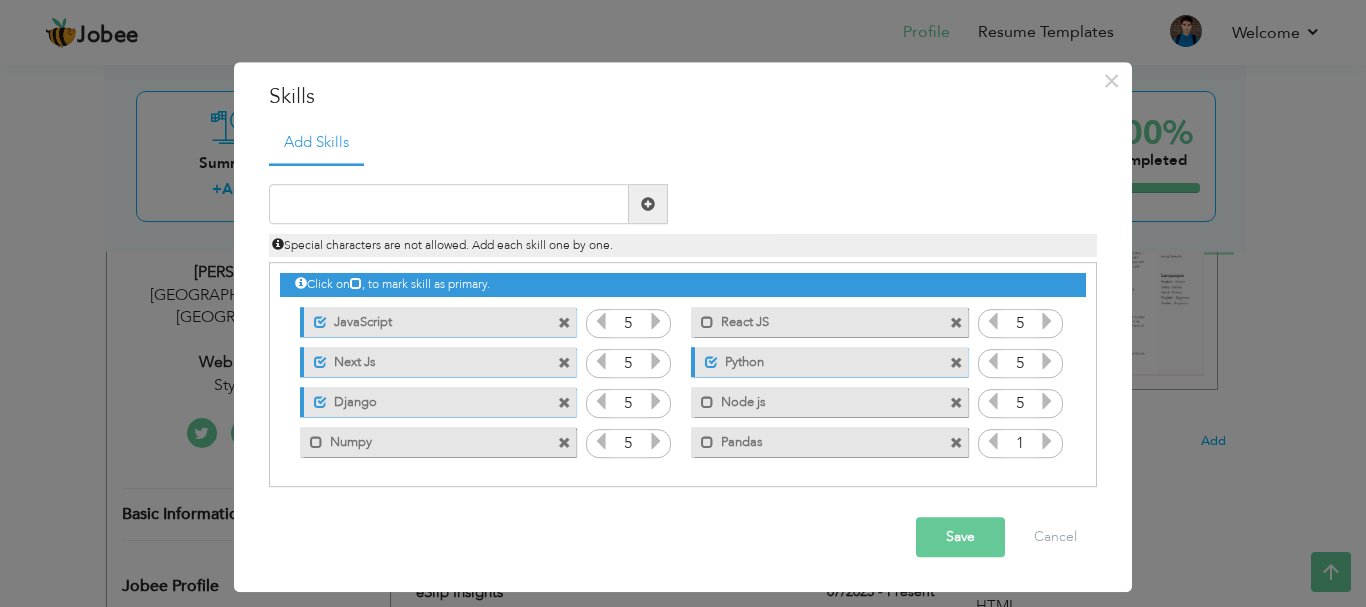 drag, startPoint x: 750, startPoint y: 367, endPoint x: 664, endPoint y: 353, distance: 87.13208 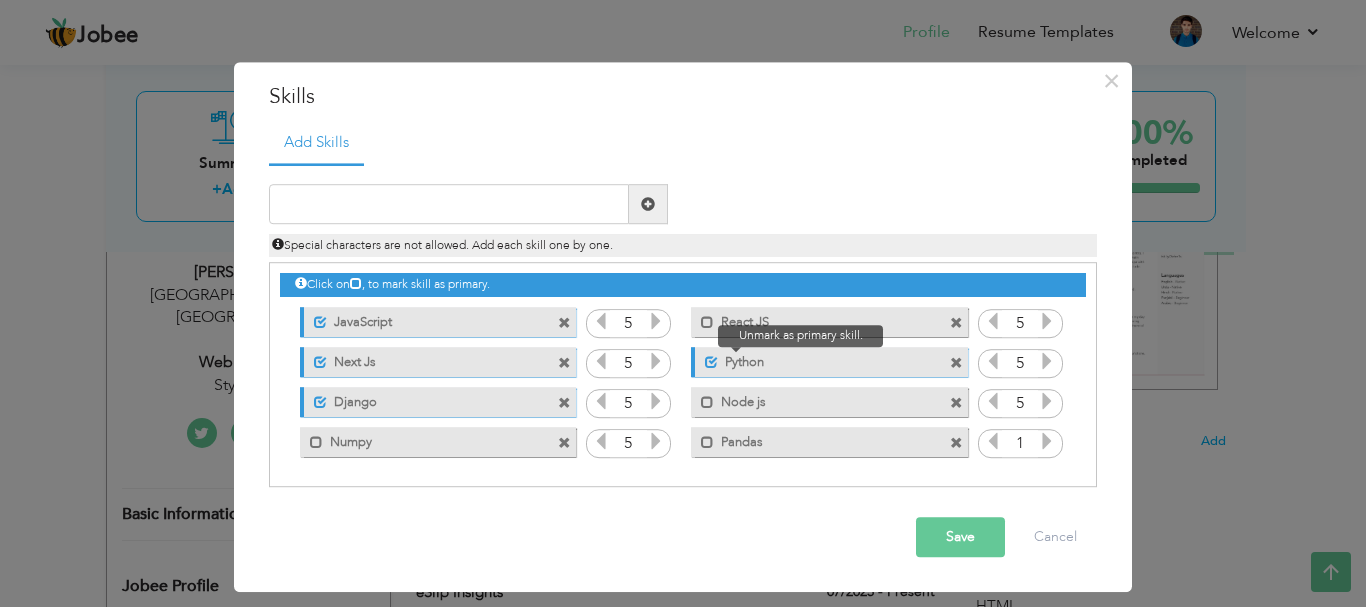 click at bounding box center (711, 362) 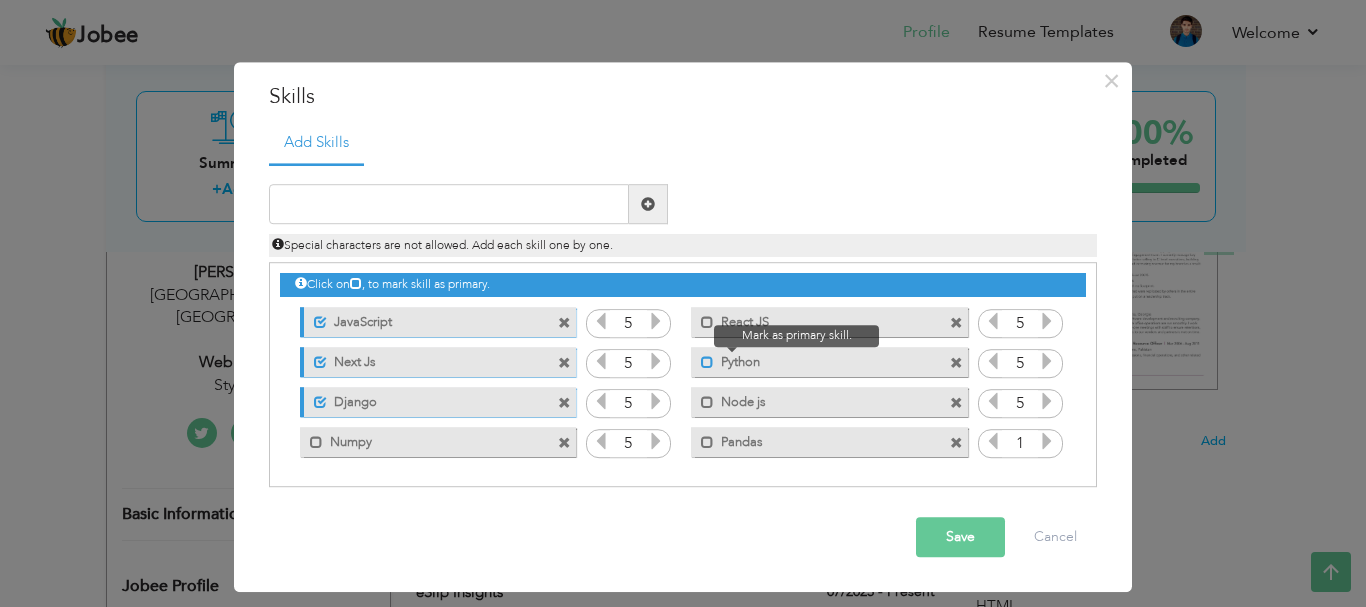 click at bounding box center [707, 362] 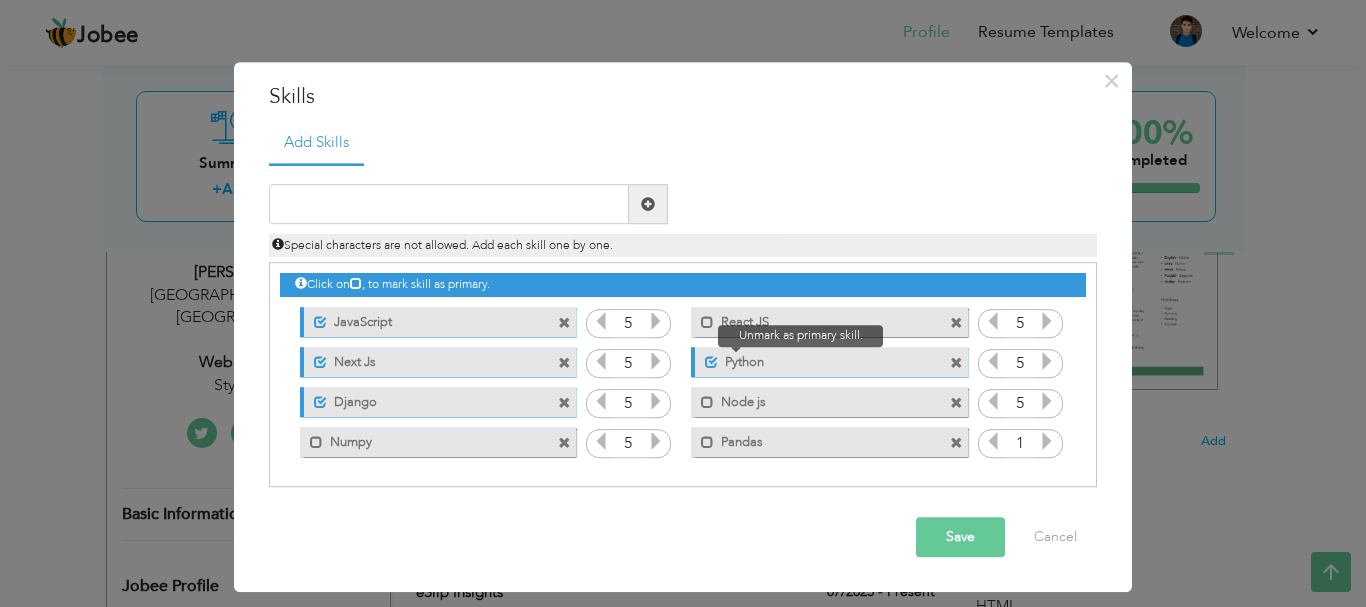 click at bounding box center (711, 362) 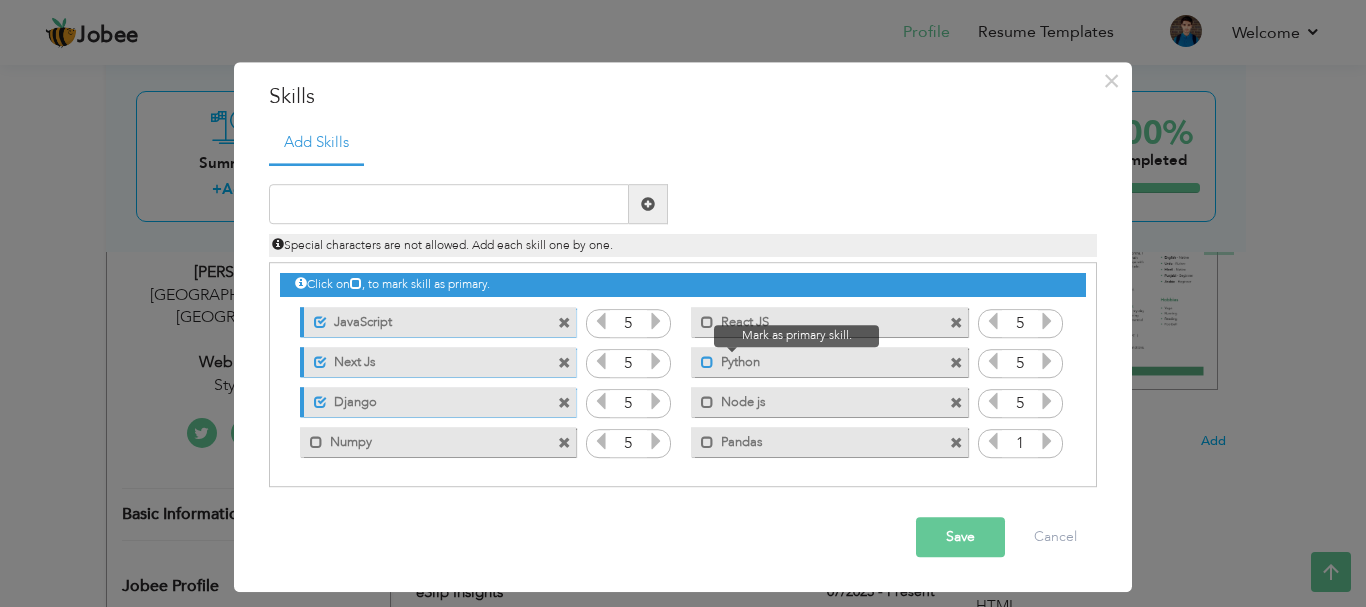 click at bounding box center [707, 362] 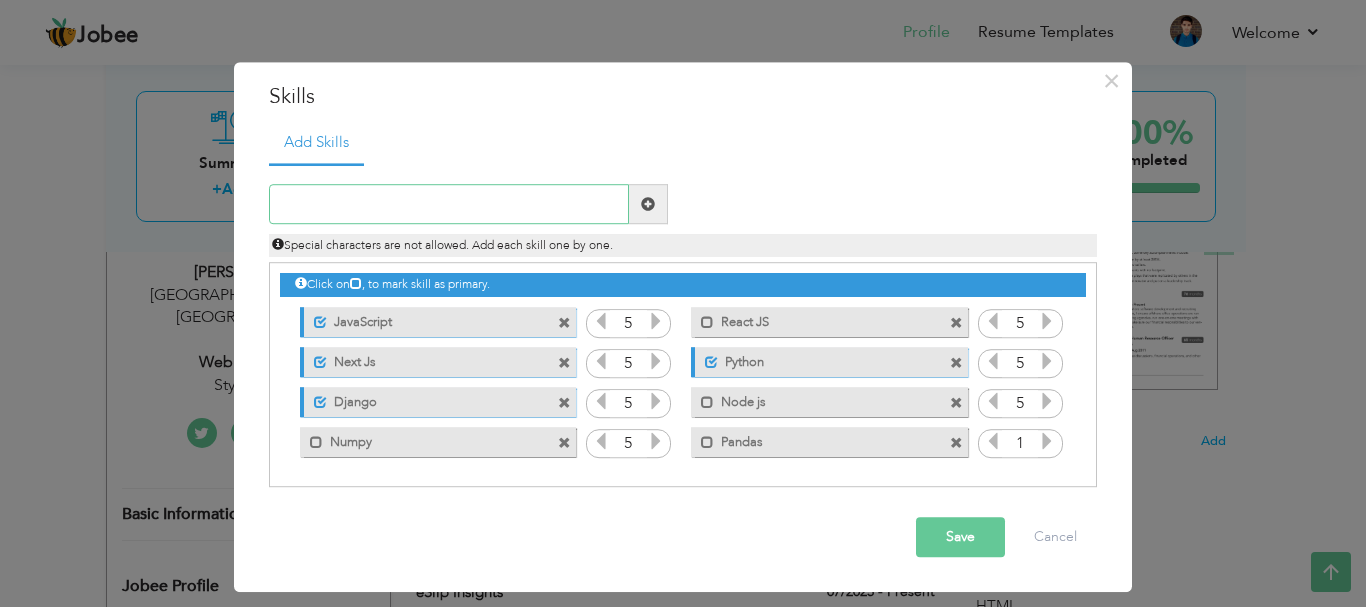 click at bounding box center [449, 205] 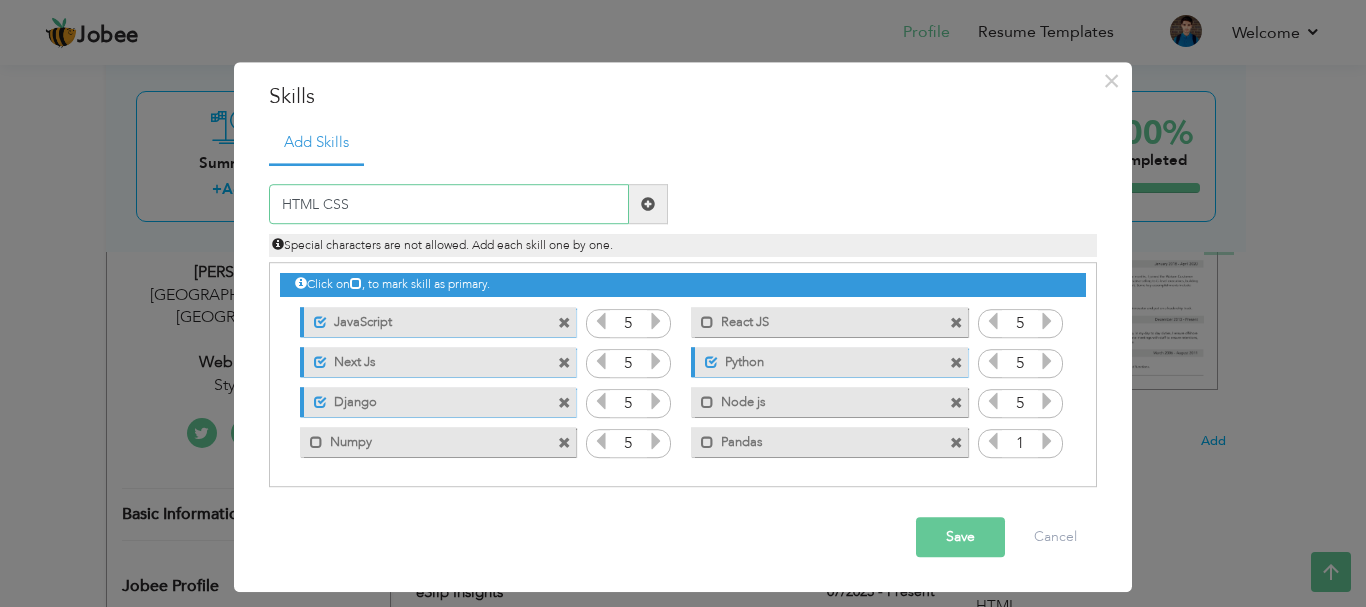 type on "HTML CSS" 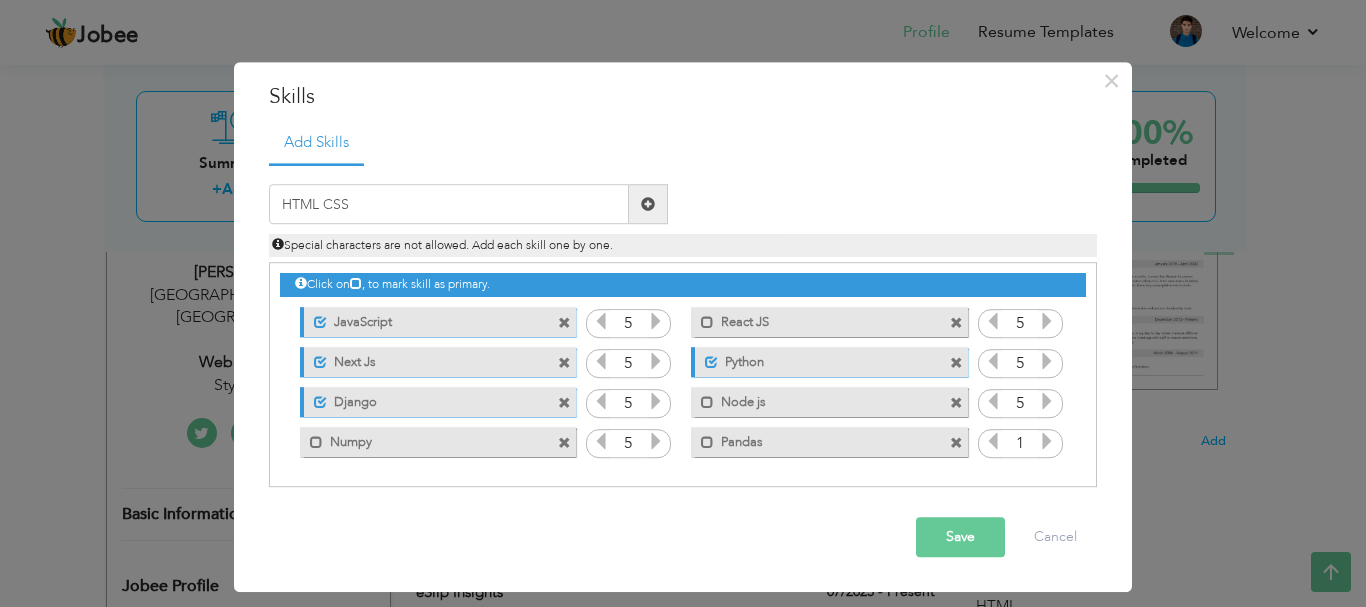 click at bounding box center [648, 205] 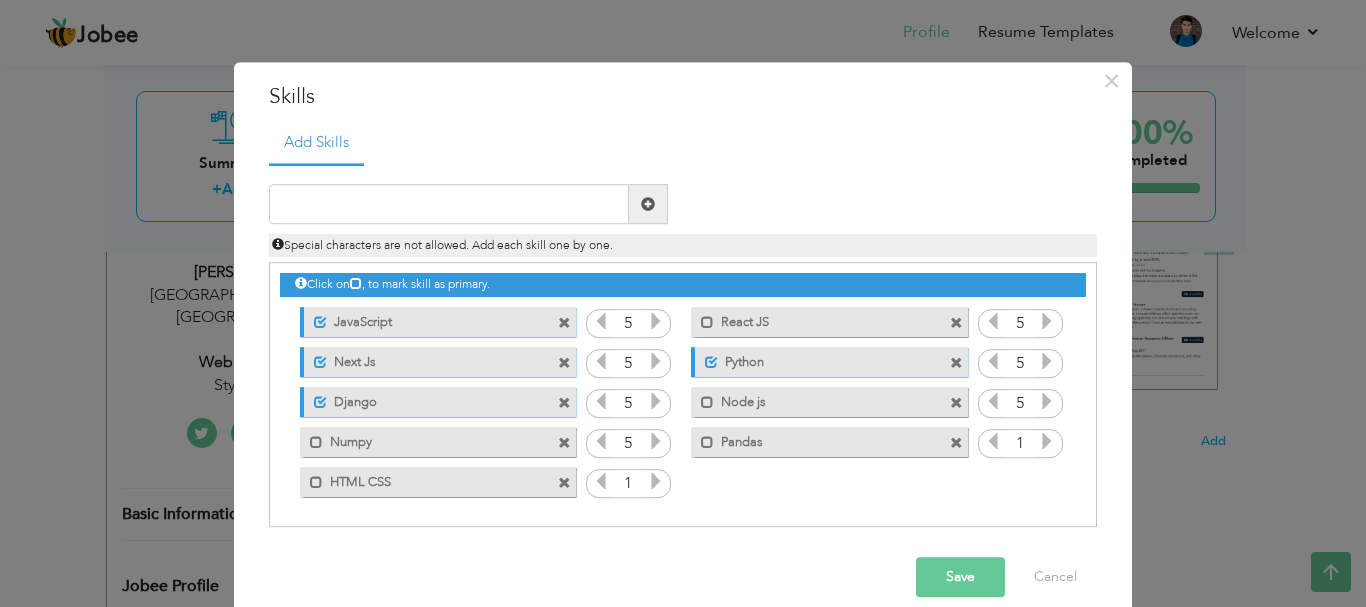 click at bounding box center (1047, 442) 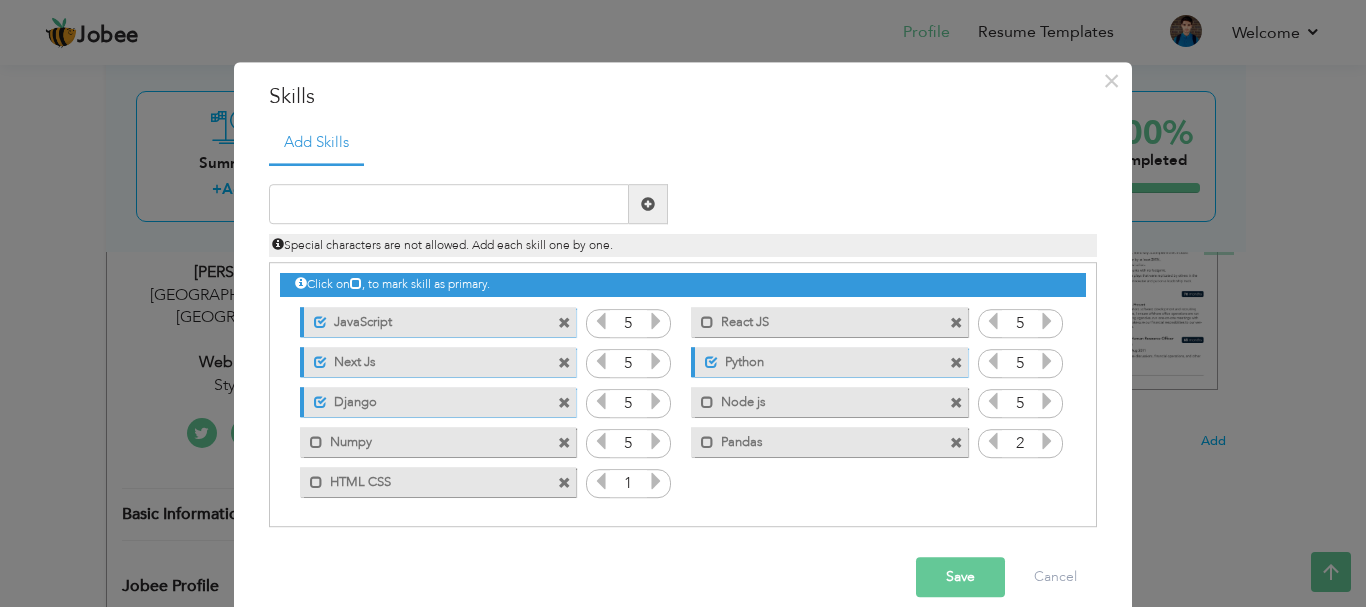 click at bounding box center (1047, 442) 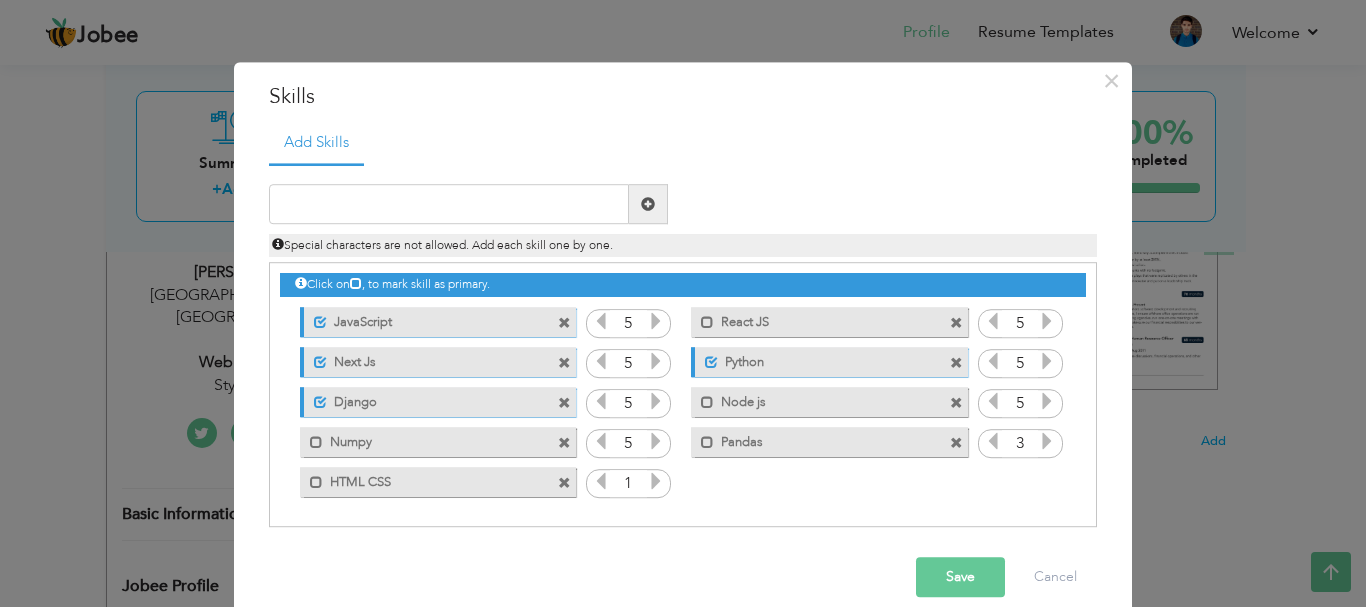 click at bounding box center (1047, 442) 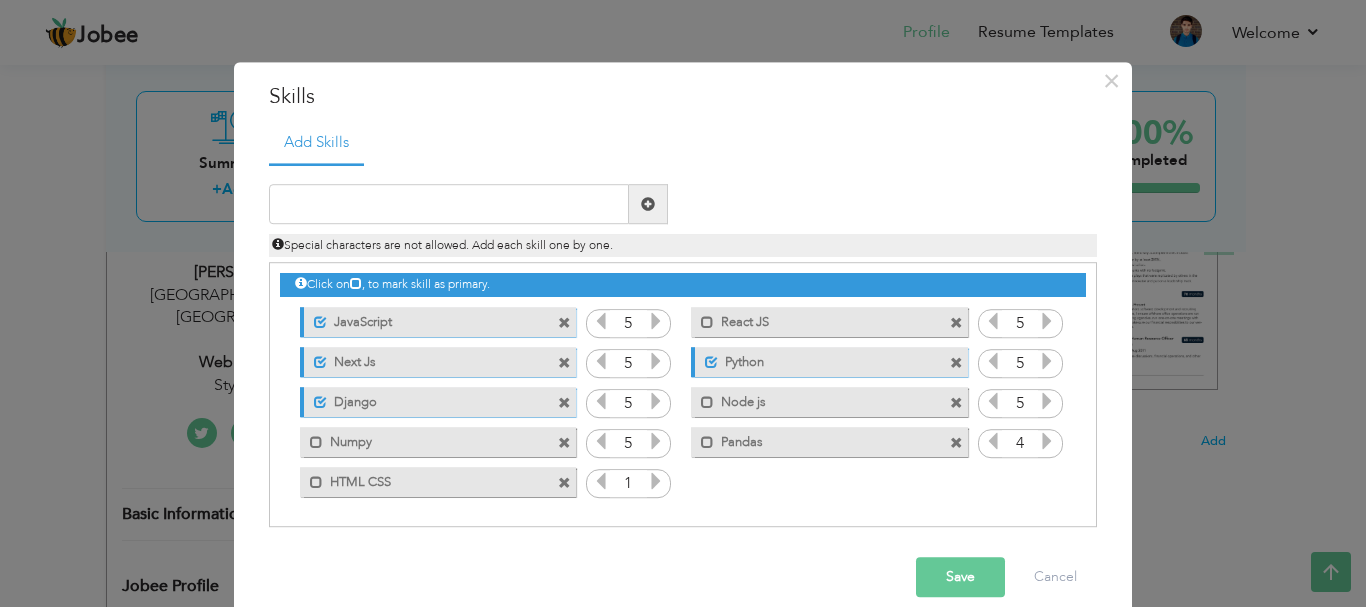 click at bounding box center (1047, 442) 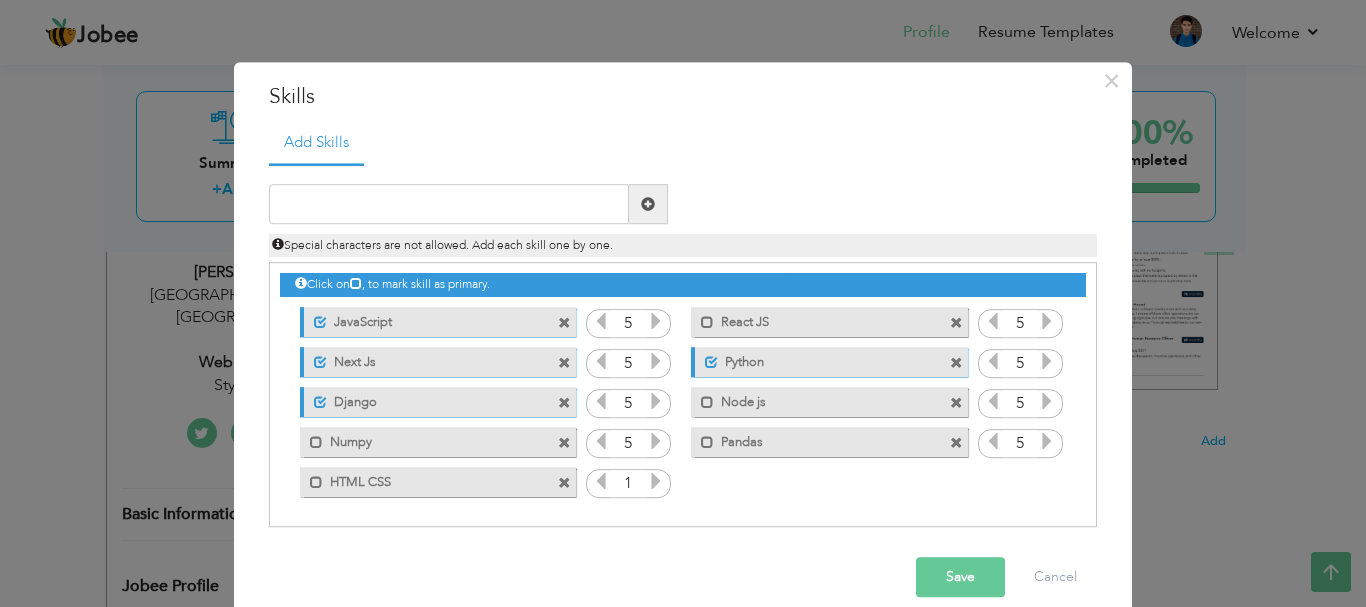 click at bounding box center [656, 482] 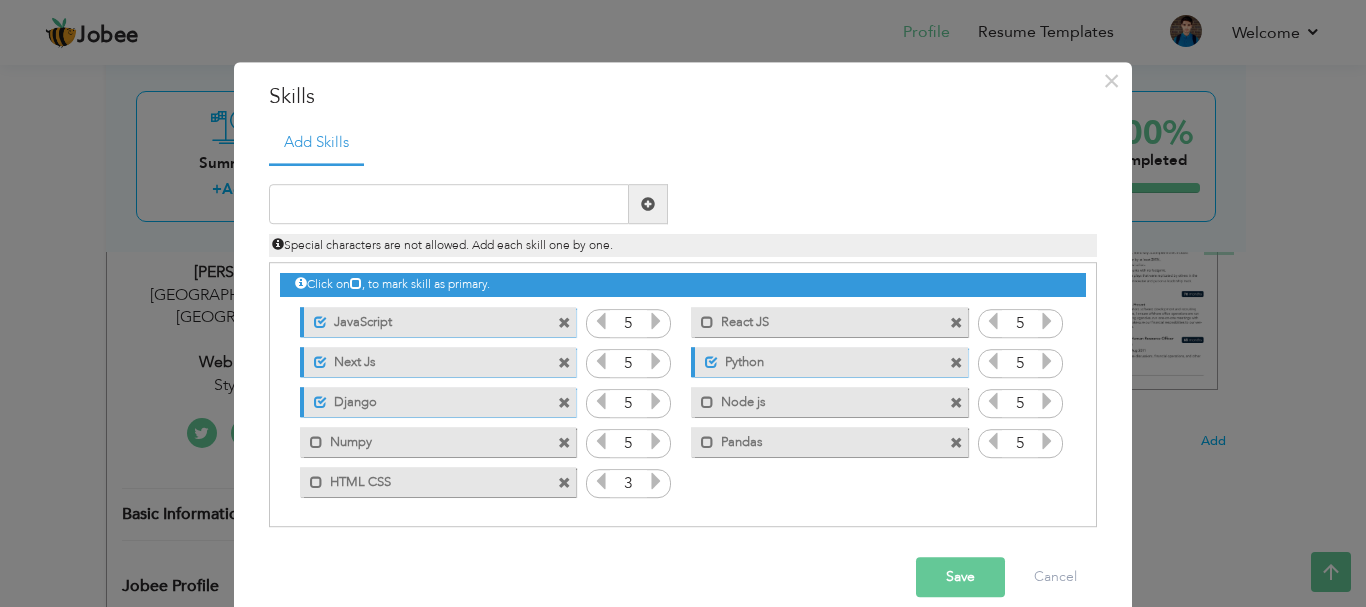click at bounding box center (656, 482) 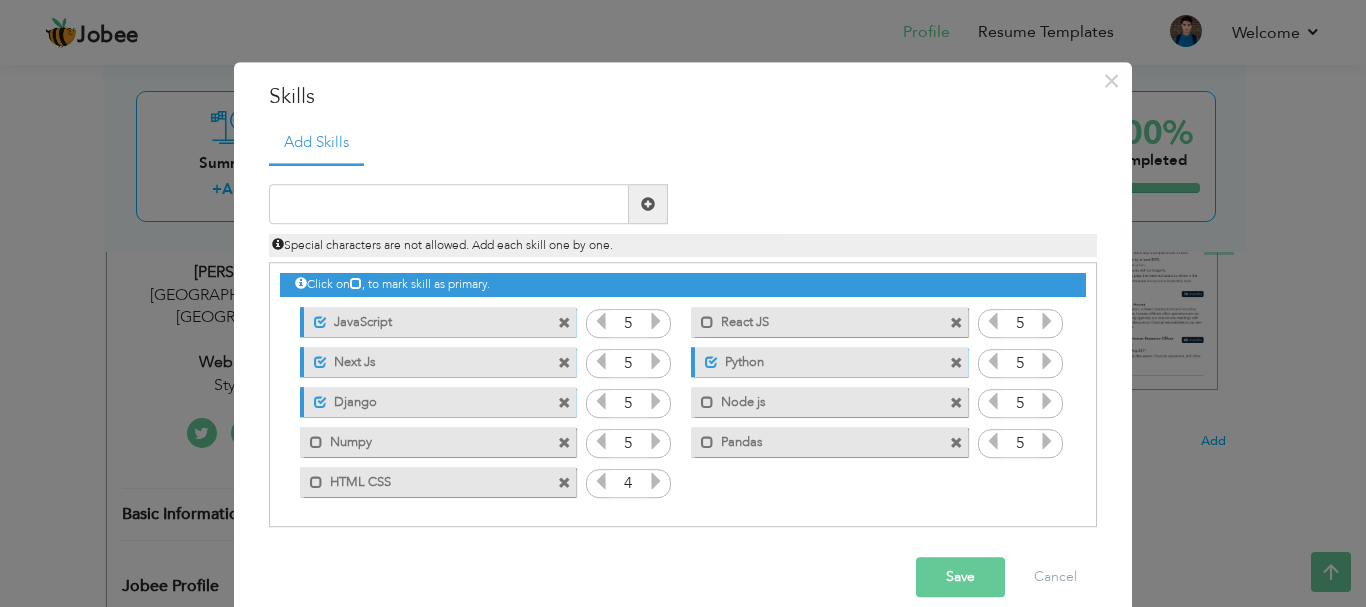 click at bounding box center [656, 482] 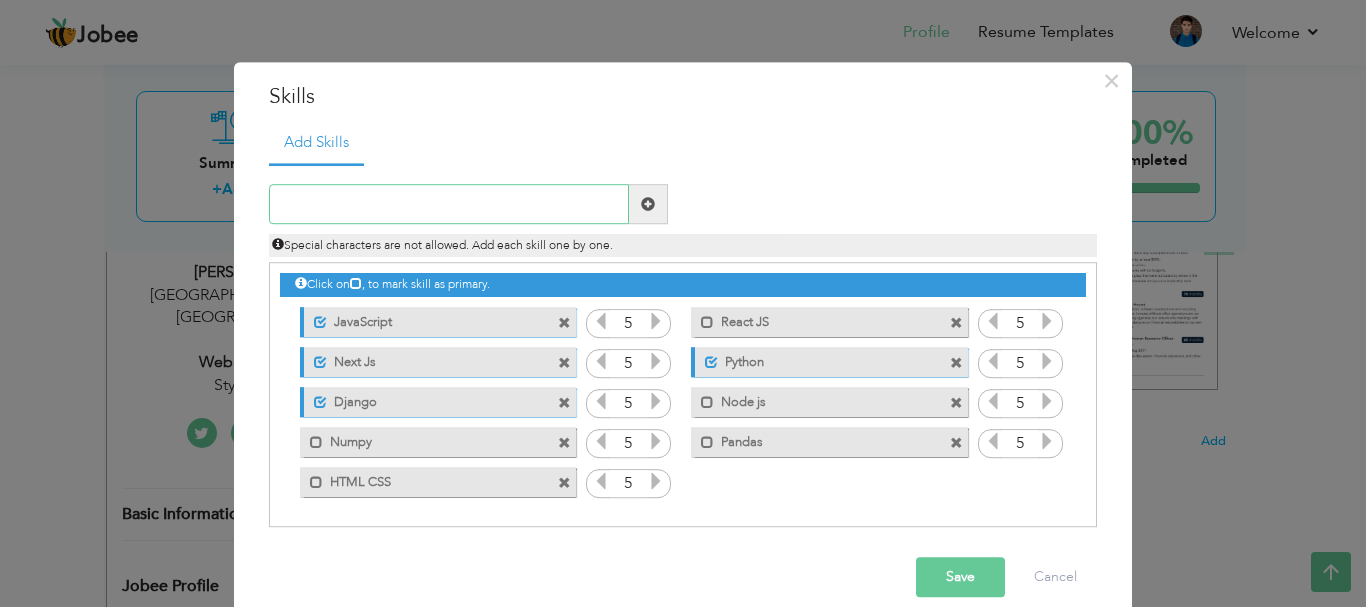 click at bounding box center [449, 205] 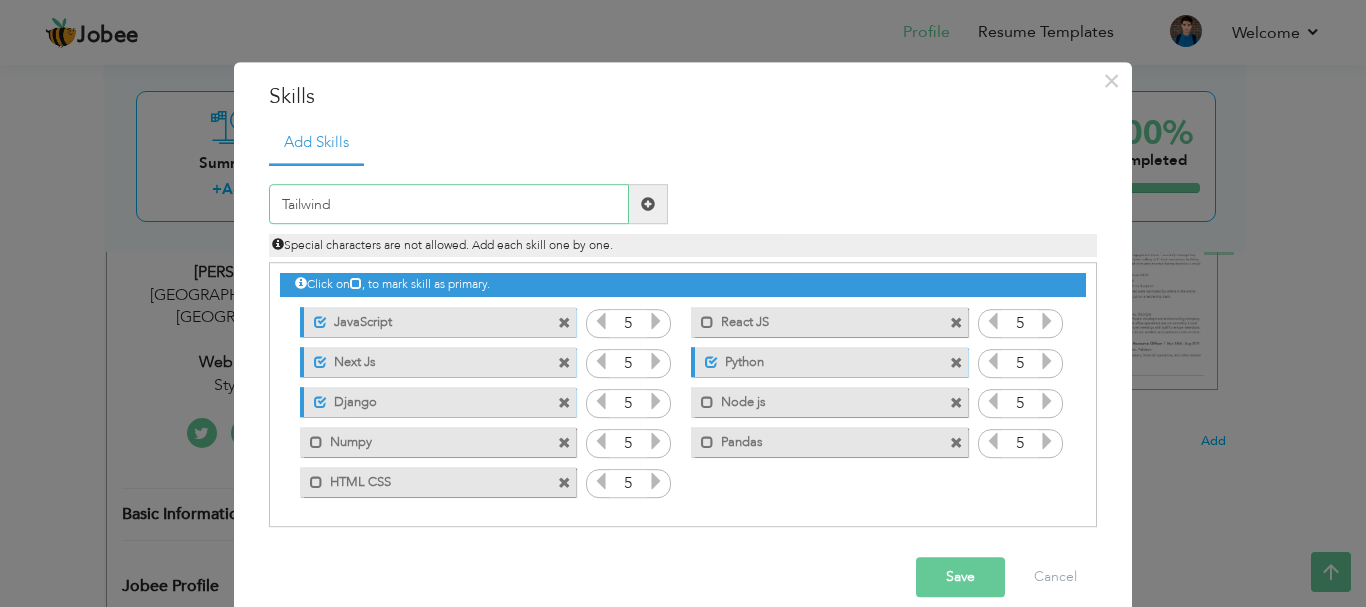 type on "Tailwind" 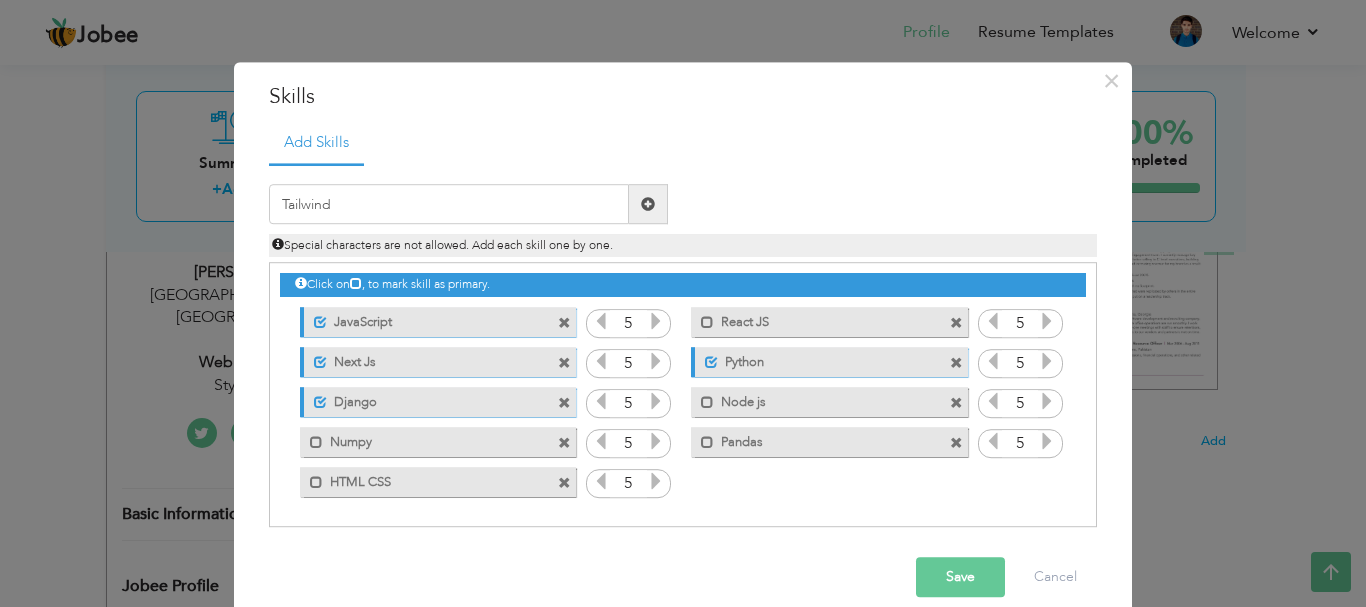 drag, startPoint x: 641, startPoint y: 211, endPoint x: 201, endPoint y: 25, distance: 477.69864 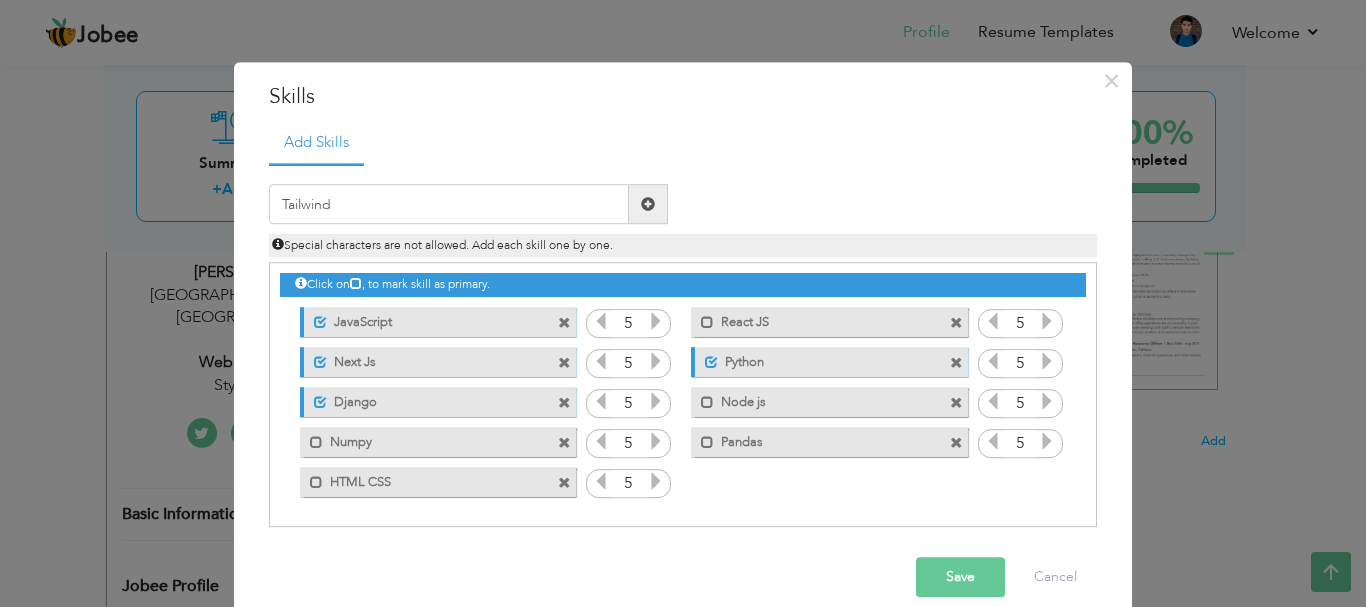 click at bounding box center (648, 205) 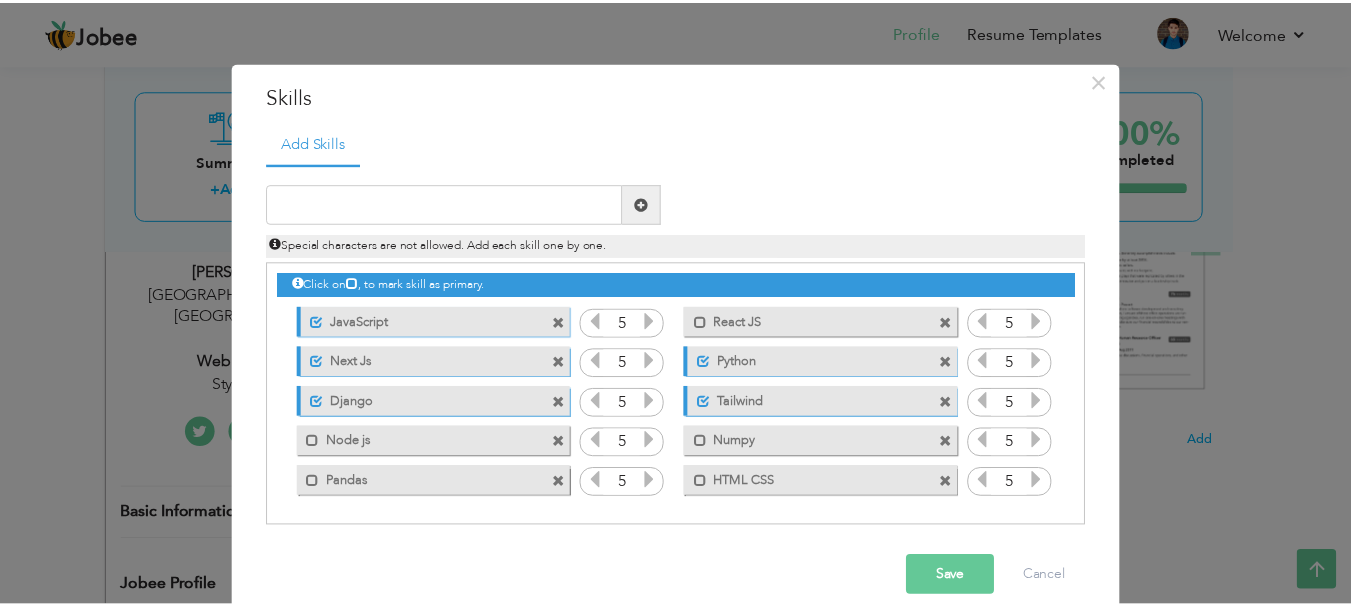 scroll, scrollTop: 26, scrollLeft: 0, axis: vertical 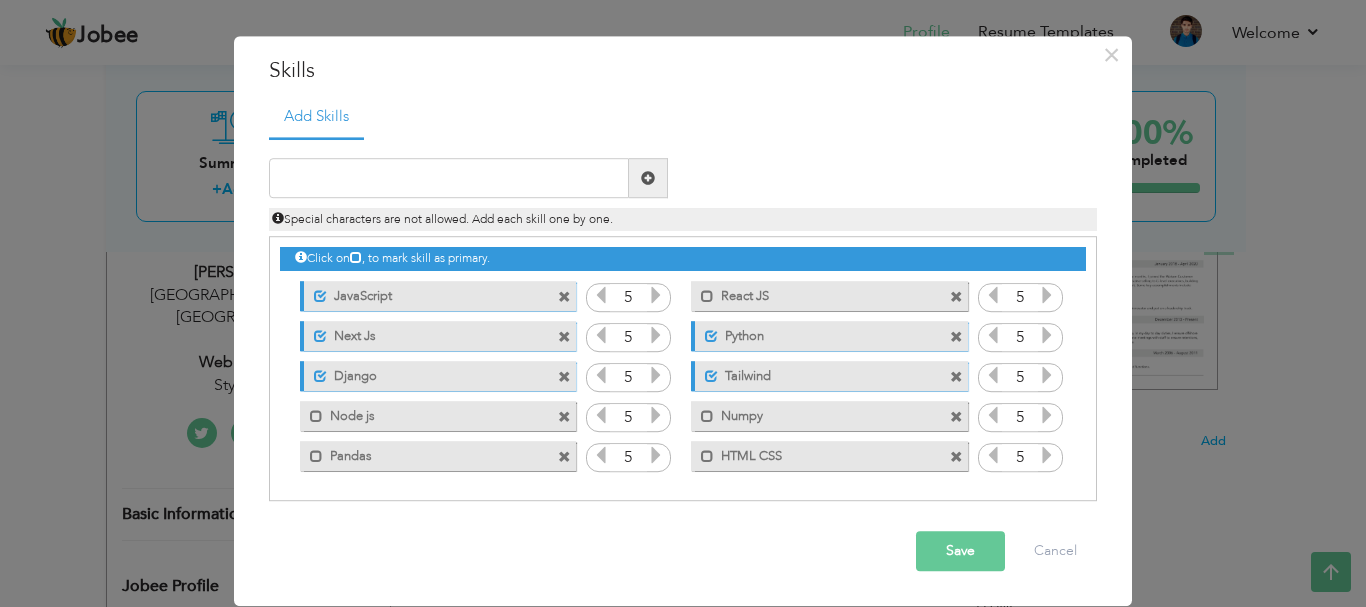 click on "Save" at bounding box center [960, 552] 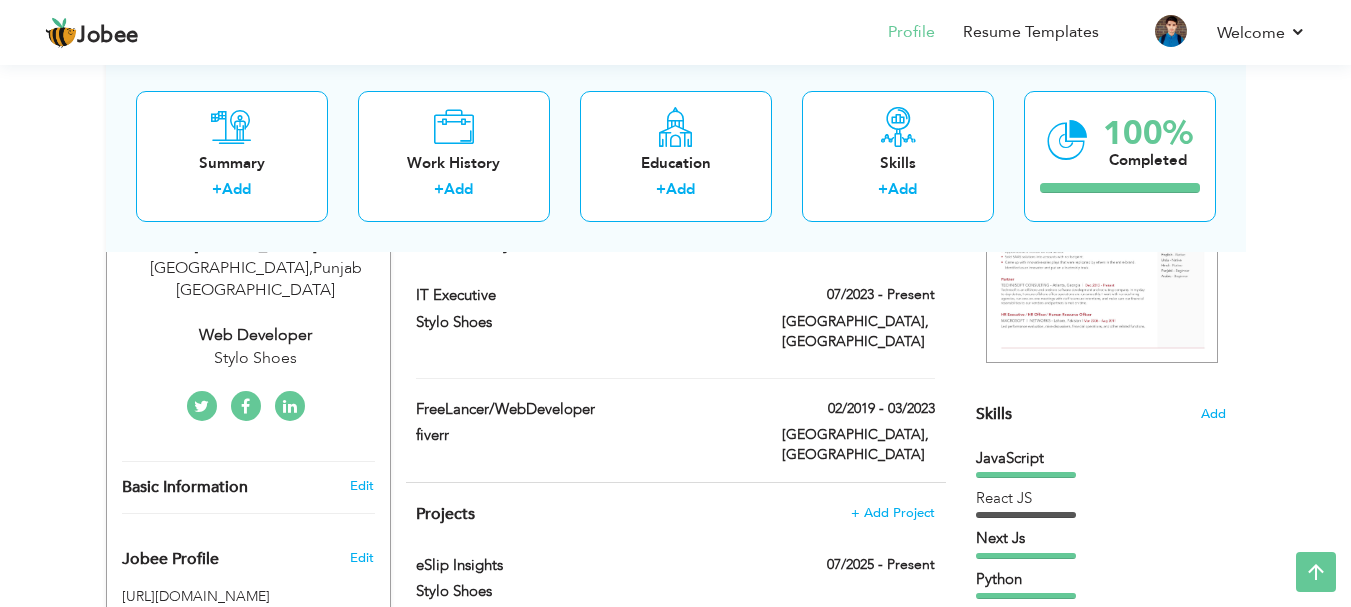 scroll, scrollTop: 0, scrollLeft: 0, axis: both 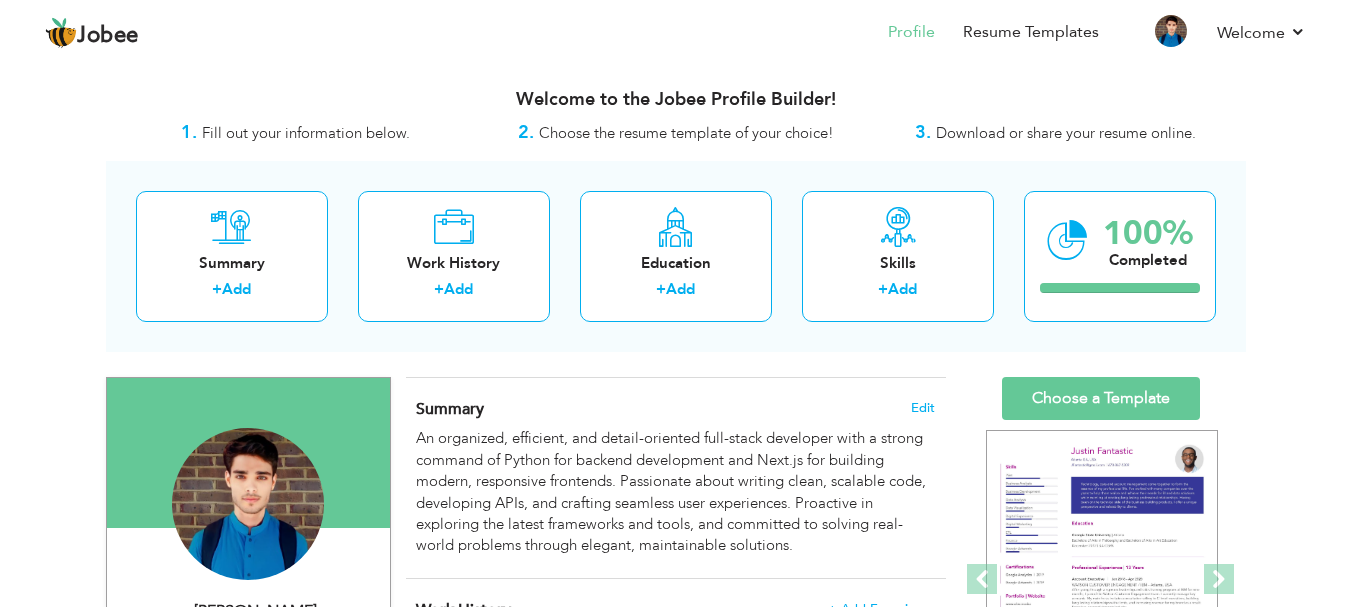 drag, startPoint x: 1026, startPoint y: 45, endPoint x: 1142, endPoint y: 76, distance: 120.070816 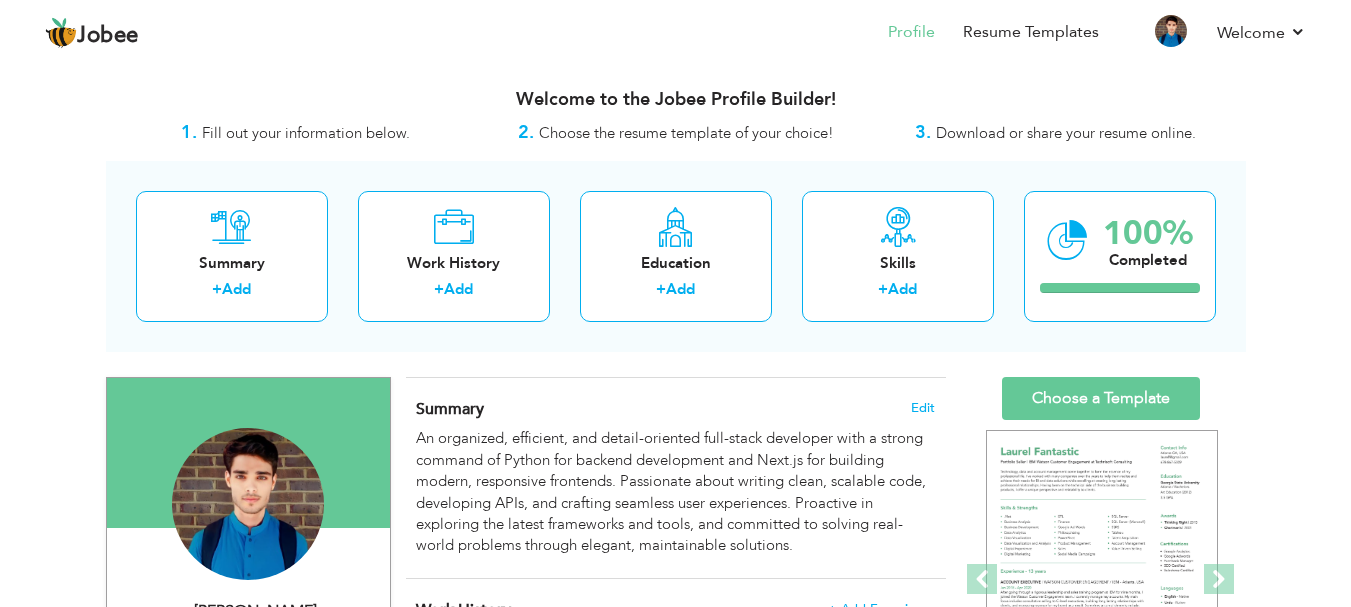 click on "Jobee
Profile
Resume Templates
Resume Templates
Cover Letters
About
My Resume
Welcome
Settings
Log off
Resume Created" at bounding box center [675, 32] 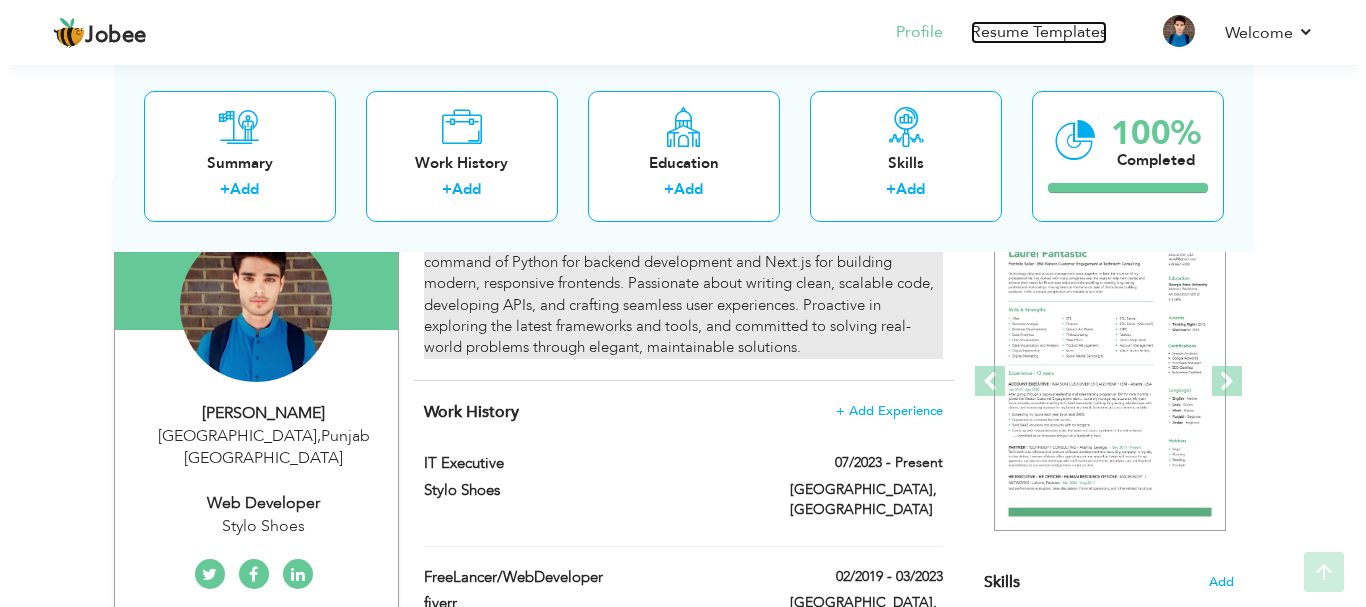 scroll, scrollTop: 200, scrollLeft: 0, axis: vertical 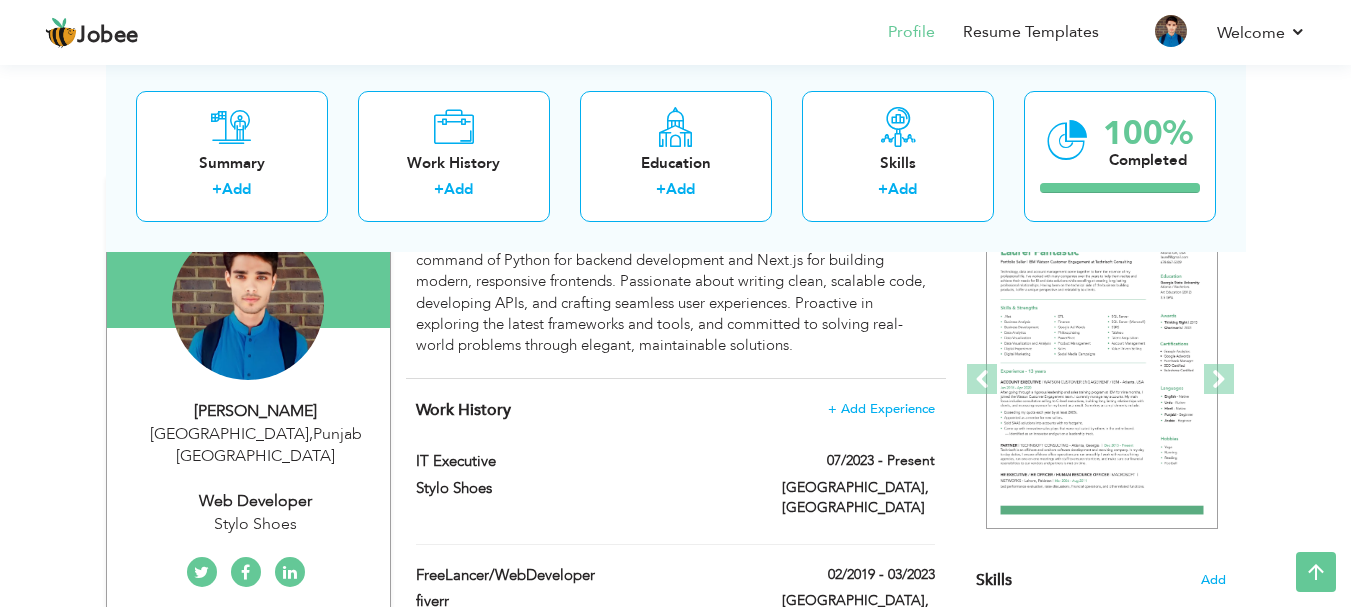 click on "Lahore ,  Punjab Pakistan" at bounding box center [256, 446] 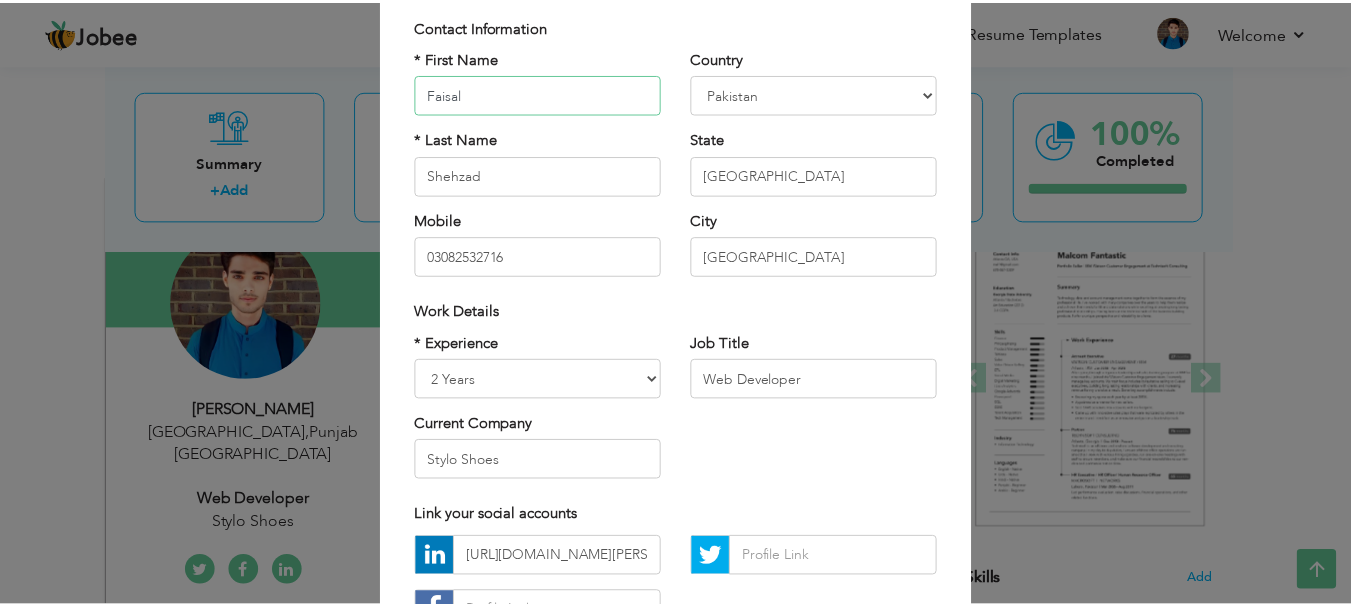 scroll, scrollTop: 292, scrollLeft: 0, axis: vertical 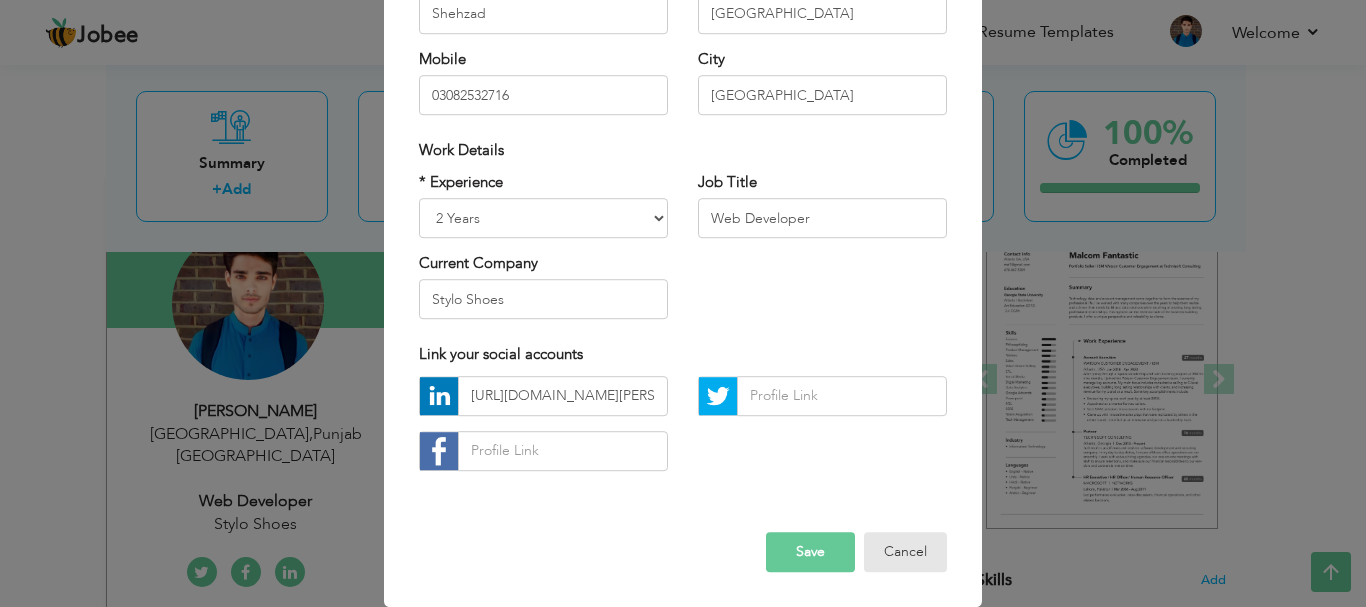 drag, startPoint x: 912, startPoint y: 555, endPoint x: 553, endPoint y: 142, distance: 547.2203 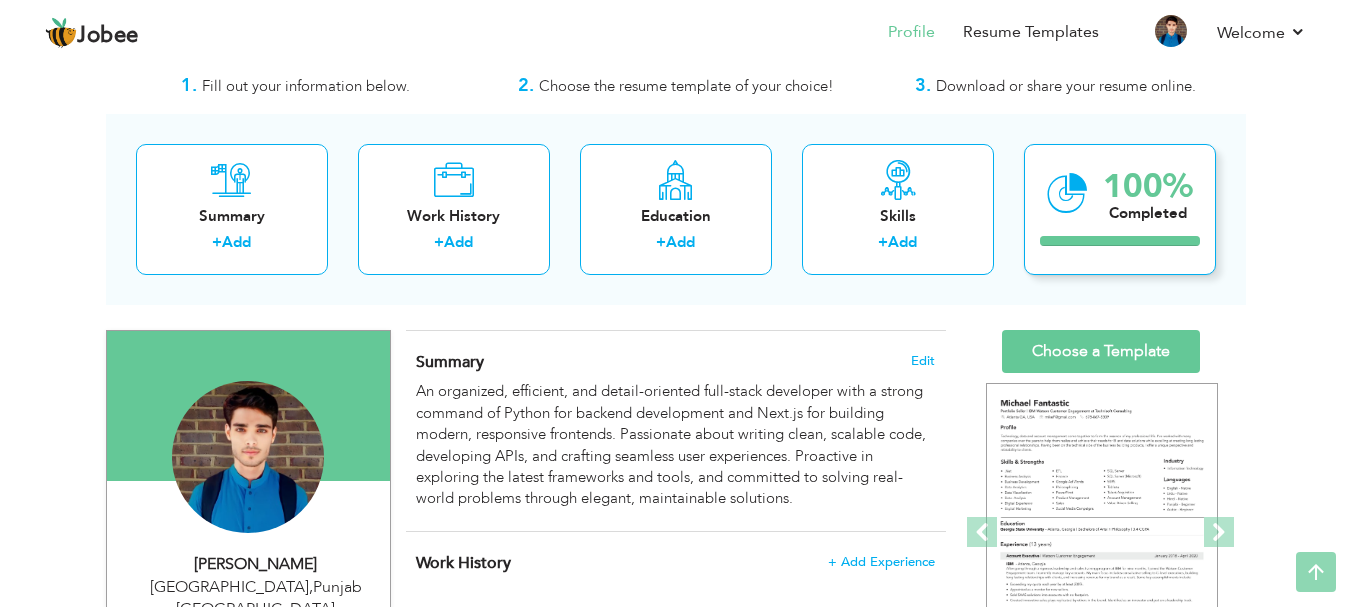 scroll, scrollTop: 0, scrollLeft: 0, axis: both 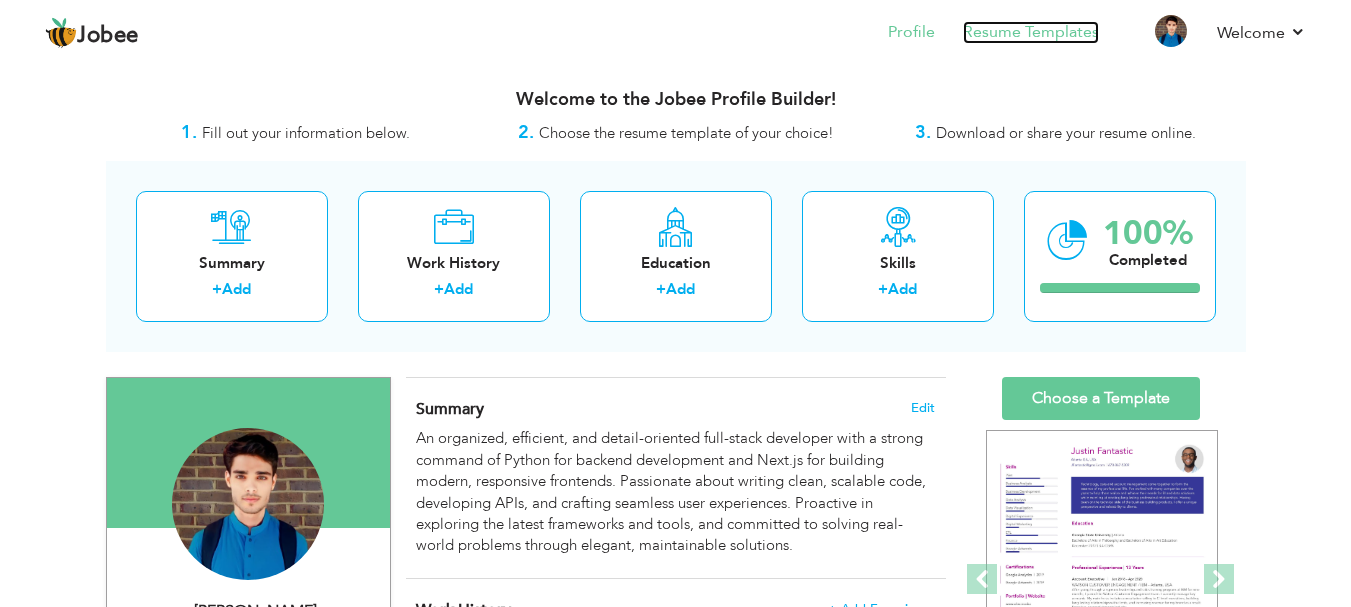 drag, startPoint x: 1020, startPoint y: 46, endPoint x: 1018, endPoint y: 31, distance: 15.132746 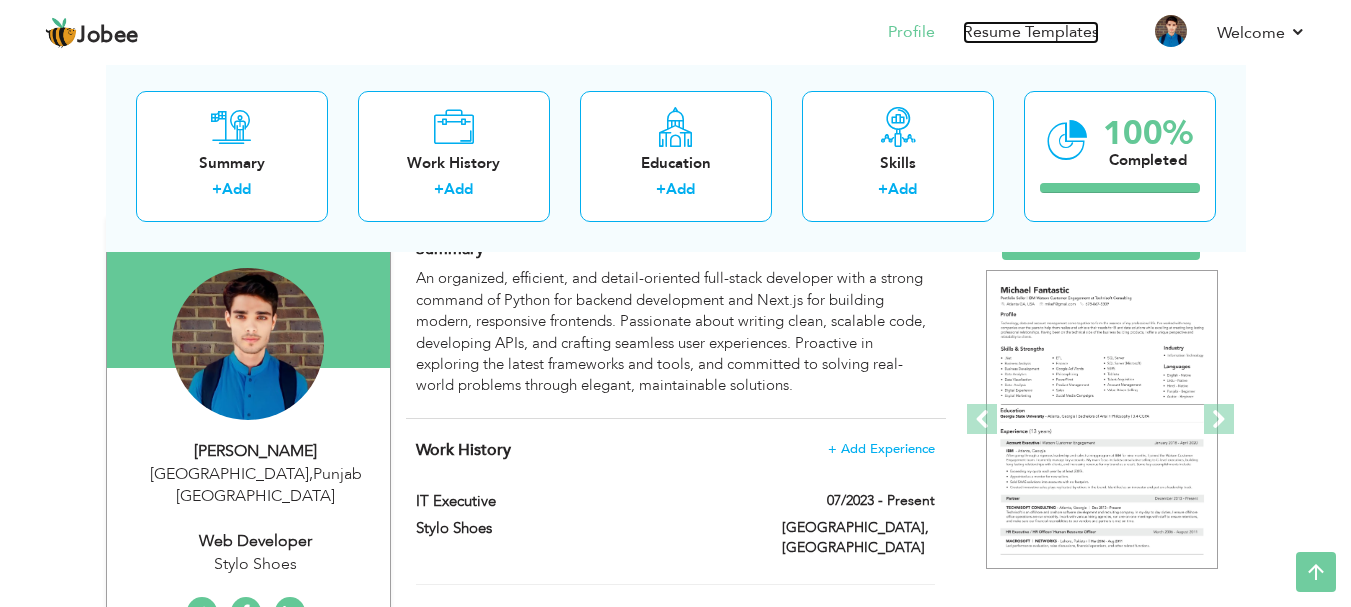 scroll, scrollTop: 0, scrollLeft: 0, axis: both 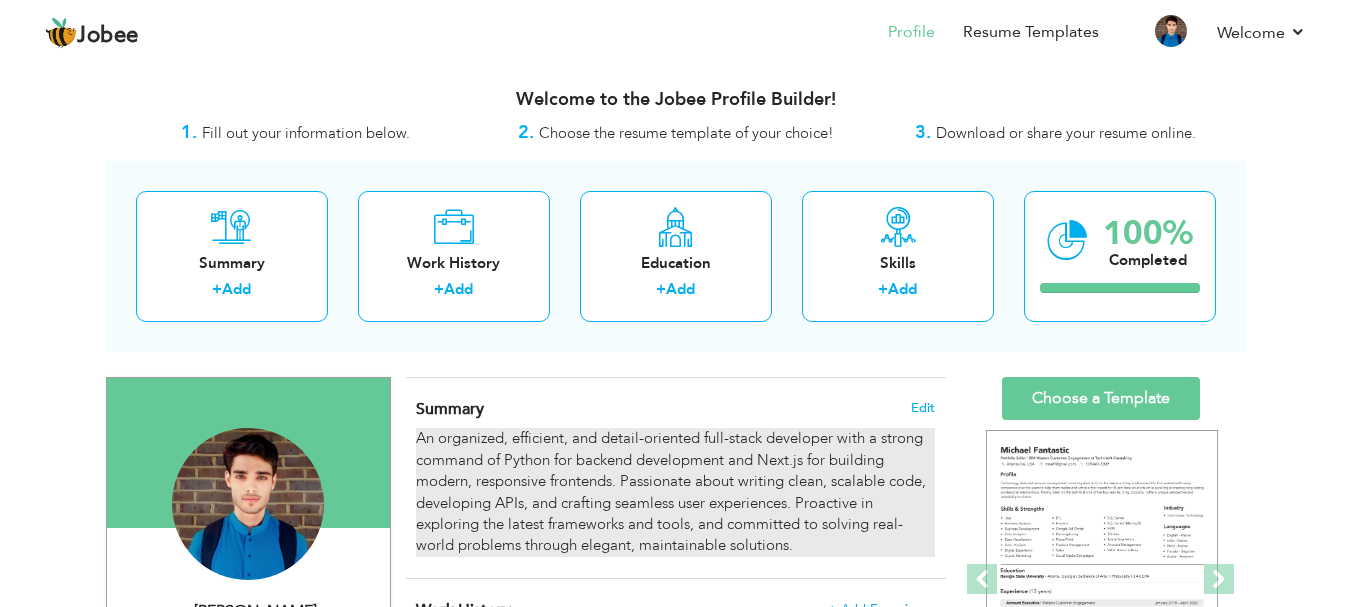 click on "An organized, efficient, and detail-oriented full-stack developer with a strong command of Python for backend development and Next.js for building modern, responsive frontends. Passionate about writing clean, scalable code, developing APIs, and crafting seamless user experiences. Proactive in exploring the latest frameworks and tools, and committed to solving real-world problems through elegant, maintainable solutions." at bounding box center (675, 492) 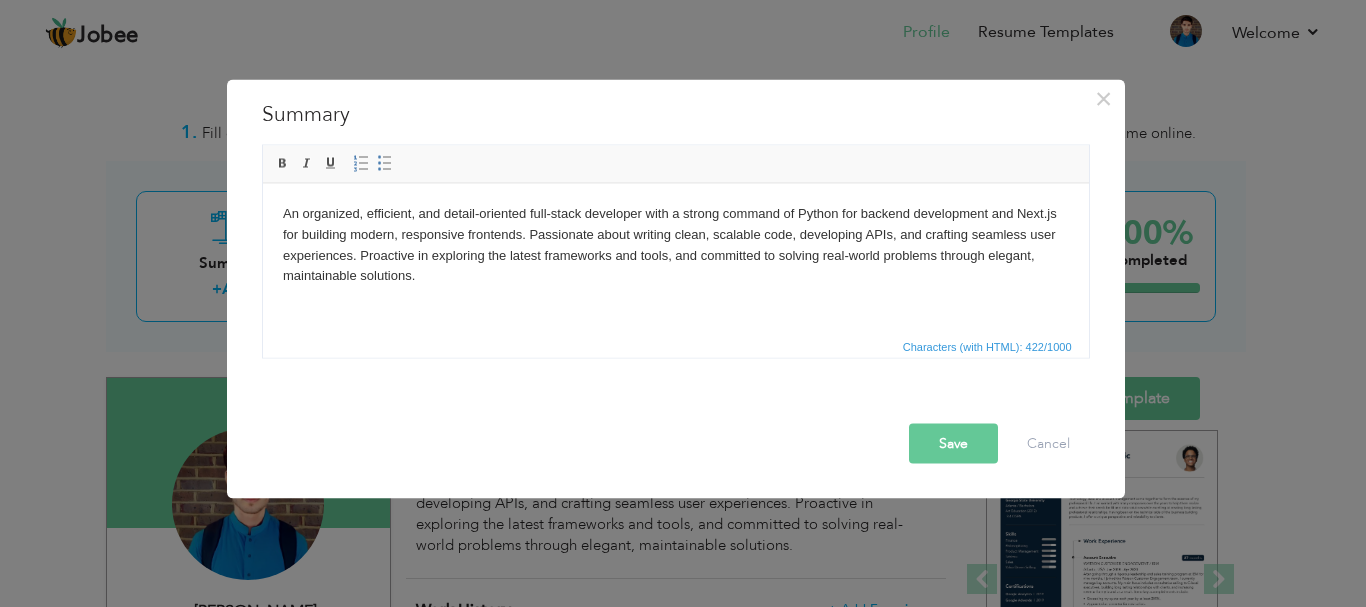drag, startPoint x: 494, startPoint y: 286, endPoint x: 420, endPoint y: 280, distance: 74.24284 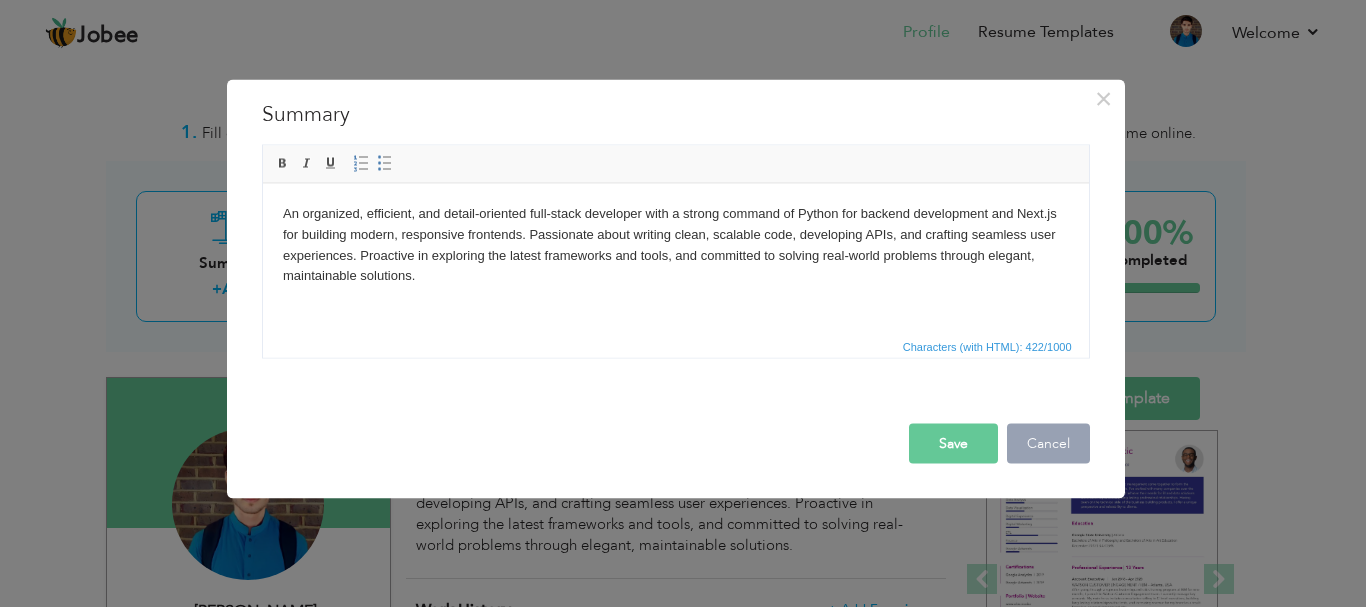 click on "Cancel" at bounding box center [1048, 443] 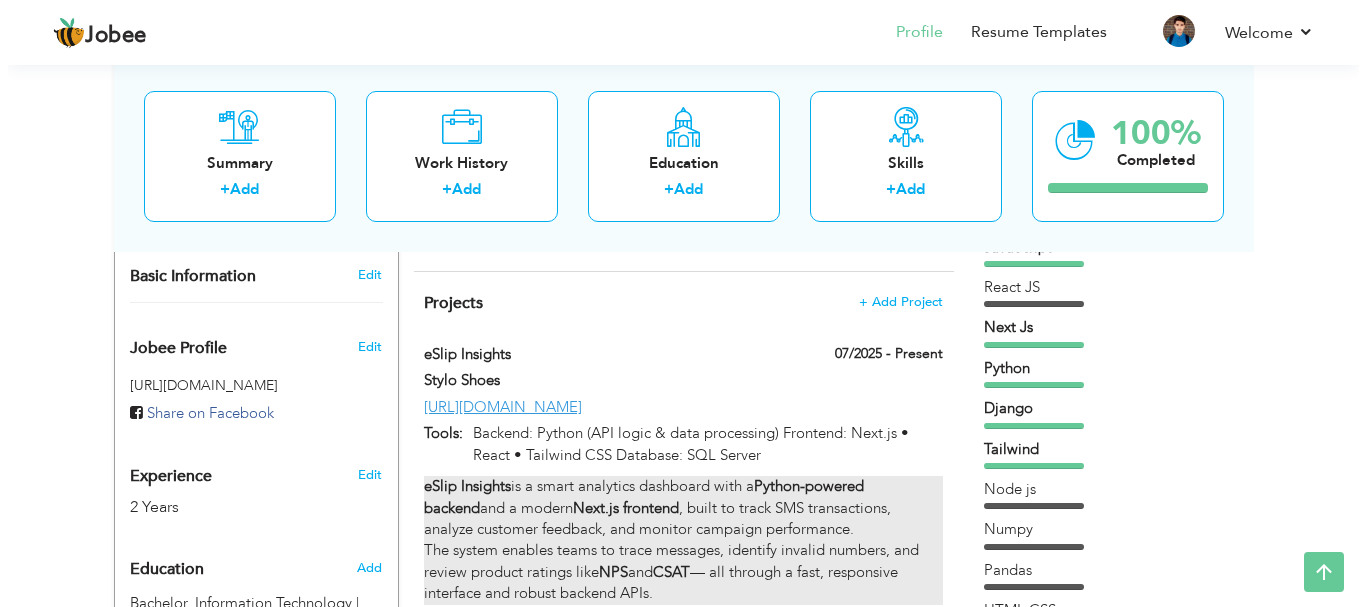scroll, scrollTop: 700, scrollLeft: 0, axis: vertical 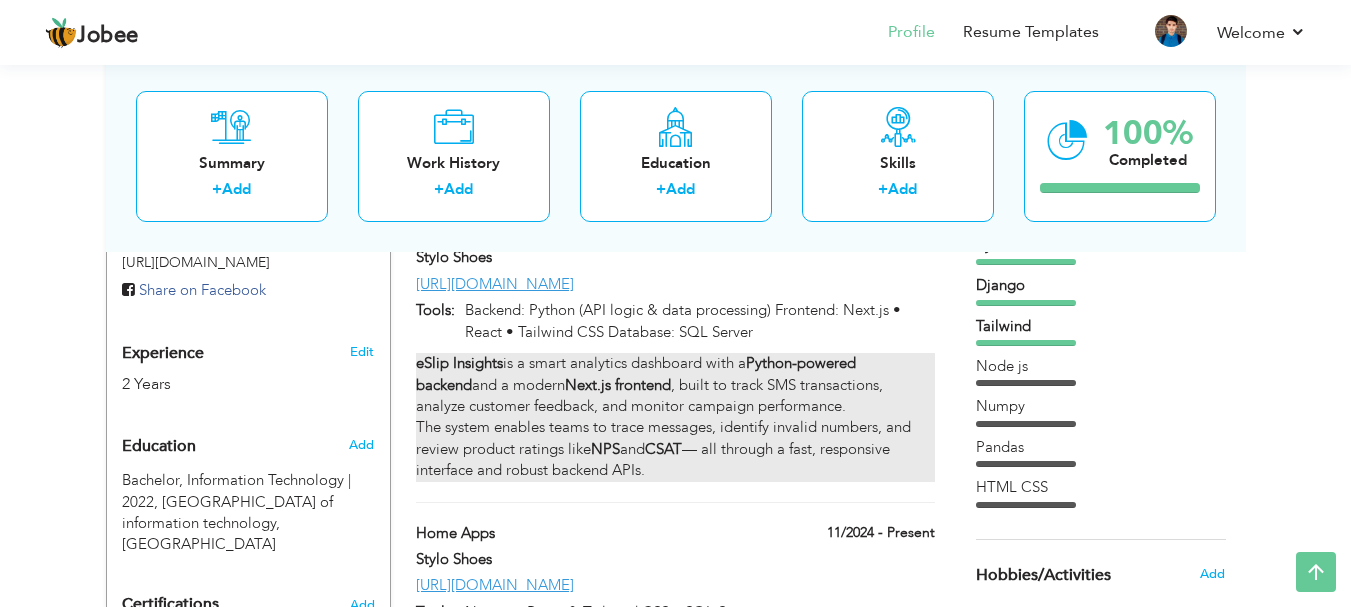 click on "eSlip Insights  is a smart analytics dashboard with a  Python-powered backend  and a modern  Next.js frontend , built to track SMS transactions, analyze customer feedback, and monitor campaign performance.
The system enables teams to trace messages, identify invalid numbers, and review product ratings like  NPS  and  CSAT  — all through a fast, responsive interface and robust backend APIs." at bounding box center (675, 417) 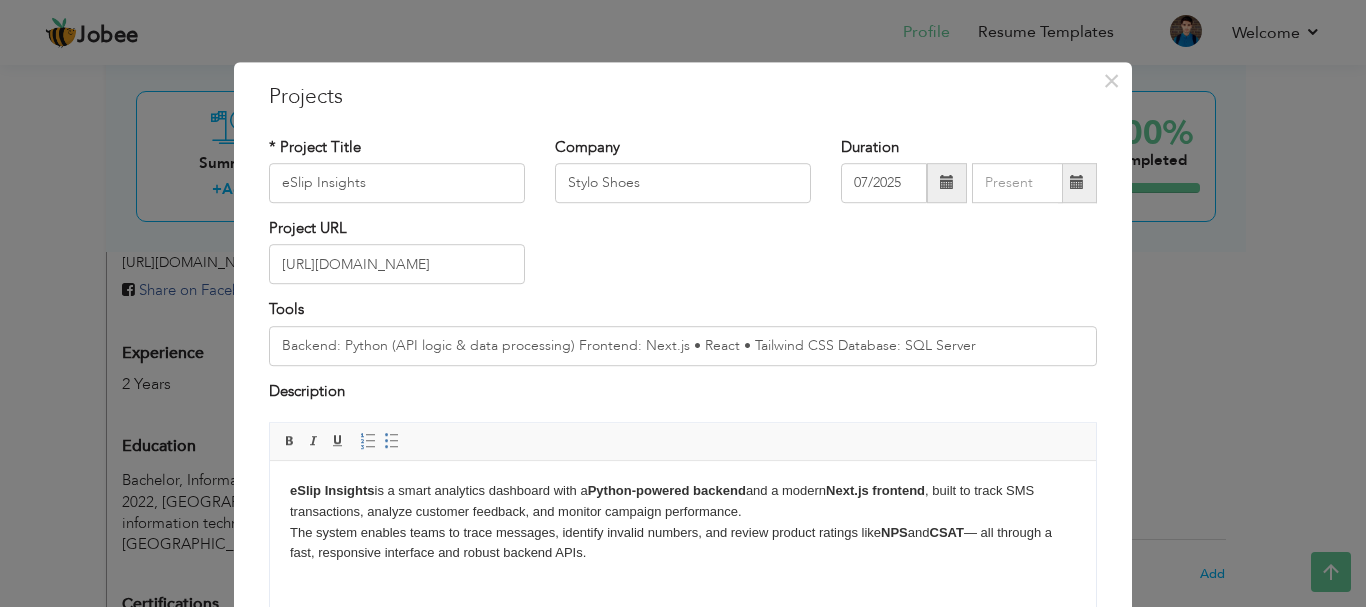 scroll, scrollTop: 0, scrollLeft: 0, axis: both 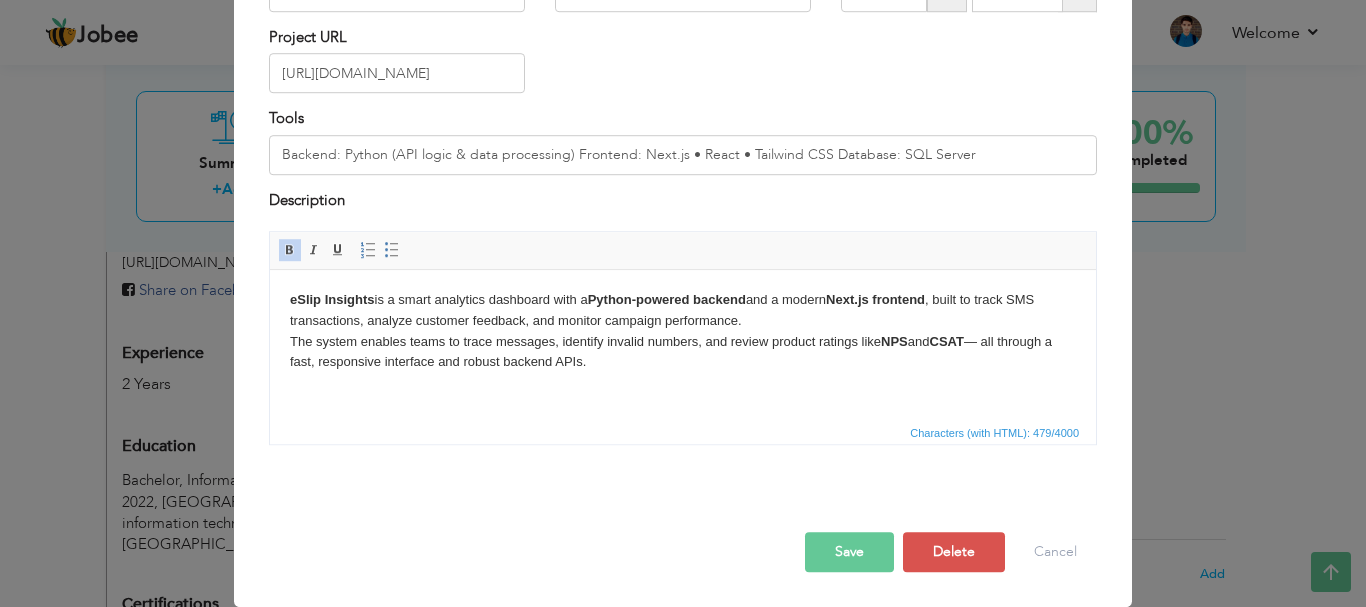 drag, startPoint x: 606, startPoint y: 360, endPoint x: 625, endPoint y: 366, distance: 19.924858 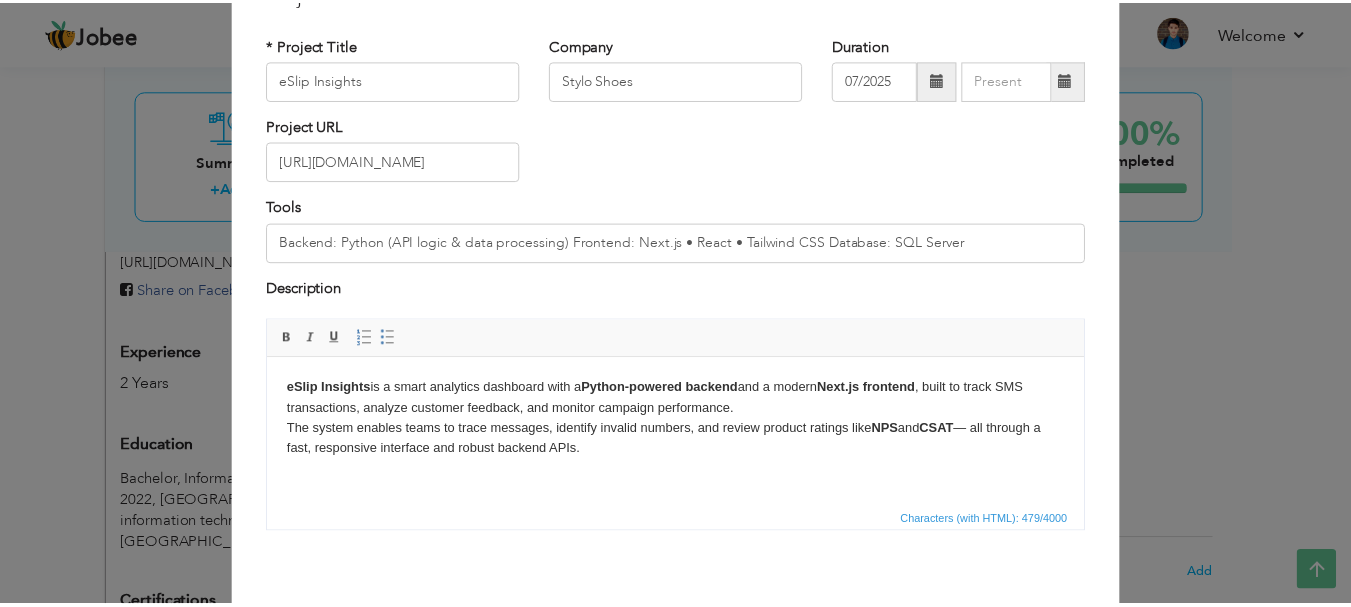 scroll, scrollTop: 0, scrollLeft: 0, axis: both 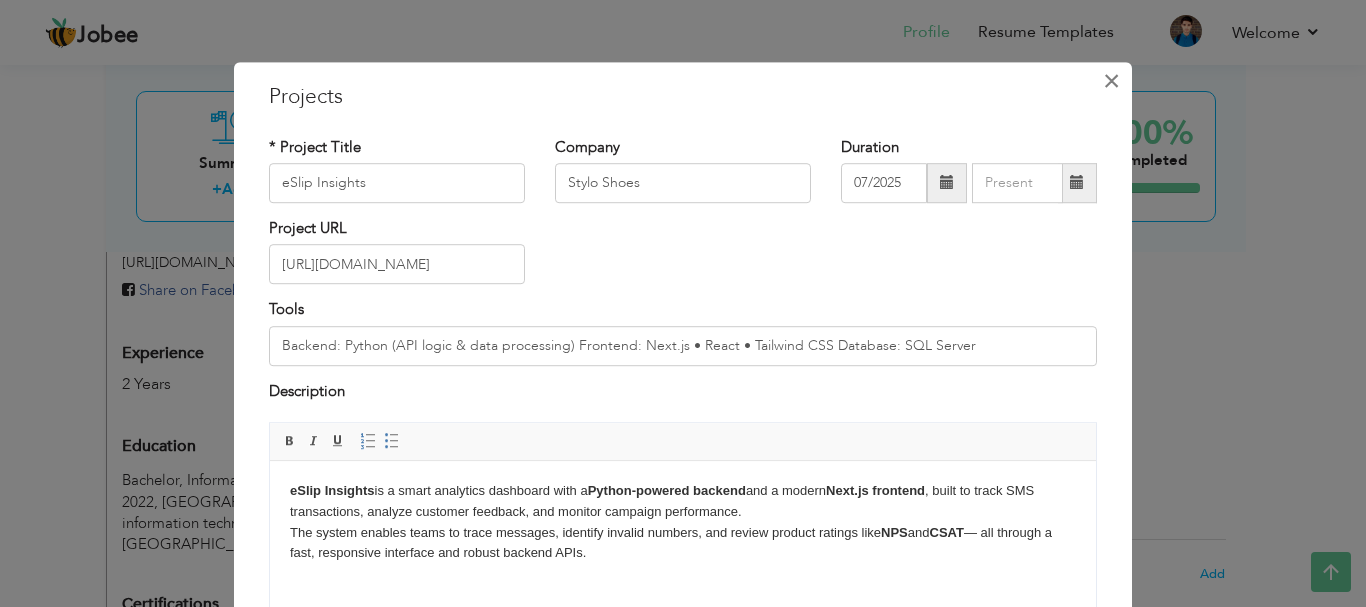 click on "×" at bounding box center [1111, 81] 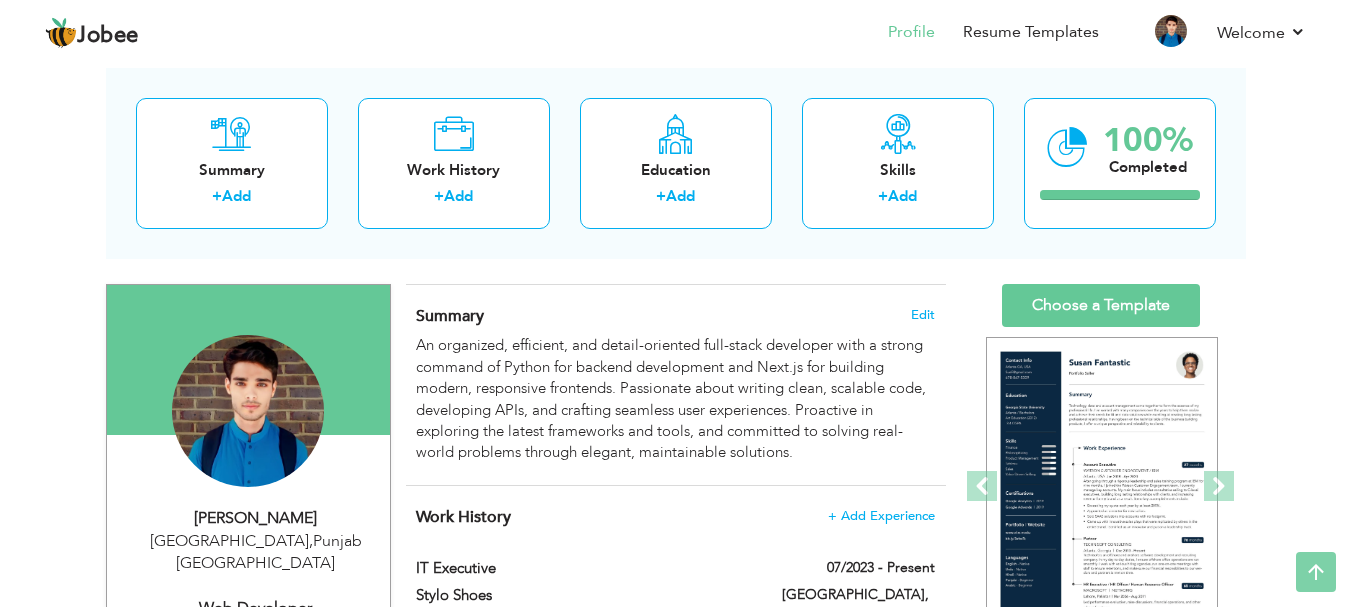 scroll, scrollTop: 0, scrollLeft: 0, axis: both 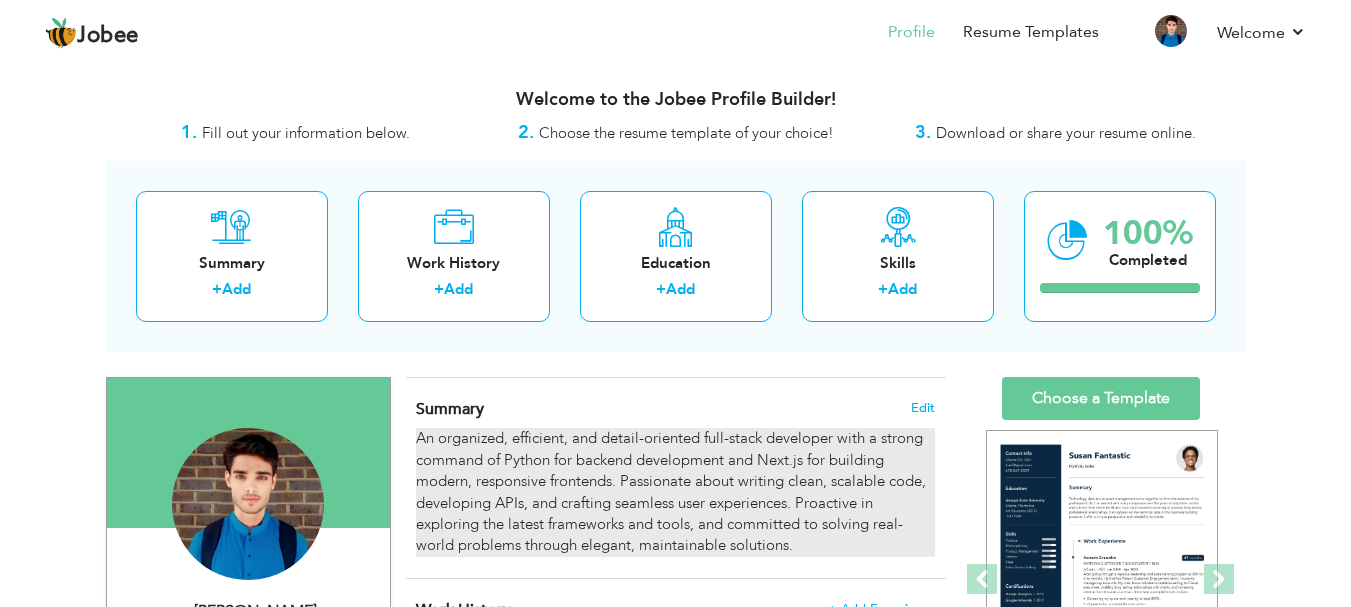 click on "An organized, efficient, and detail-oriented full-stack developer with a strong command of Python for backend development and Next.js for building modern, responsive frontends. Passionate about writing clean, scalable code, developing APIs, and crafting seamless user experiences. Proactive in exploring the latest frameworks and tools, and committed to solving real-world problems through elegant, maintainable solutions." at bounding box center [675, 492] 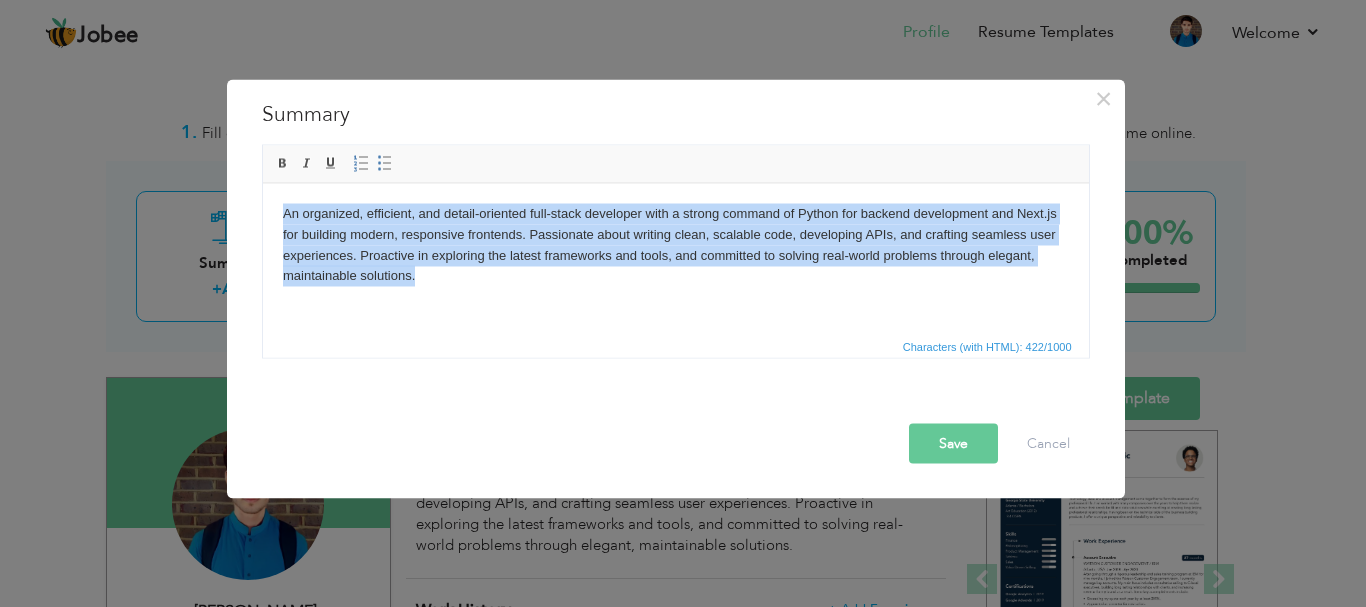 drag, startPoint x: 403, startPoint y: 277, endPoint x: 492, endPoint y: 401, distance: 152.63354 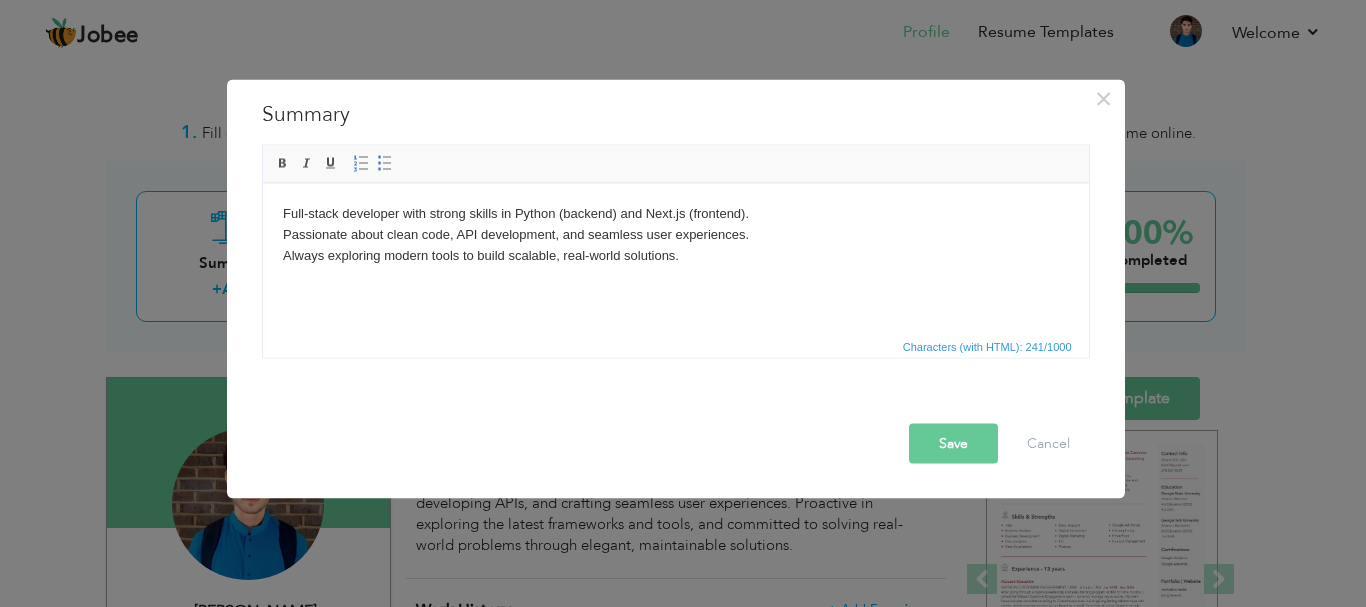 click on "Save" at bounding box center (953, 443) 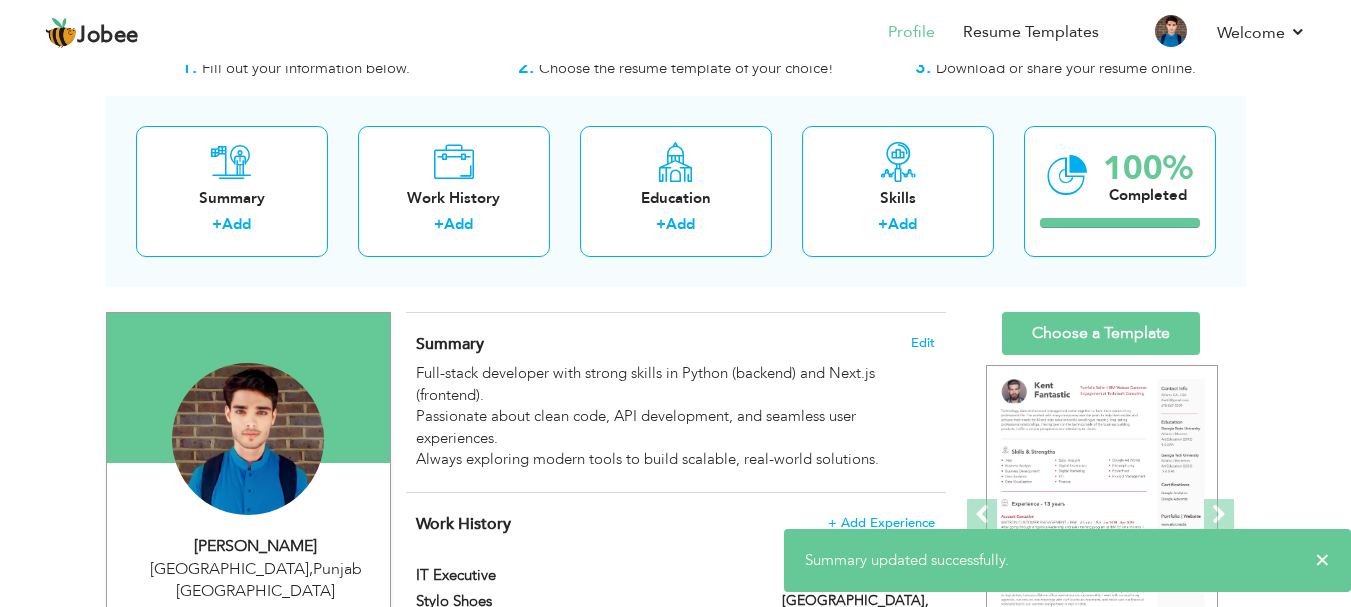 scroll, scrollTop: 100, scrollLeft: 0, axis: vertical 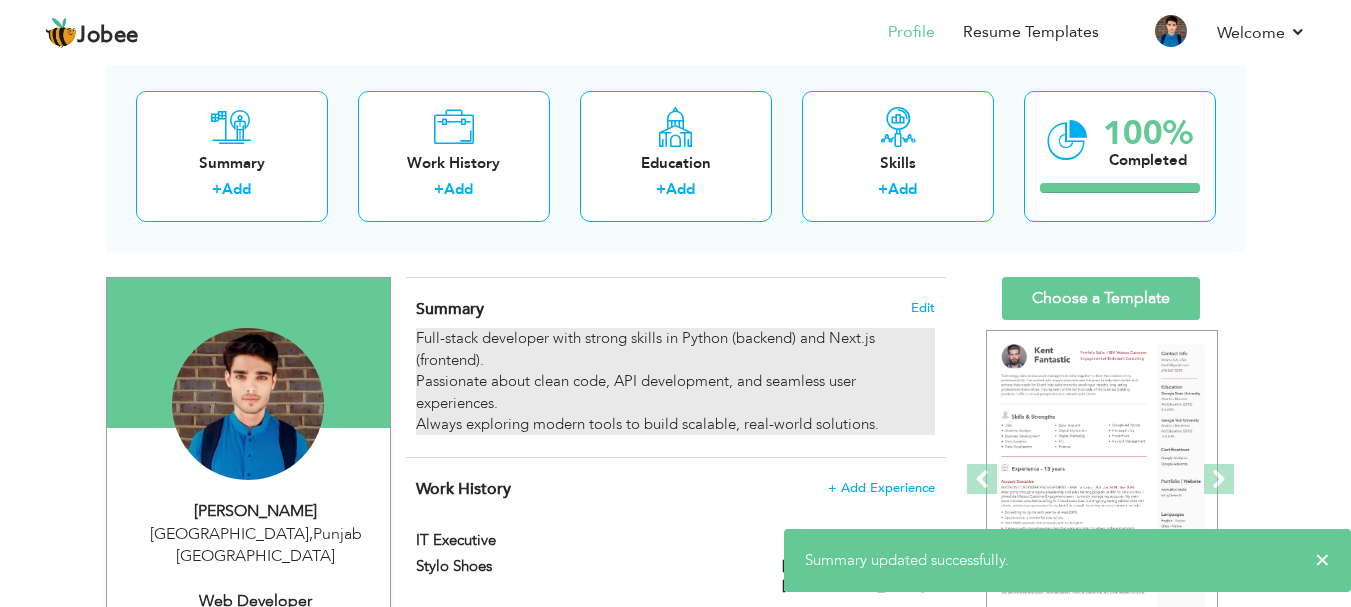 click on "Full-stack developer with strong skills in Python (backend) and Next.js (frontend).
Passionate about clean code, API development, and seamless user experiences.
Always exploring modern tools to build scalable, real-world solutions." at bounding box center (675, 381) 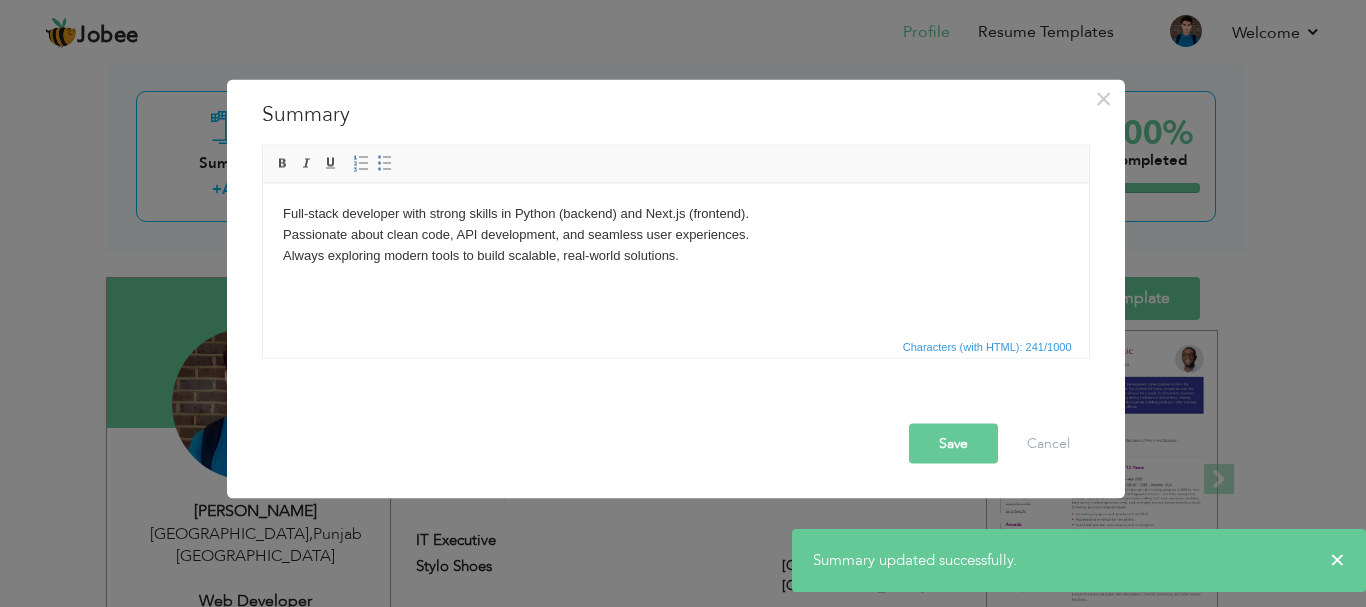 click on "Full-stack developer with strong skills in Python (backend) and Next.js (frontend). Passionate about clean code, API development, and seamless user experiences. Always exploring modern tools to build scalable, real-world solutions." at bounding box center (675, 234) 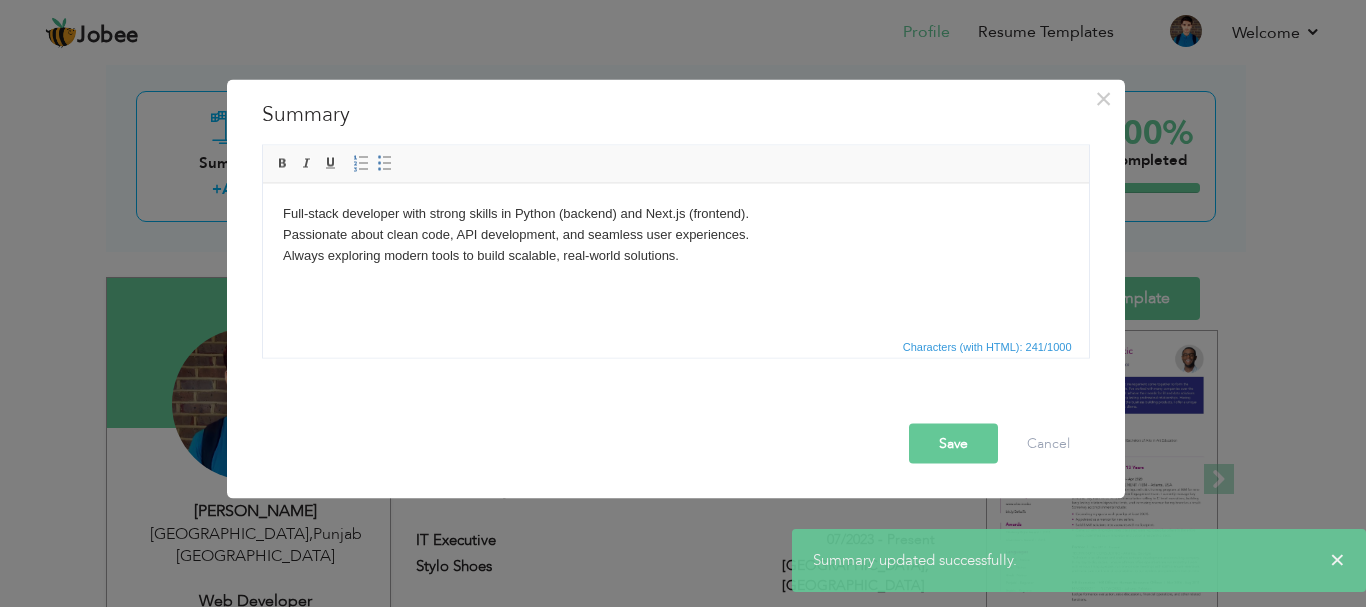type 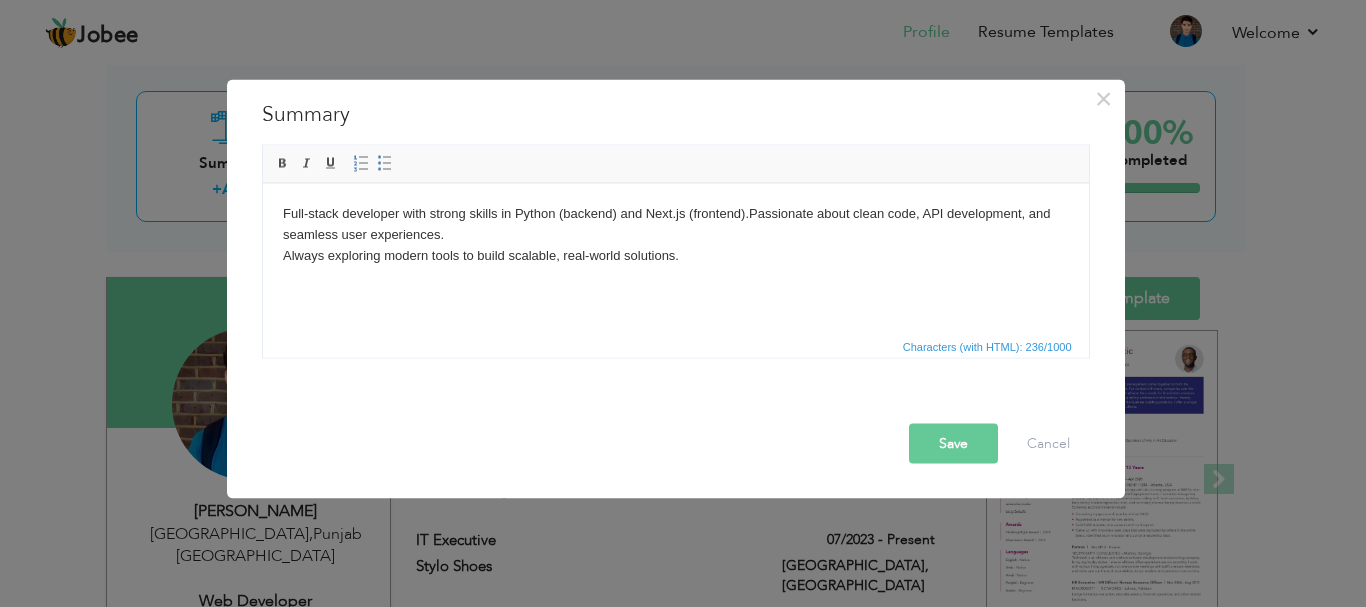 click on "Full-stack developer with strong skills in Python (backend) and Next.js (frontend).  Passionate about clean code, API development, and seamless user experiences. Always exploring modern tools to build scalable, real-world solutions." at bounding box center (675, 234) 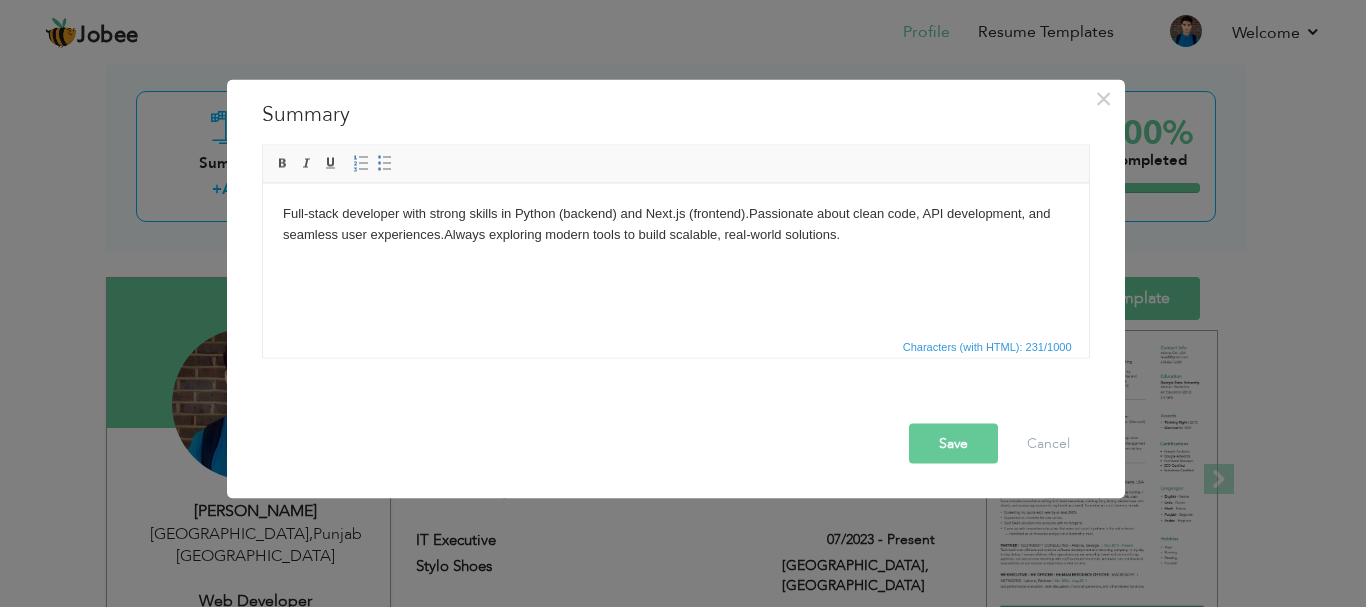 click on "Save" at bounding box center (953, 443) 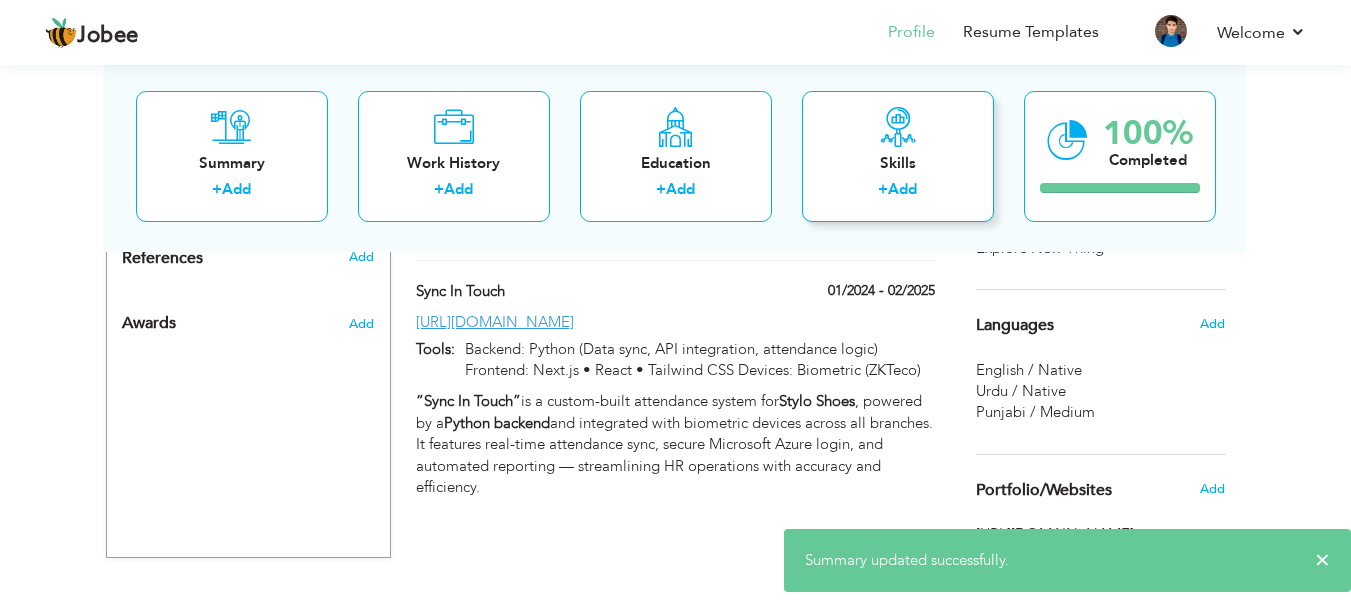 scroll, scrollTop: 1139, scrollLeft: 0, axis: vertical 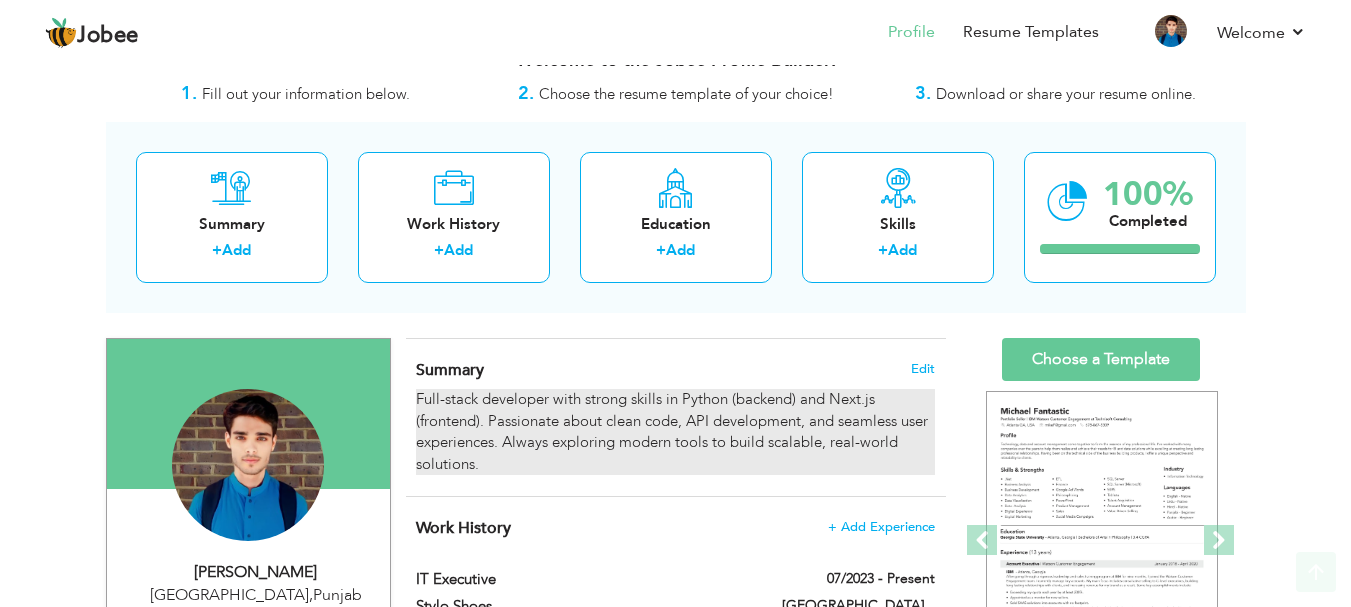 click on "Full-stack developer with strong skills in Python (backend) and Next.js (frontend). Passionate about clean code, API development, and seamless user experiences. Always exploring modern tools to build scalable, real-world solutions." at bounding box center [675, 432] 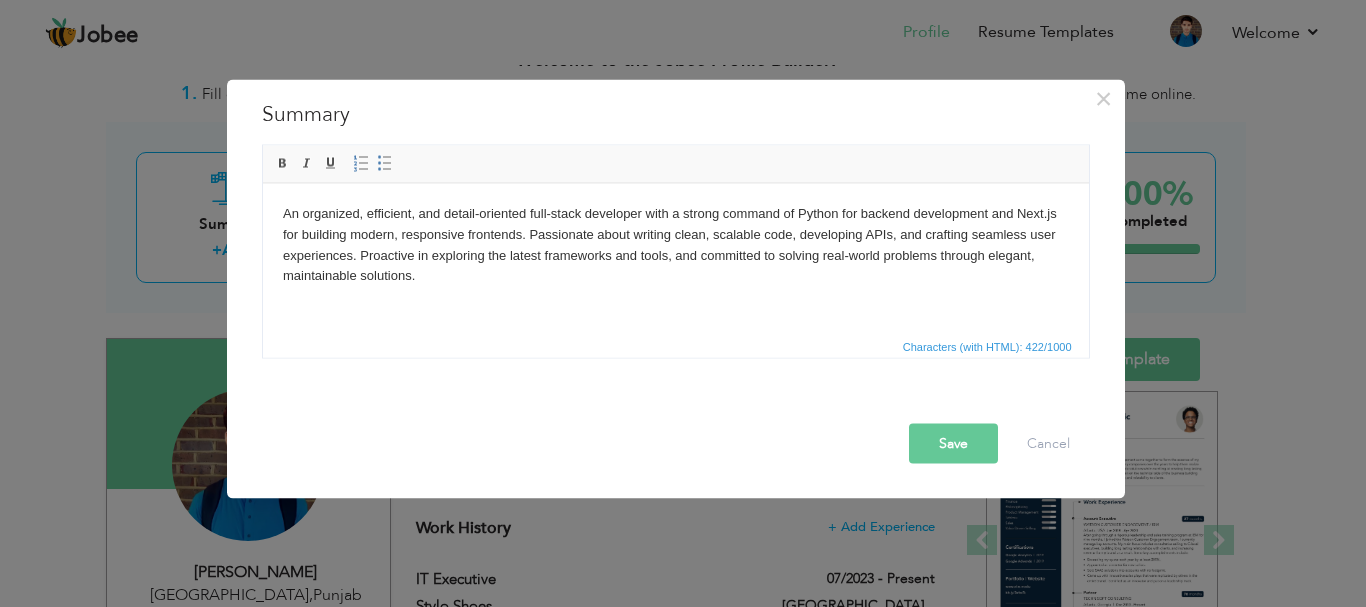 drag, startPoint x: 960, startPoint y: 454, endPoint x: 484, endPoint y: 7, distance: 652.9816 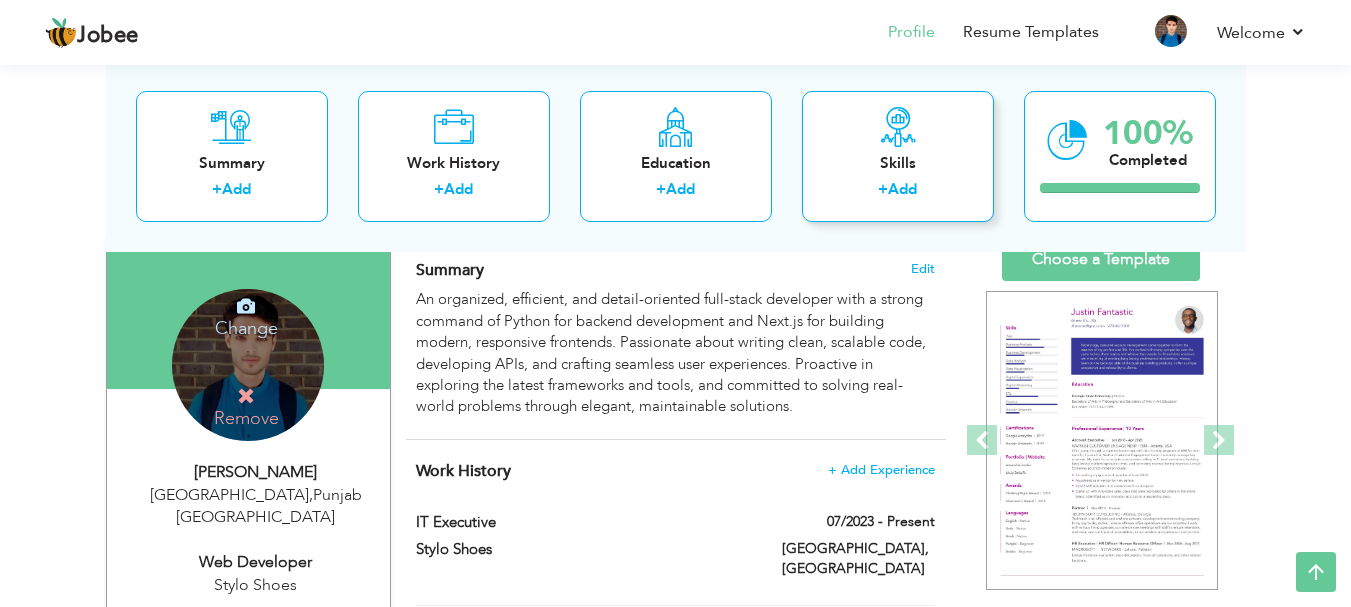scroll, scrollTop: 0, scrollLeft: 0, axis: both 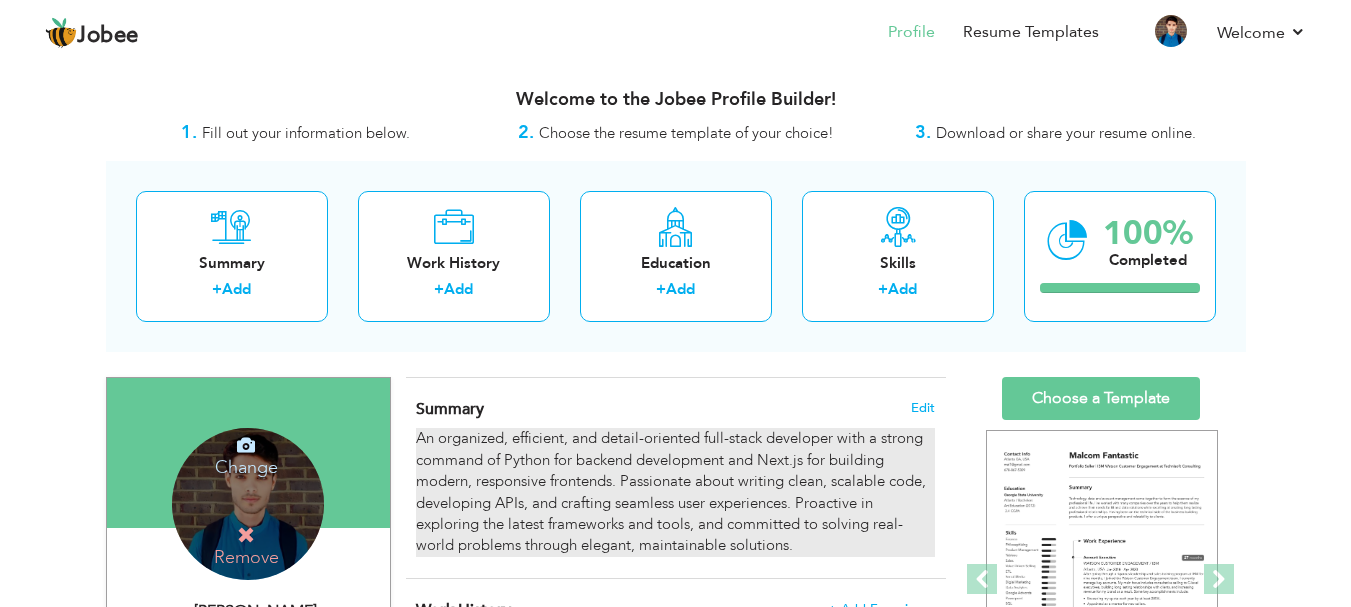 click on "An organized, efficient, and detail-oriented full-stack developer with a strong command of Python for backend development and Next.js for building modern, responsive frontends. Passionate about writing clean, scalable code, developing APIs, and crafting seamless user experiences. Proactive in exploring the latest frameworks and tools, and committed to solving real-world problems through elegant, maintainable solutions." at bounding box center (675, 492) 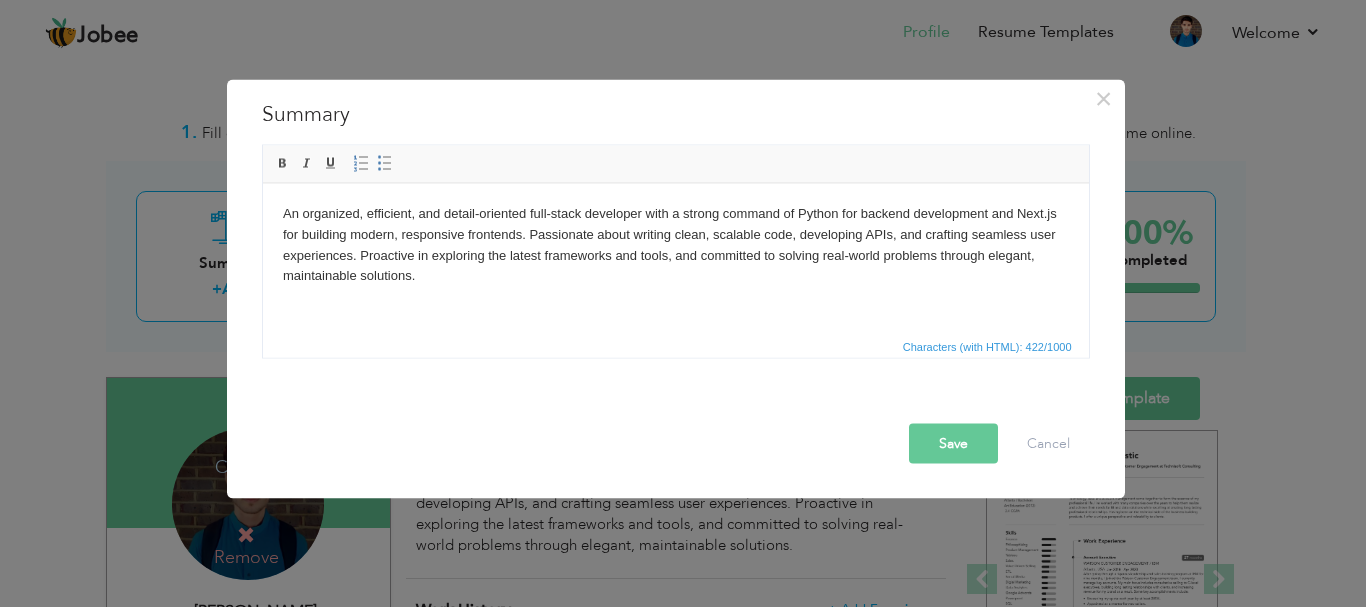 click on "An organized, efficient, and detail-oriented full-stack developer with a strong command of Python for backend development and Next.js for building modern, responsive frontends. Passionate about writing clean, scalable code, developing APIs, and crafting seamless user experiences. Proactive in exploring the latest frameworks and tools, and committed to solving real-world problems through elegant, maintainable solutions." at bounding box center [675, 244] 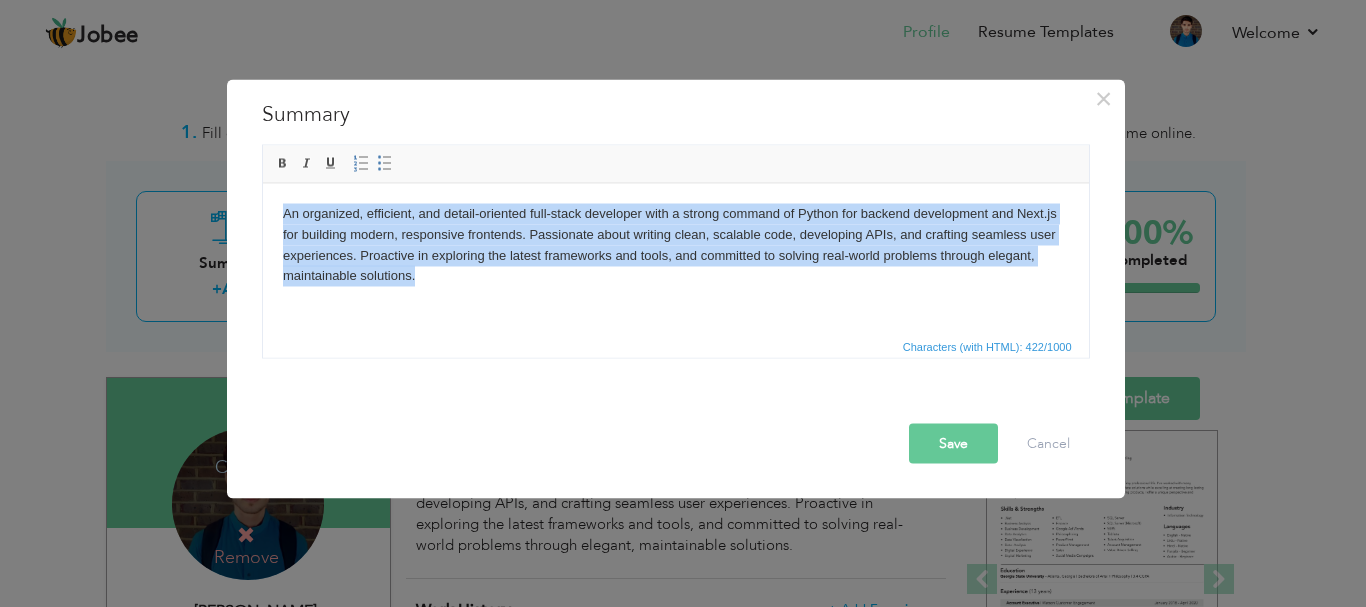drag, startPoint x: 532, startPoint y: 305, endPoint x: 271, endPoint y: 219, distance: 274.80356 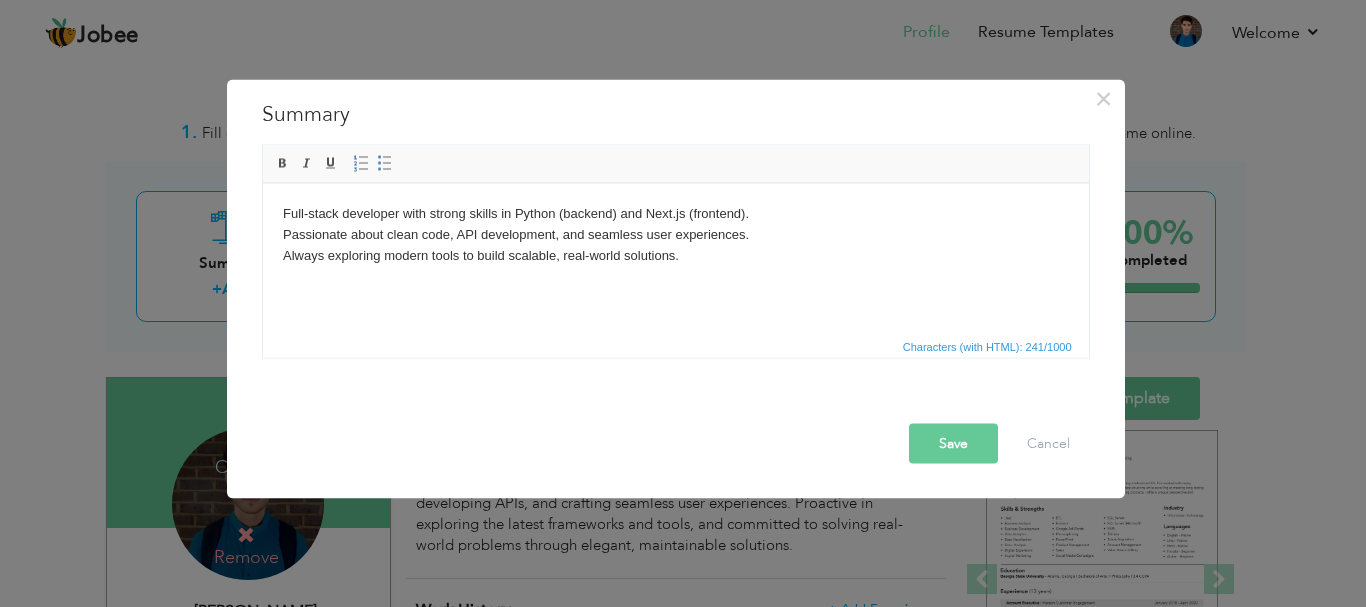 click on "Full-stack developer with strong skills in Python (backend) and Next.js (frontend). Passionate about clean code, API development, and seamless user experiences. Always exploring modern tools to build scalable, real-world solutions." at bounding box center (675, 234) 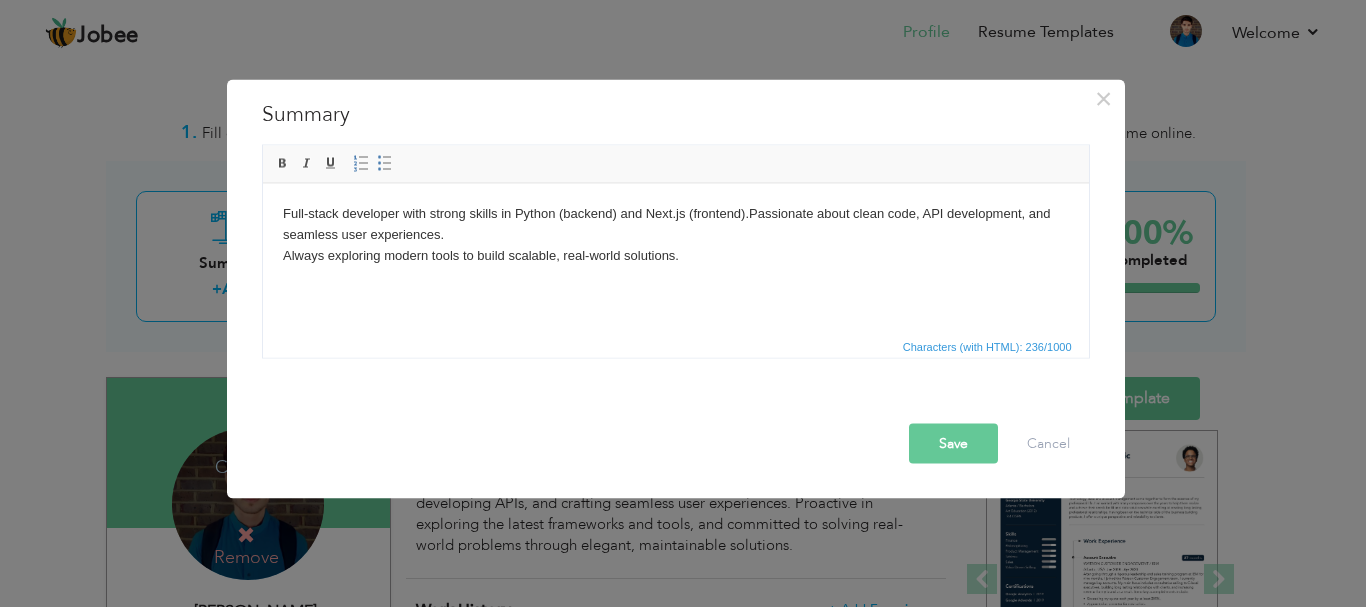 click on "Full-stack developer with strong skills in Python (backend) and Next.js (frontend).  Passionate about clean code, API development, and seamless user experiences. Always exploring modern tools to build scalable, real-world solutions." at bounding box center [675, 234] 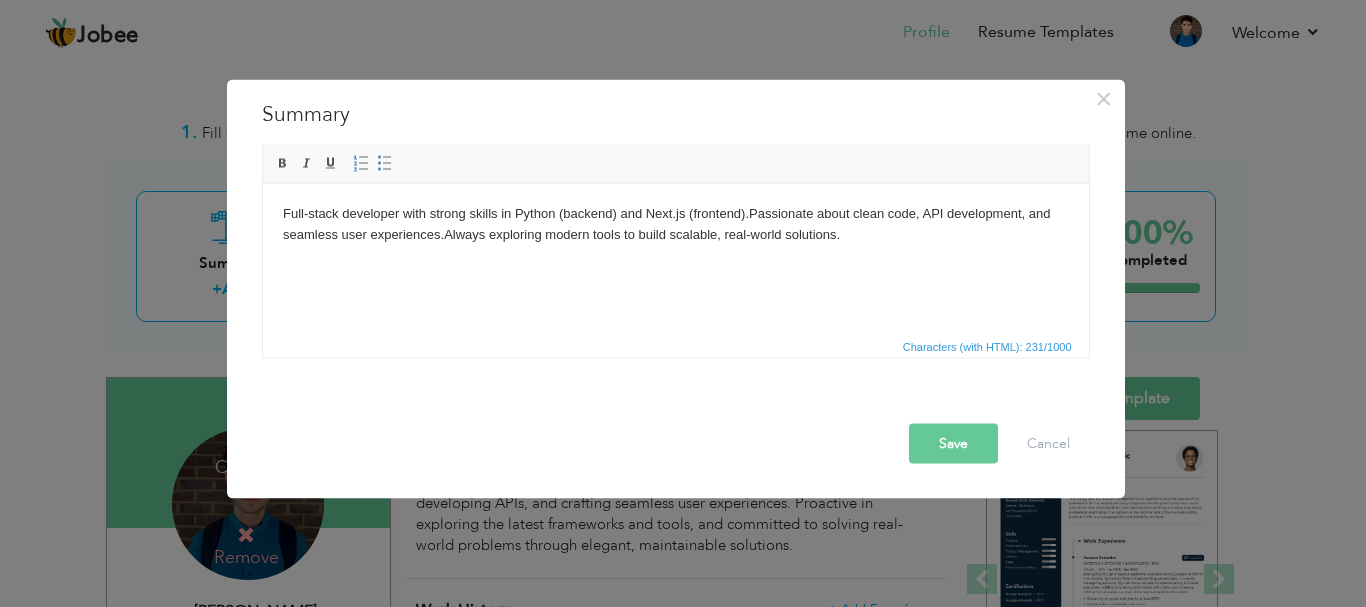 drag, startPoint x: 940, startPoint y: 437, endPoint x: 931, endPoint y: 423, distance: 16.643316 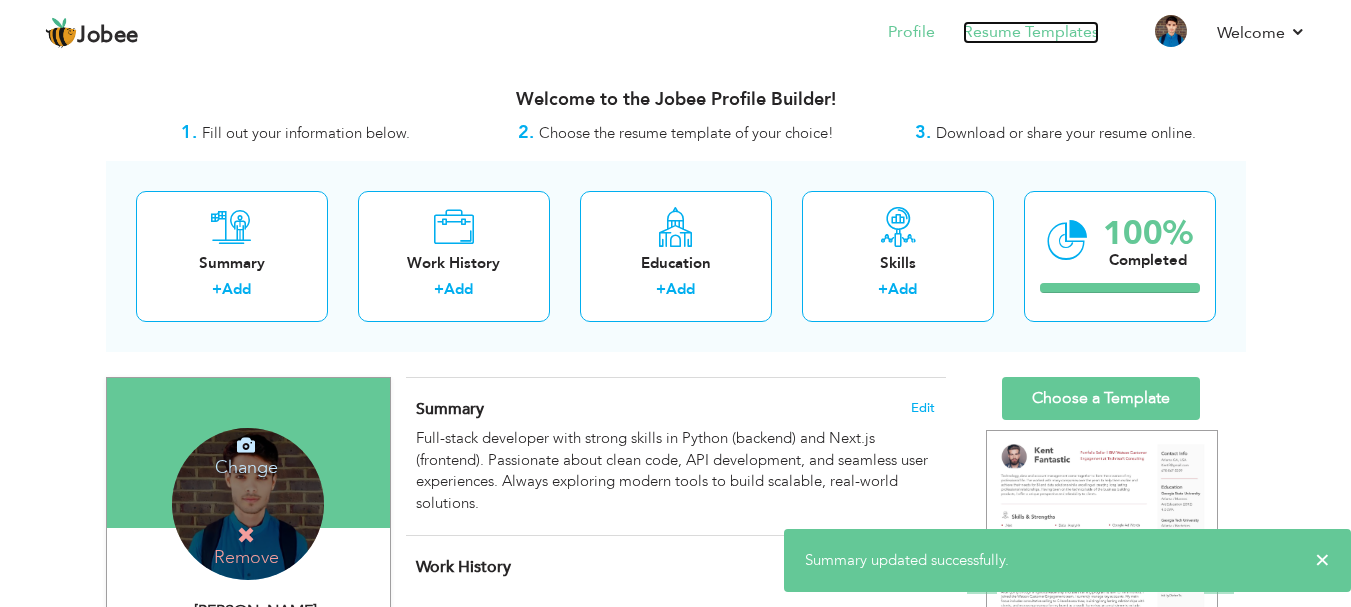 click on "Resume Templates" at bounding box center (1031, 32) 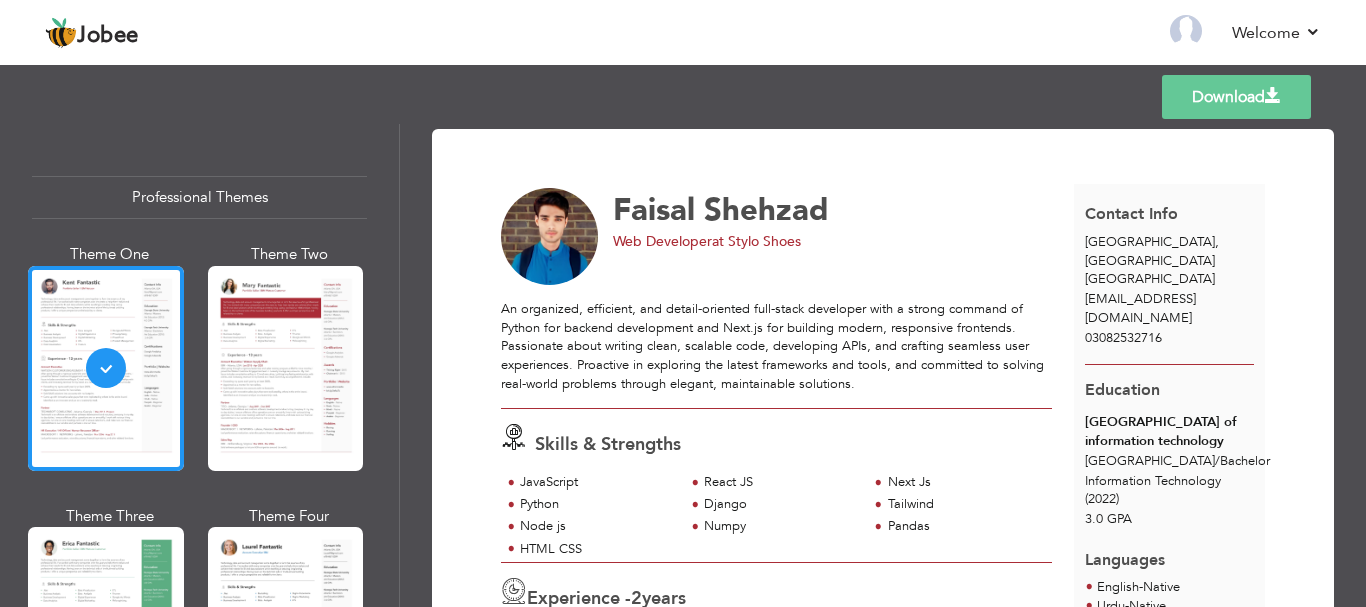 scroll, scrollTop: 0, scrollLeft: 0, axis: both 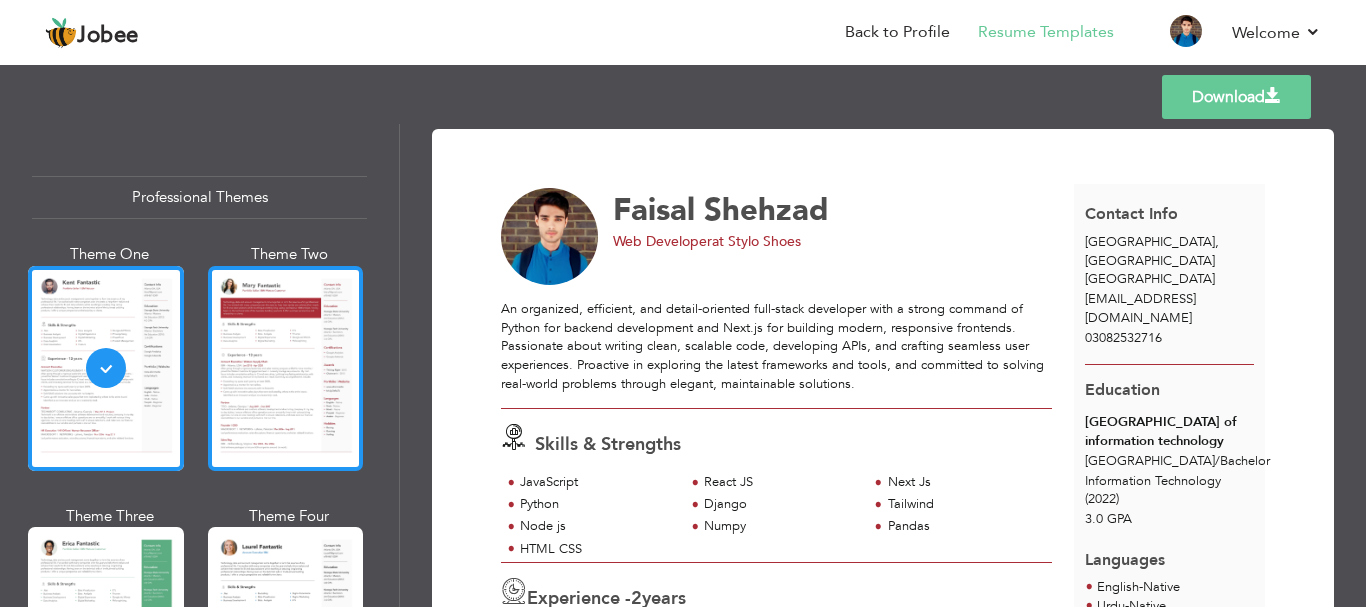 click at bounding box center (286, 368) 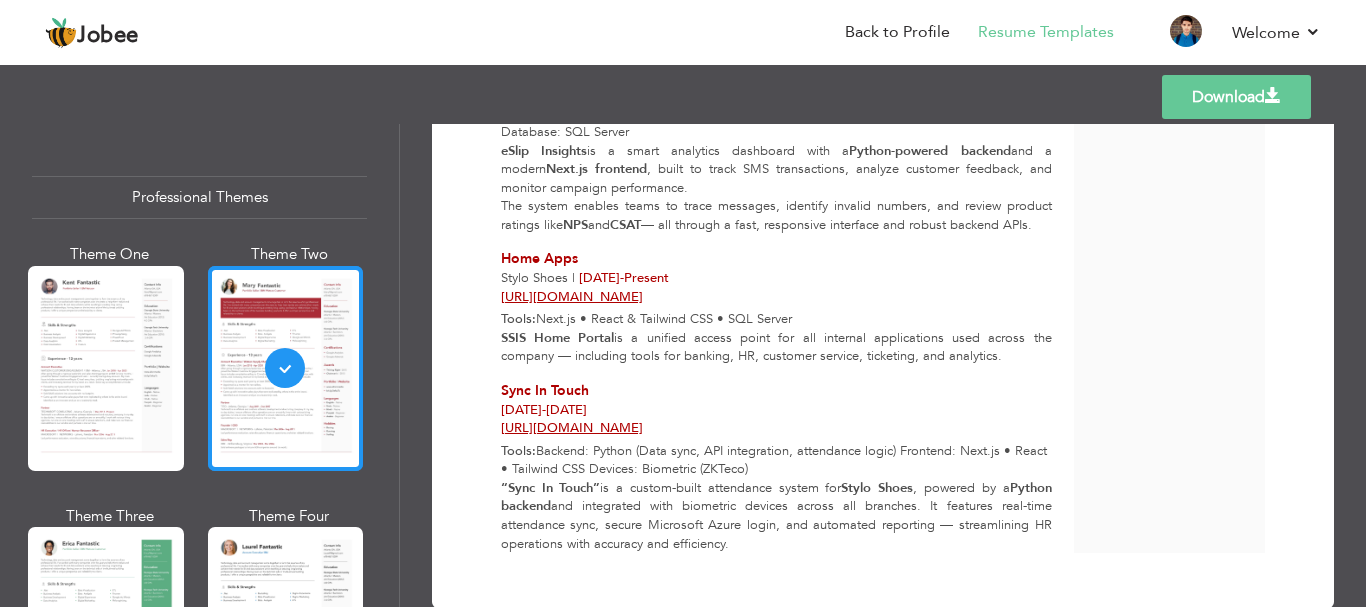 scroll, scrollTop: 793, scrollLeft: 0, axis: vertical 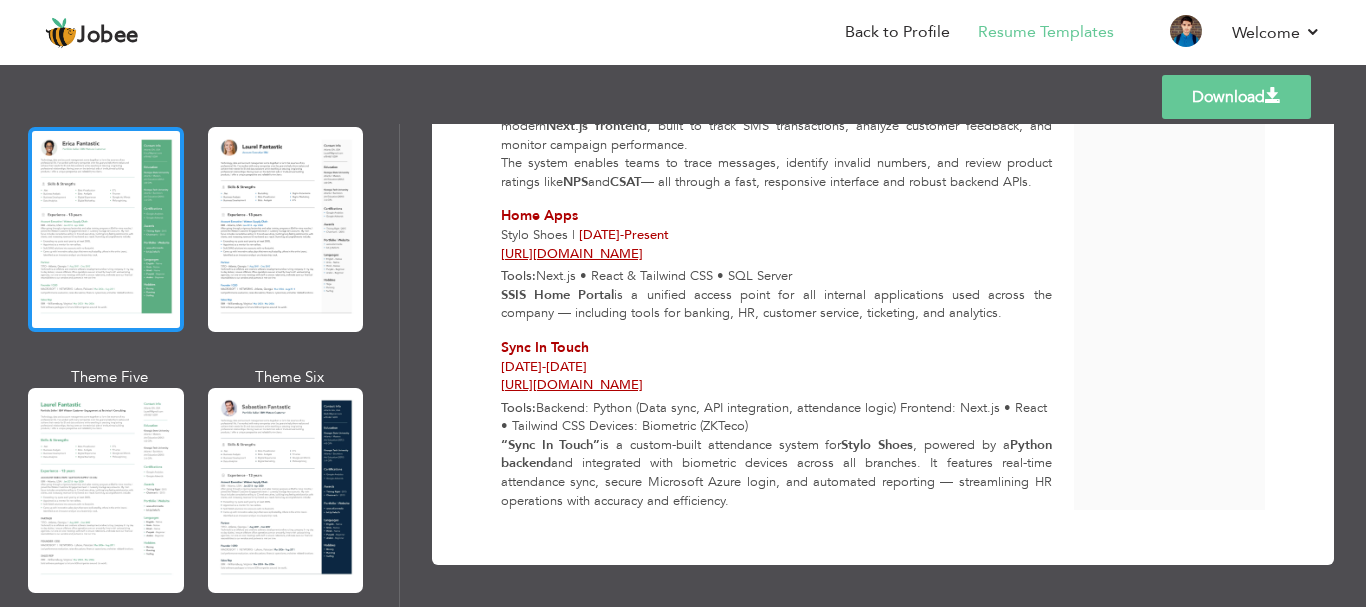 click at bounding box center [106, 229] 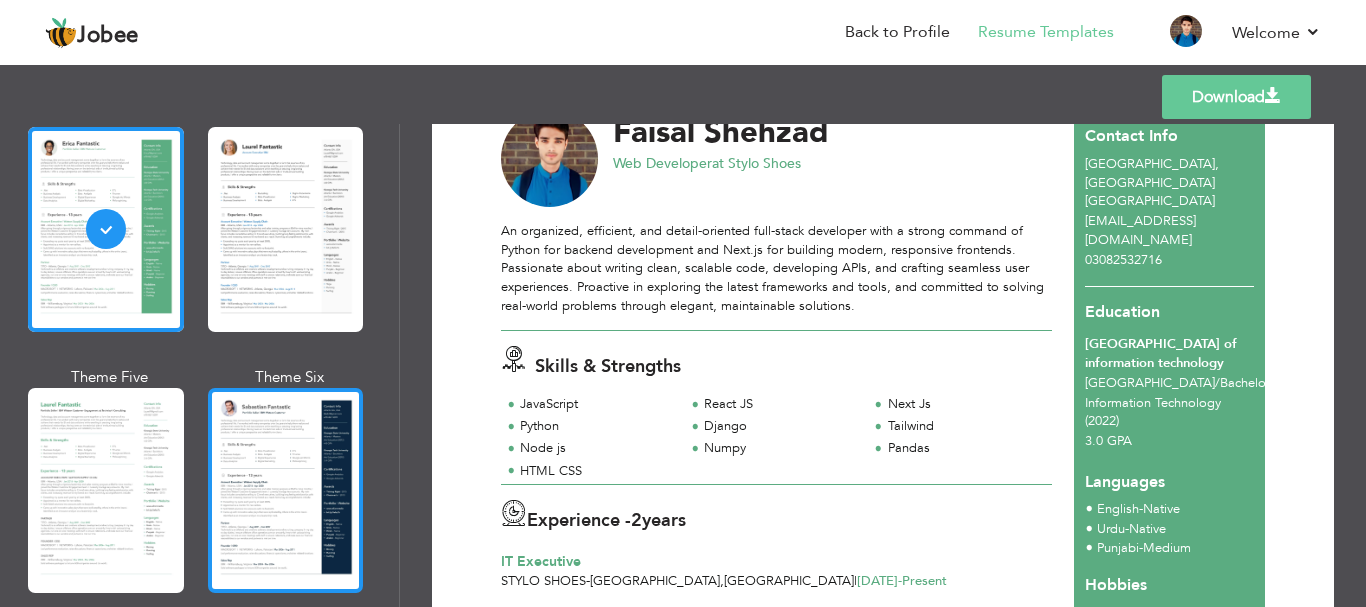 scroll, scrollTop: 100, scrollLeft: 0, axis: vertical 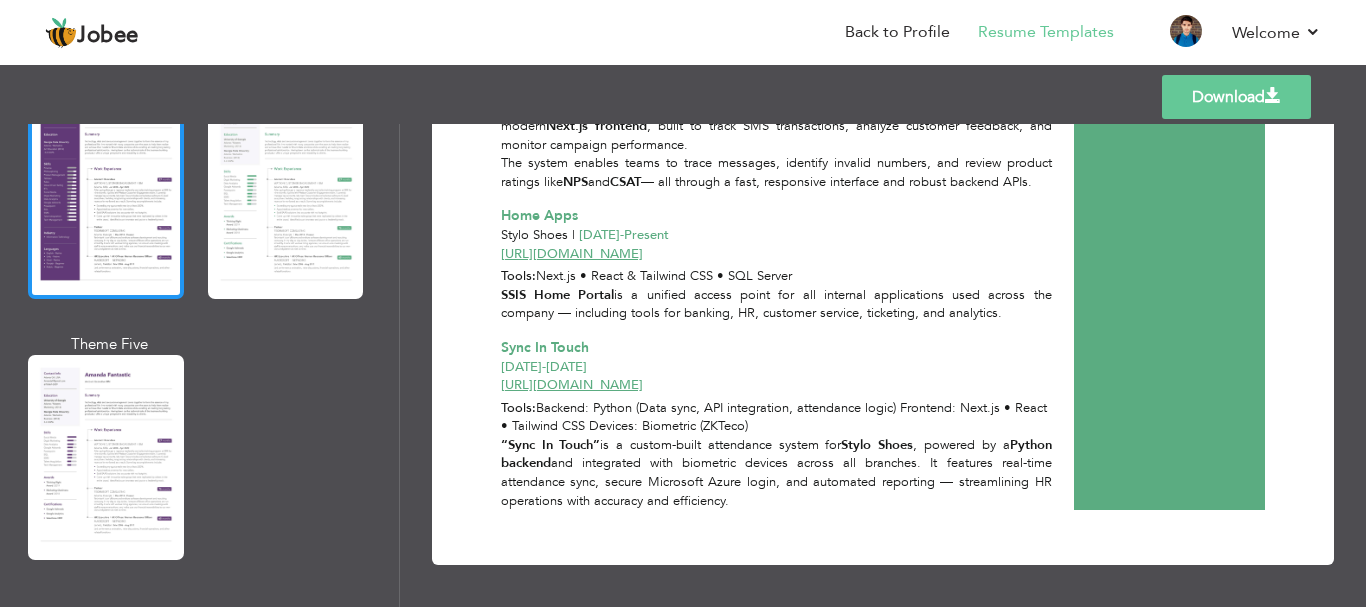 click at bounding box center (106, 196) 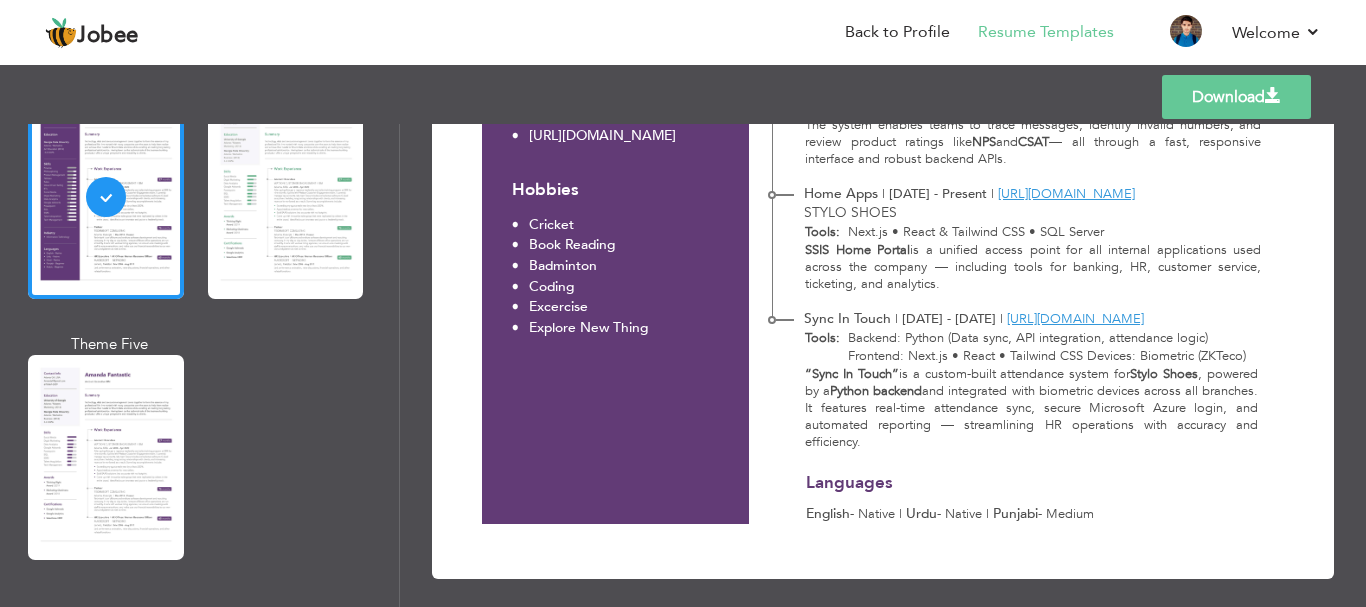 scroll, scrollTop: 0, scrollLeft: 0, axis: both 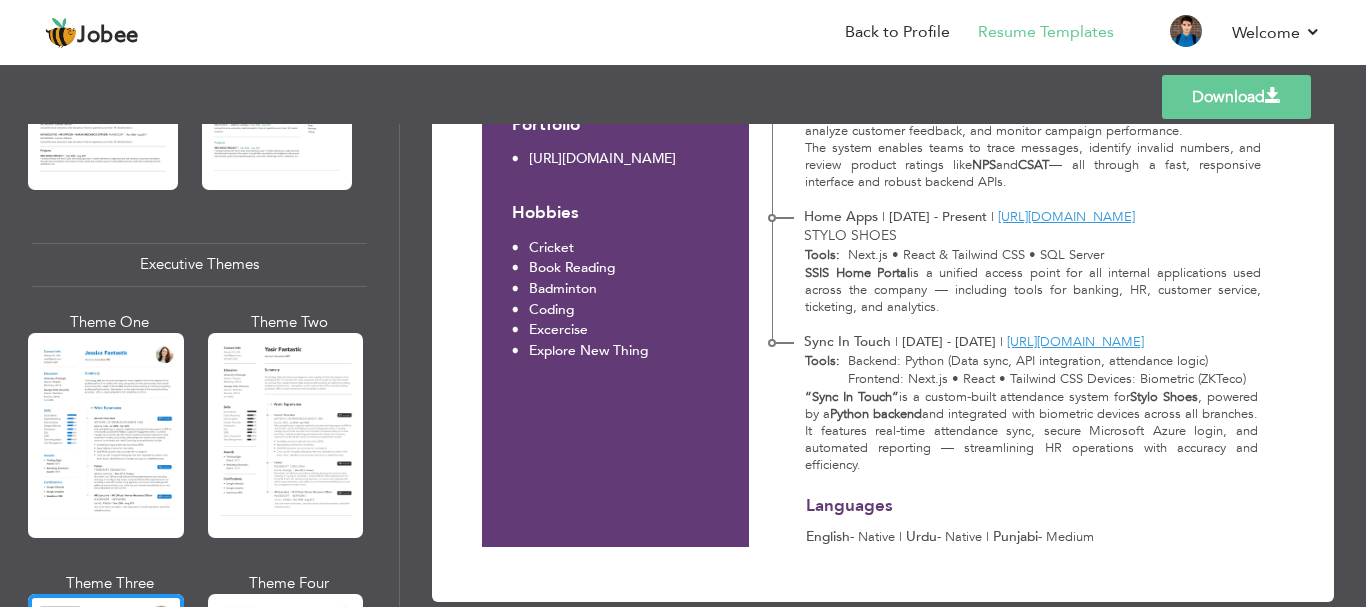 click on "Download" at bounding box center [1236, 97] 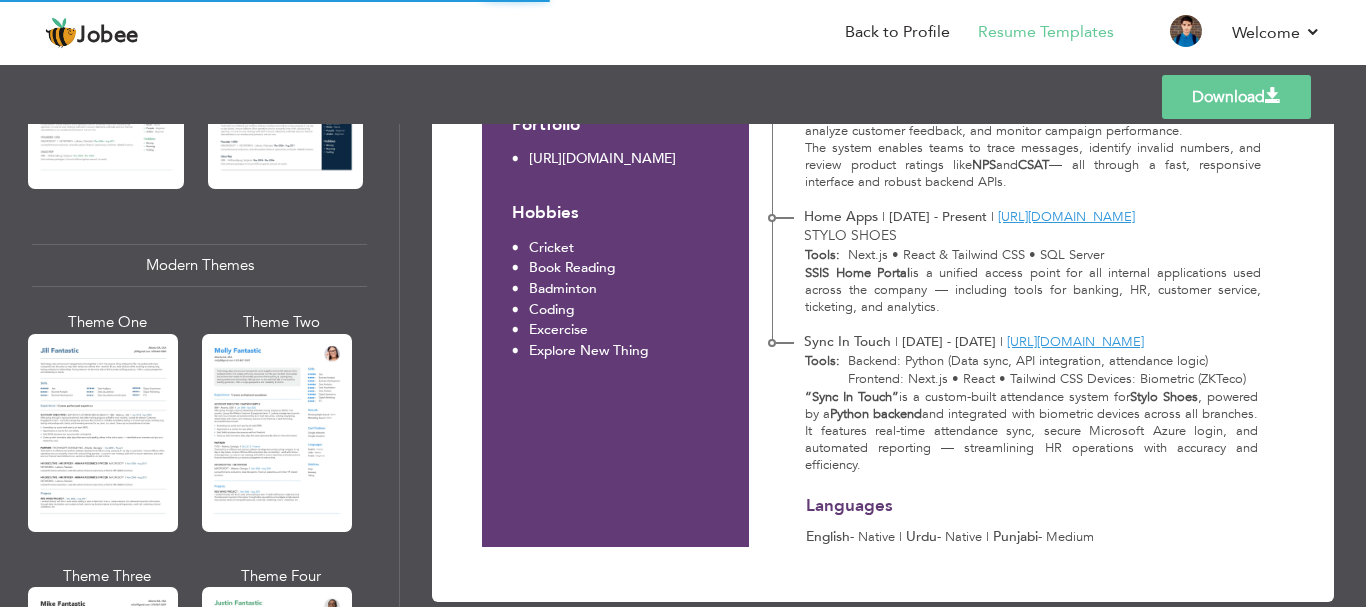 scroll, scrollTop: 800, scrollLeft: 0, axis: vertical 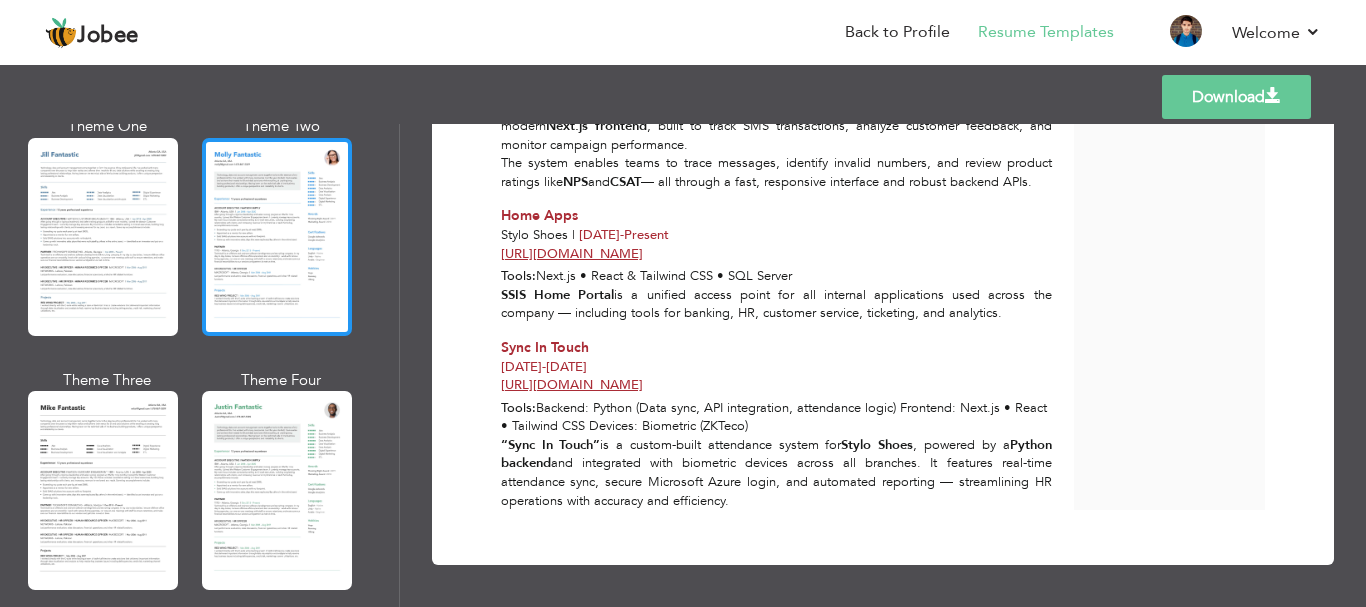 click at bounding box center (277, 237) 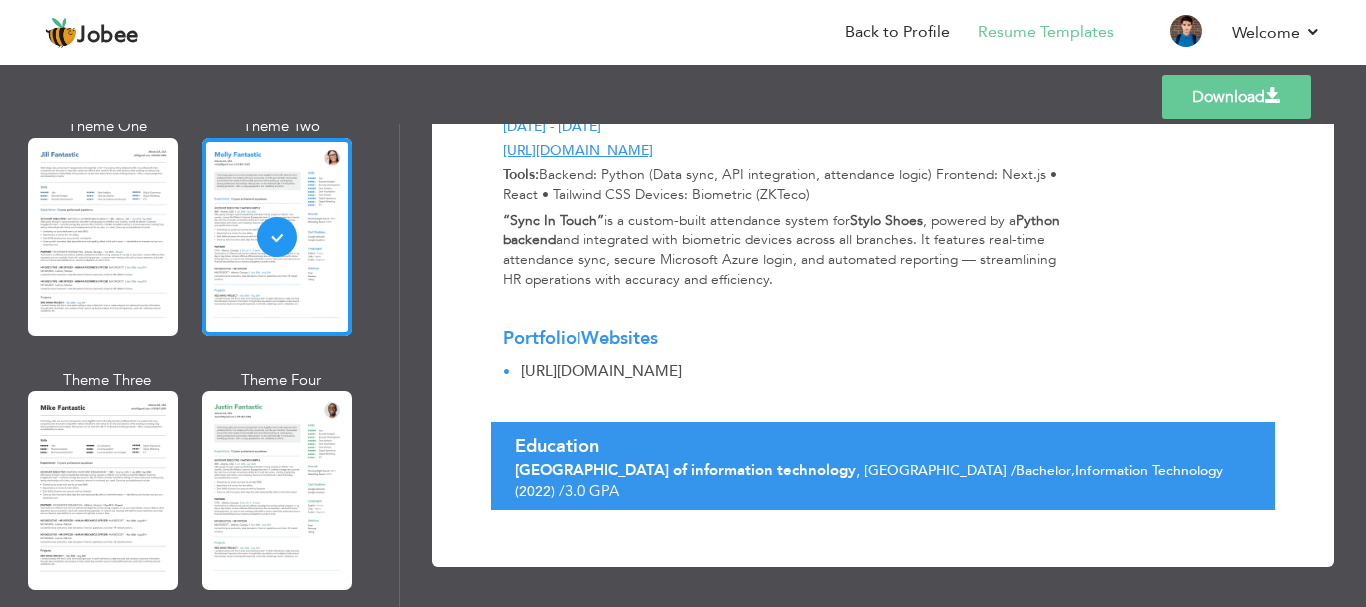 scroll, scrollTop: 435, scrollLeft: 0, axis: vertical 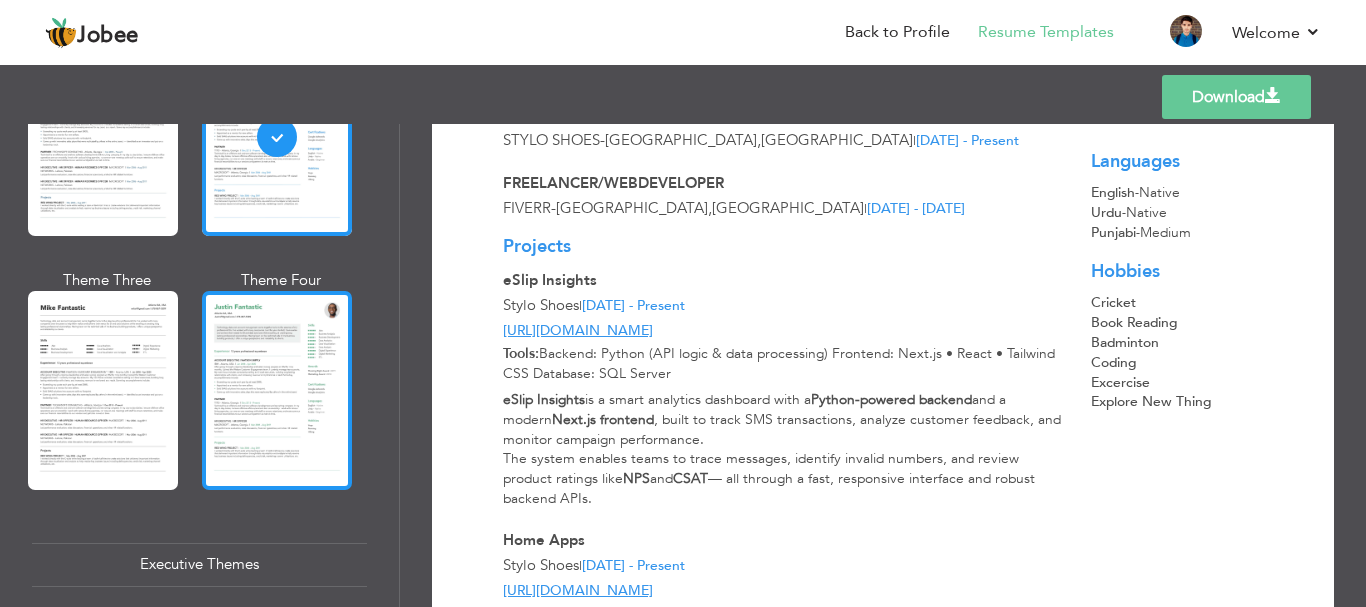 click at bounding box center [277, 390] 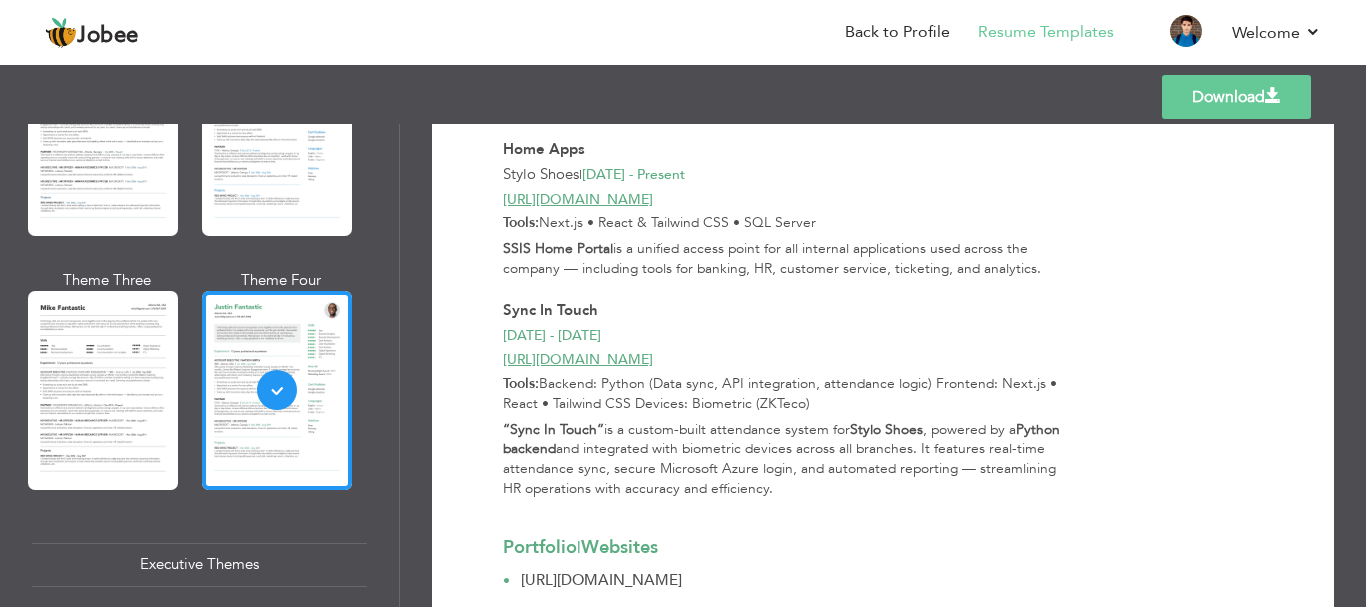 scroll, scrollTop: 1035, scrollLeft: 0, axis: vertical 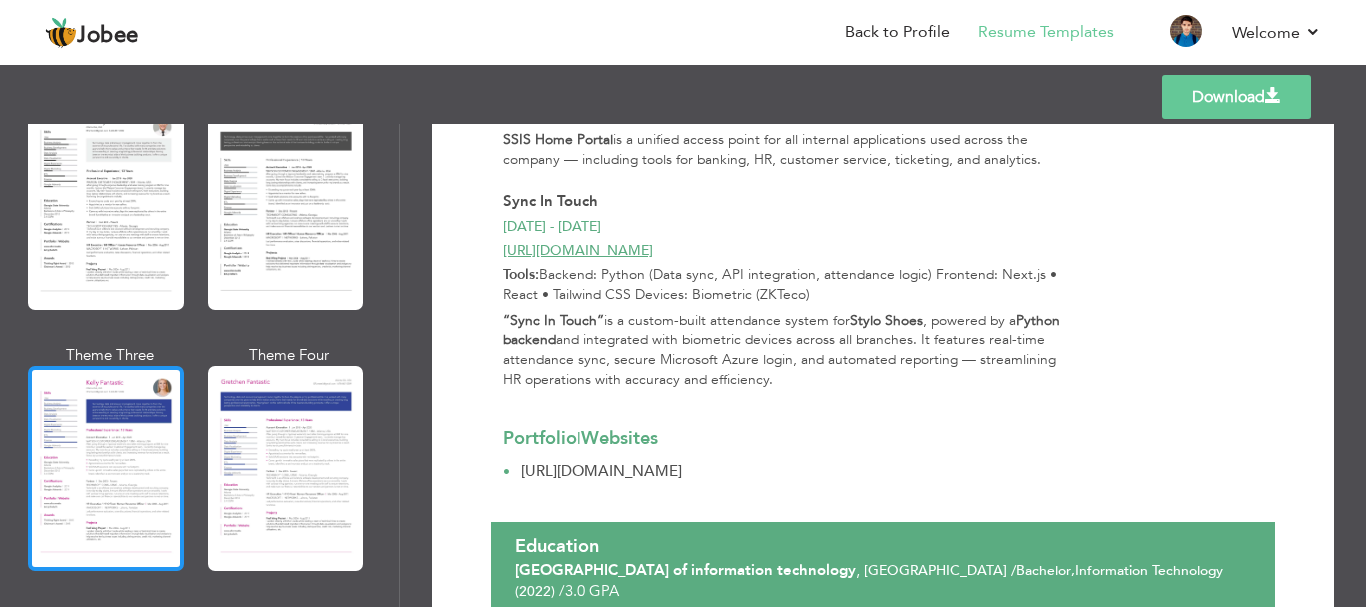 click at bounding box center (106, 468) 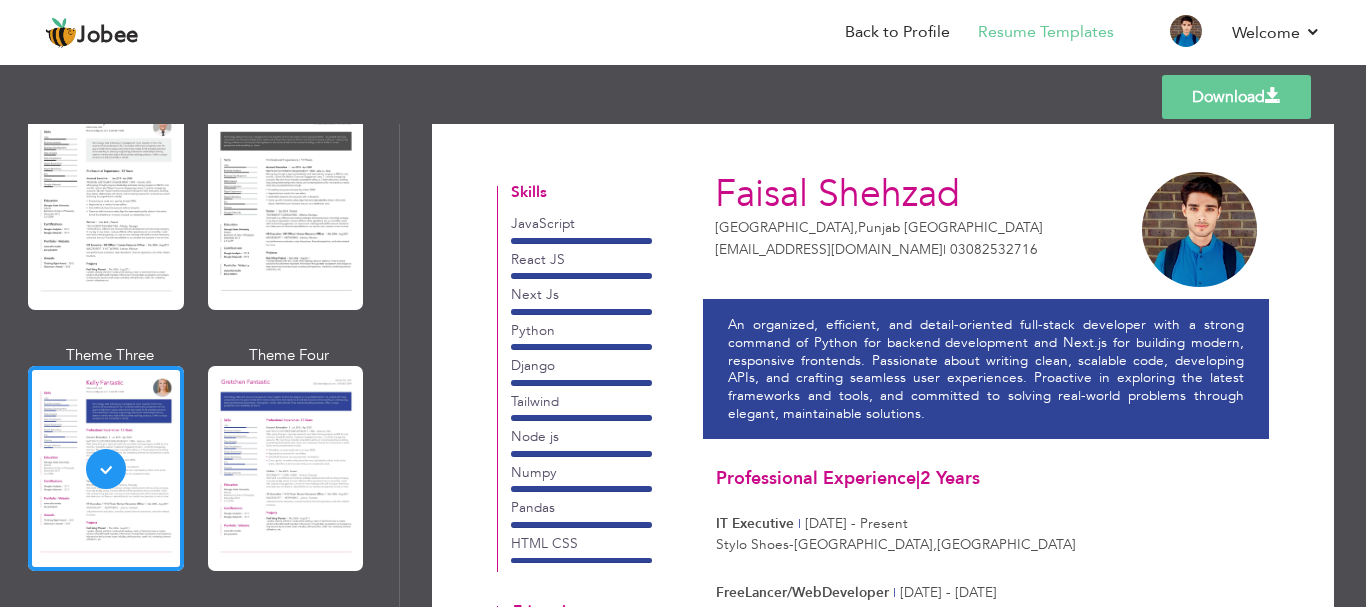 scroll, scrollTop: 0, scrollLeft: 0, axis: both 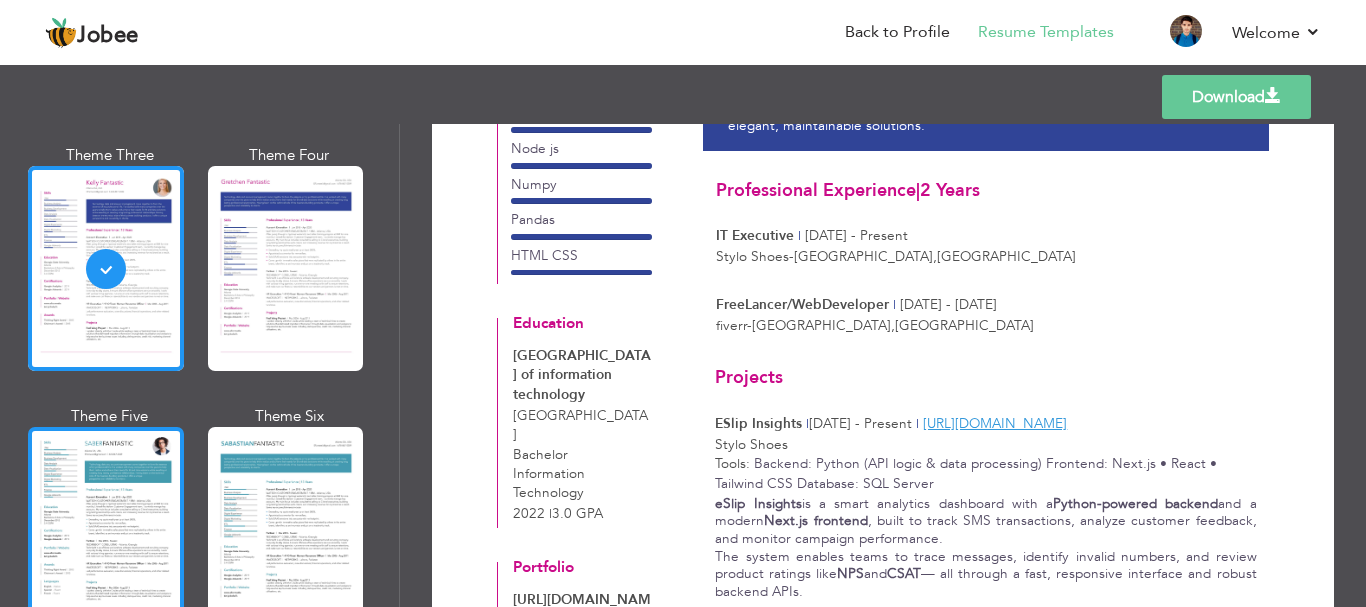 click at bounding box center (106, 529) 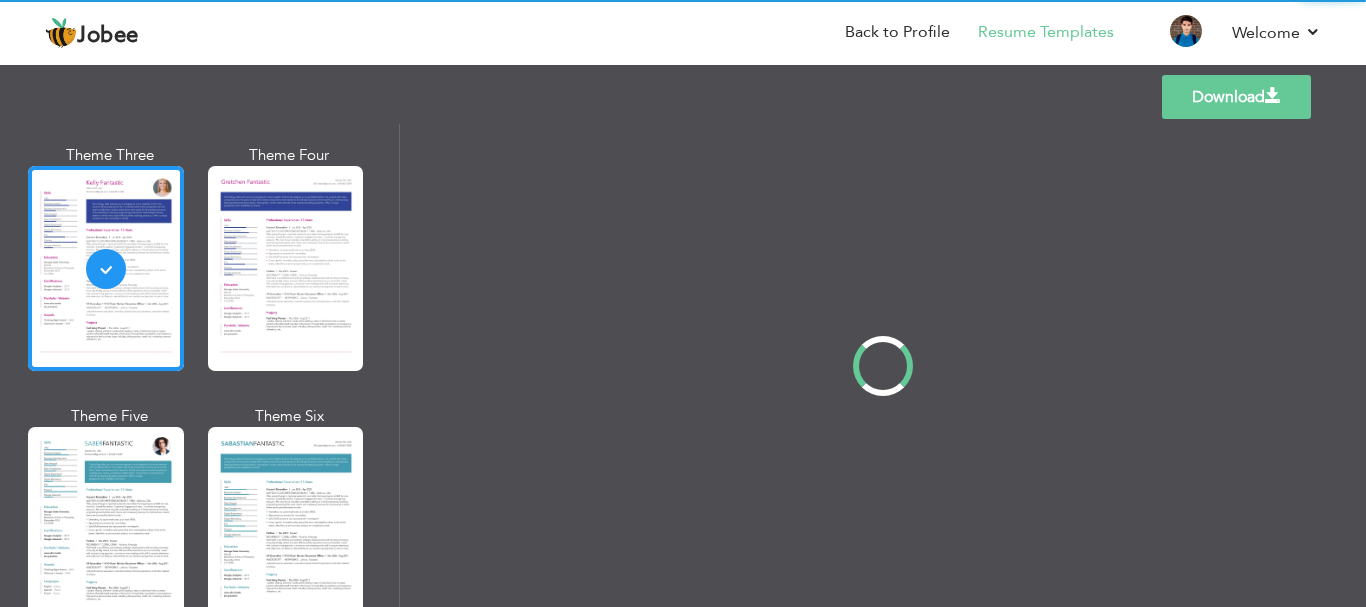 scroll, scrollTop: 0, scrollLeft: 0, axis: both 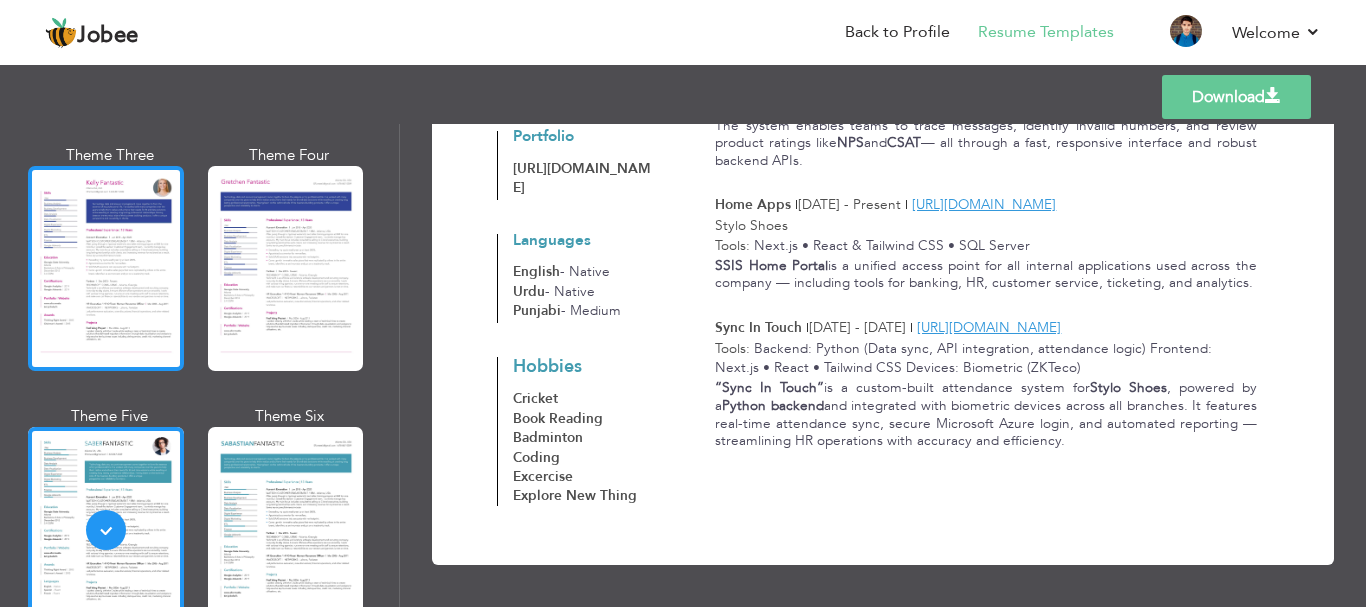 click at bounding box center [106, 268] 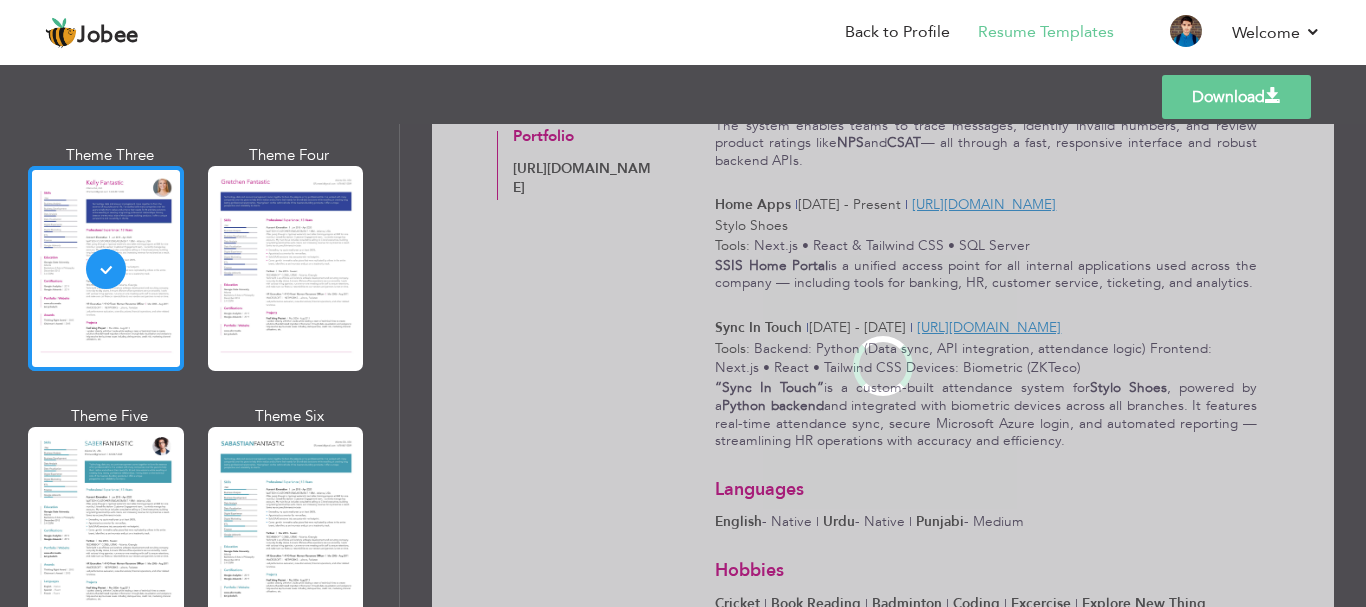 scroll, scrollTop: 0, scrollLeft: 0, axis: both 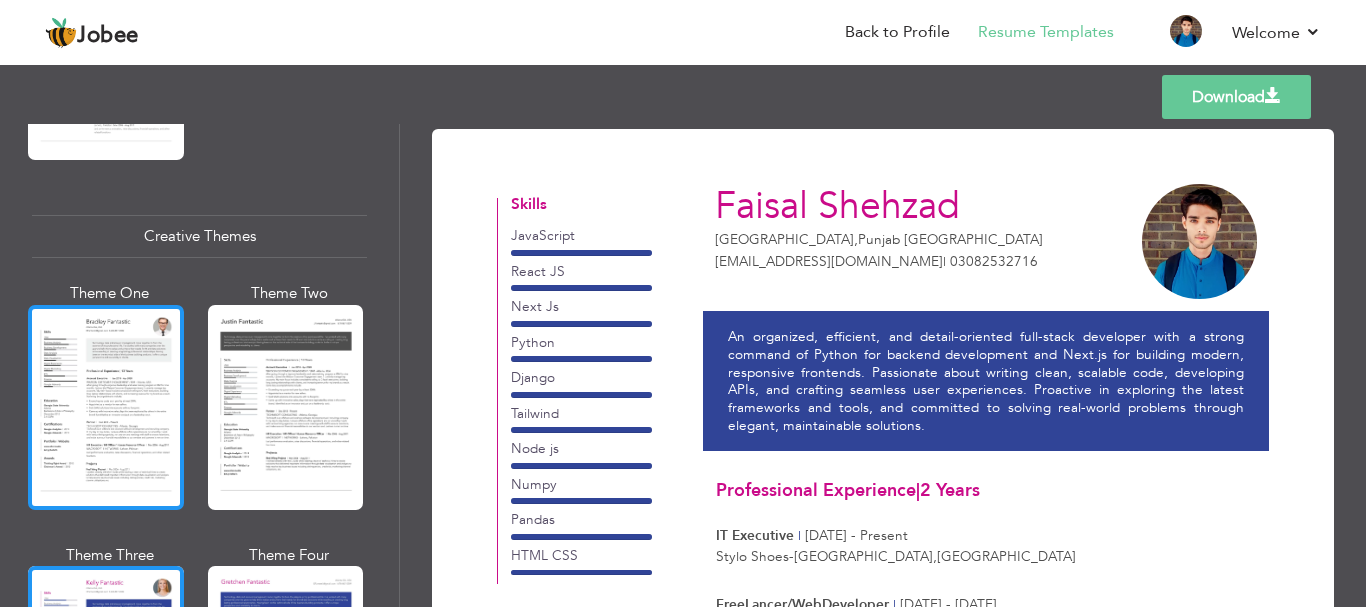 click at bounding box center (106, 407) 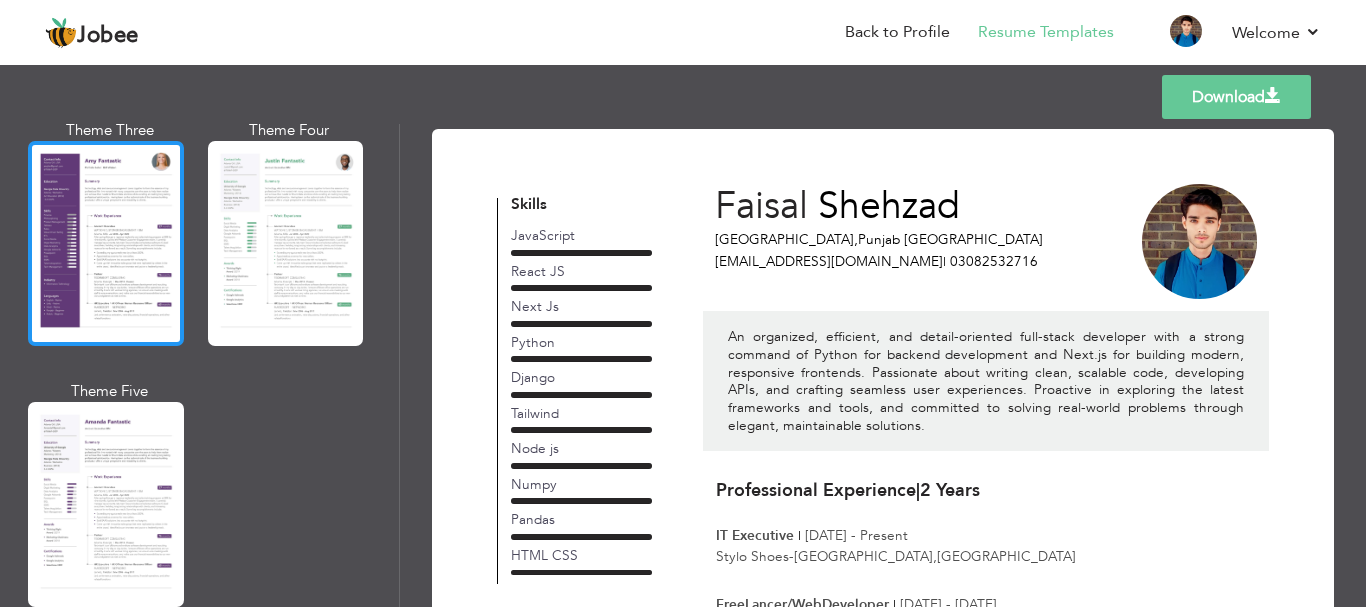 scroll, scrollTop: 1899, scrollLeft: 0, axis: vertical 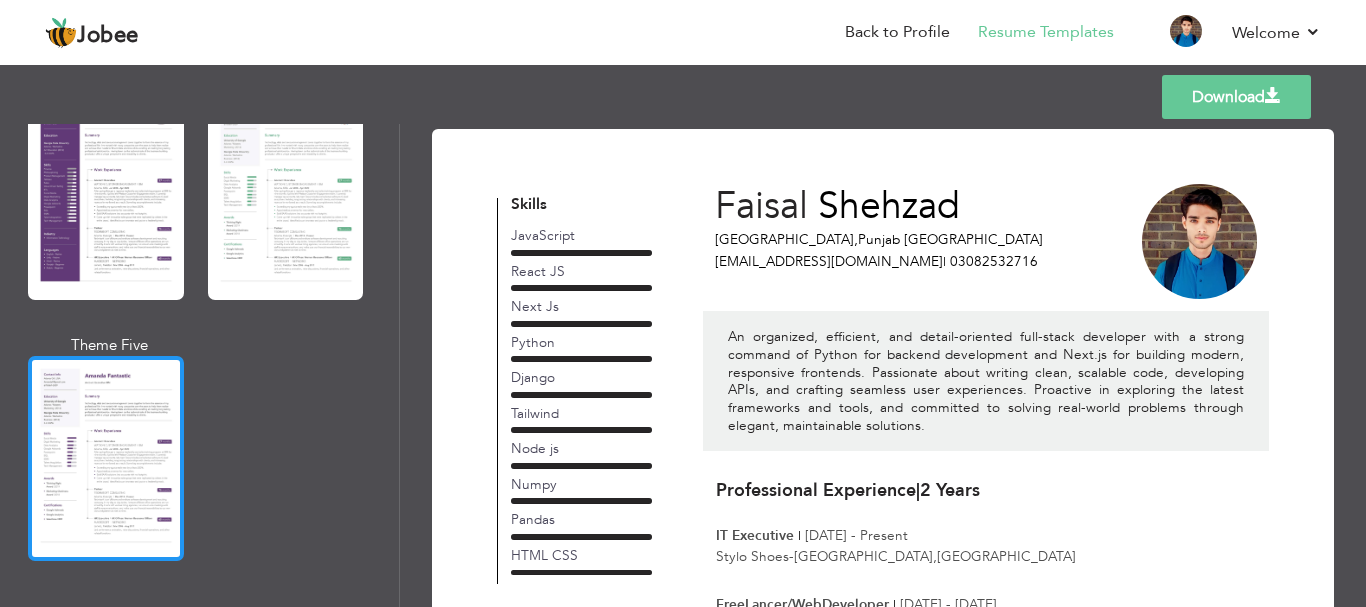 click at bounding box center (106, 458) 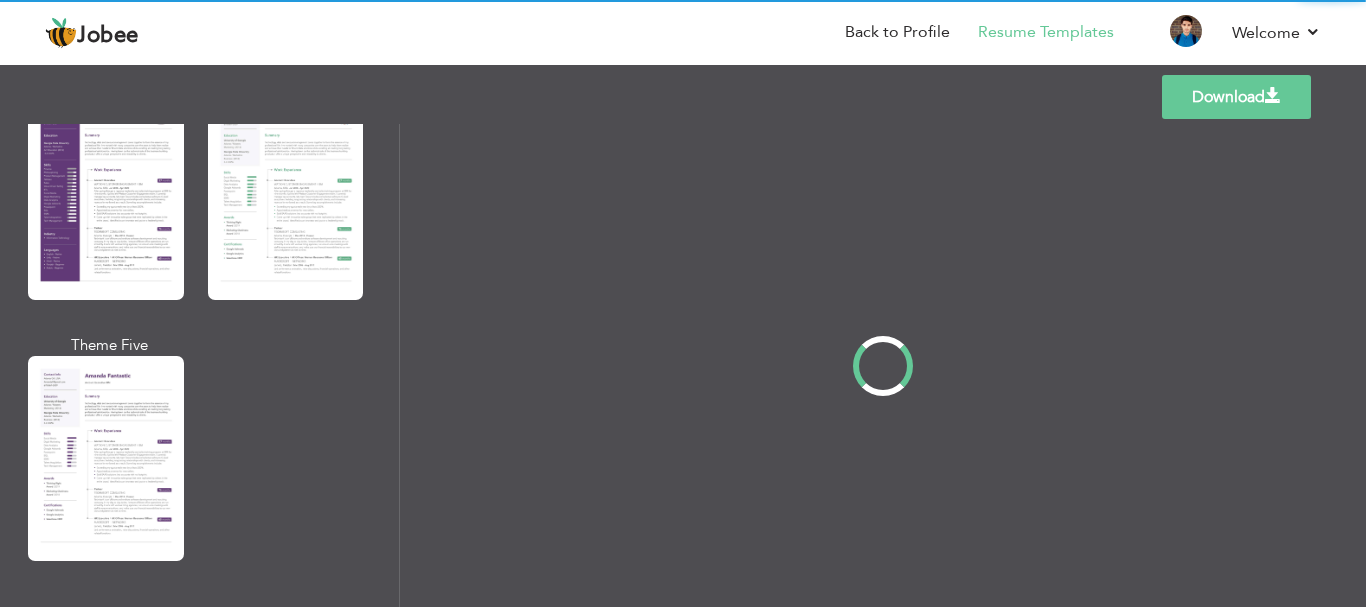 scroll, scrollTop: 1897, scrollLeft: 0, axis: vertical 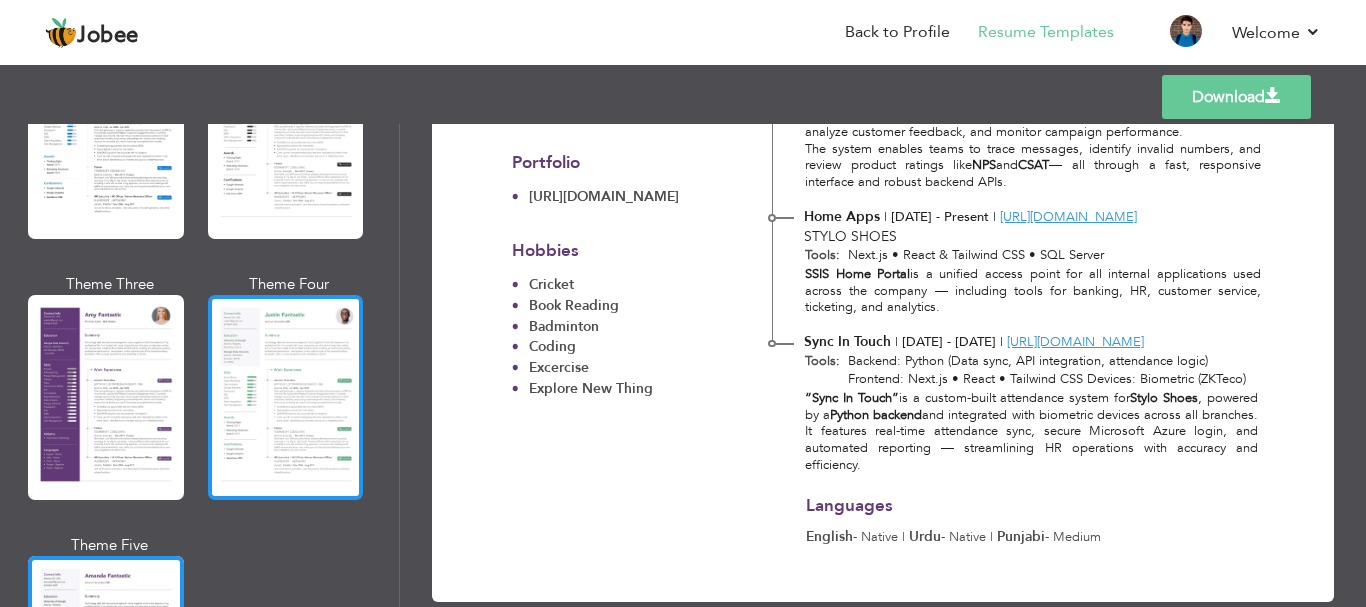 click at bounding box center [286, 397] 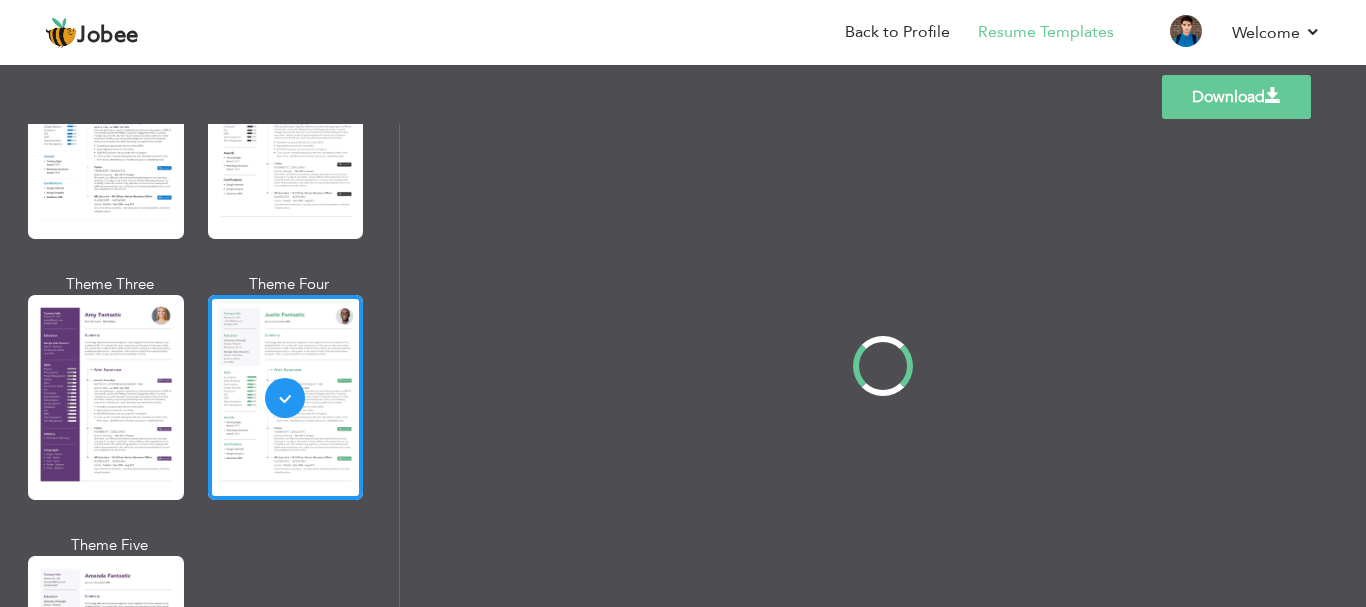 scroll, scrollTop: 0, scrollLeft: 0, axis: both 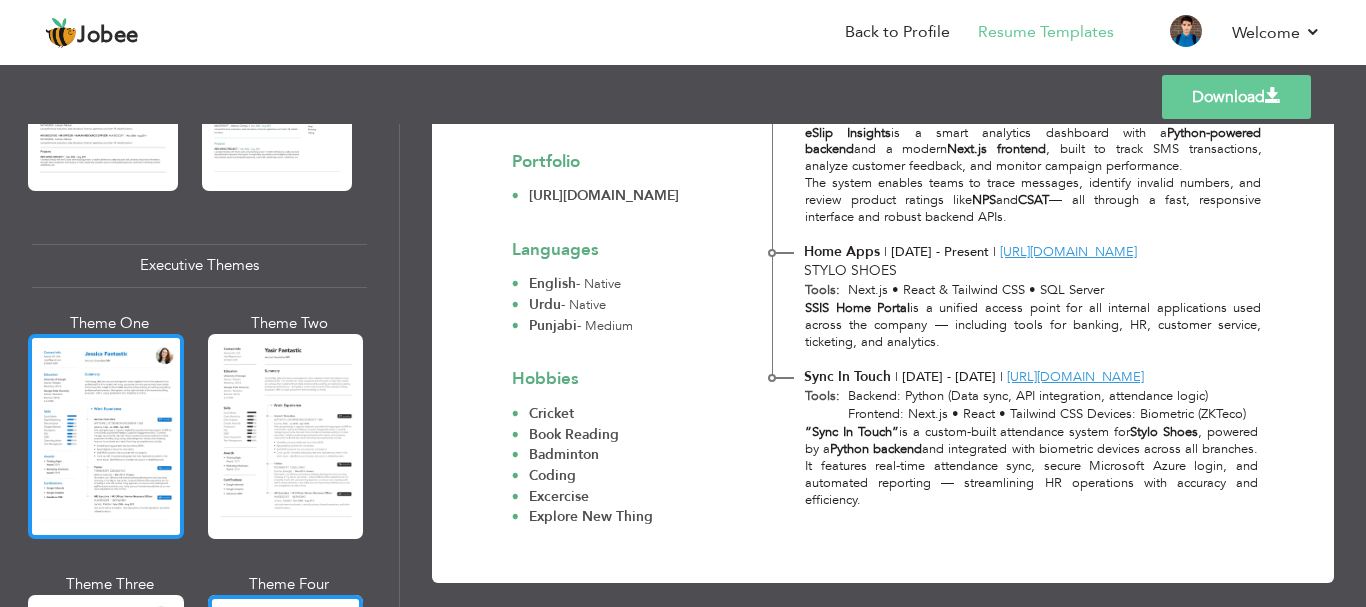 click at bounding box center (106, 436) 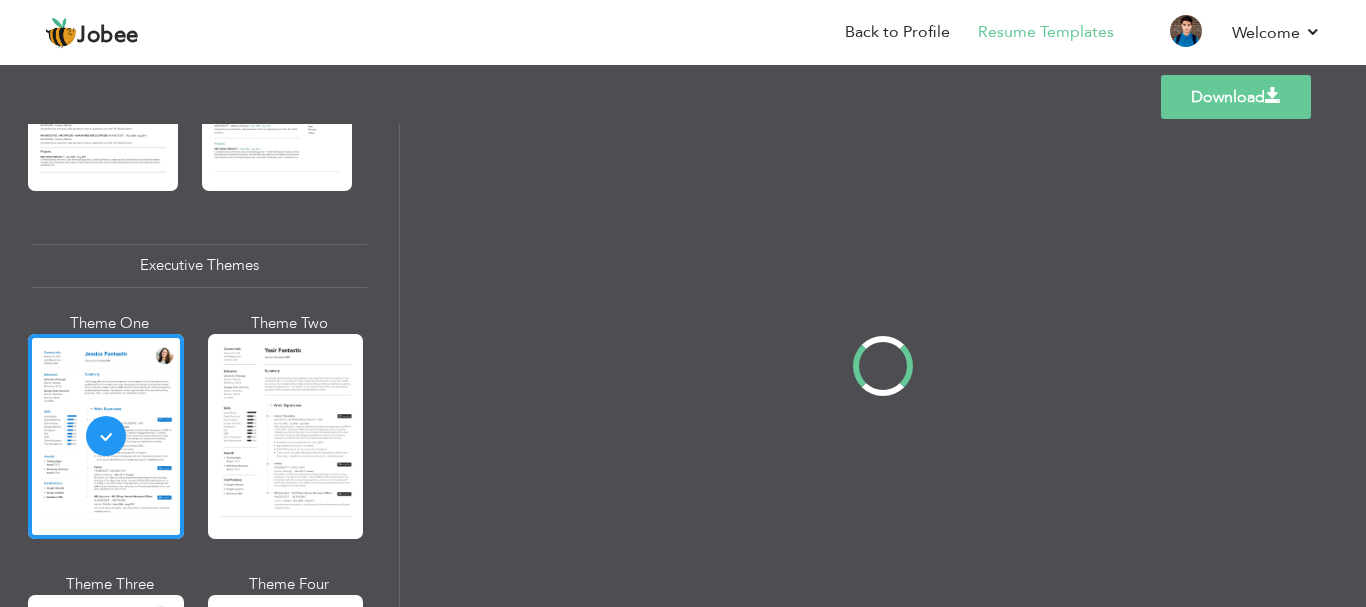 scroll, scrollTop: 0, scrollLeft: 0, axis: both 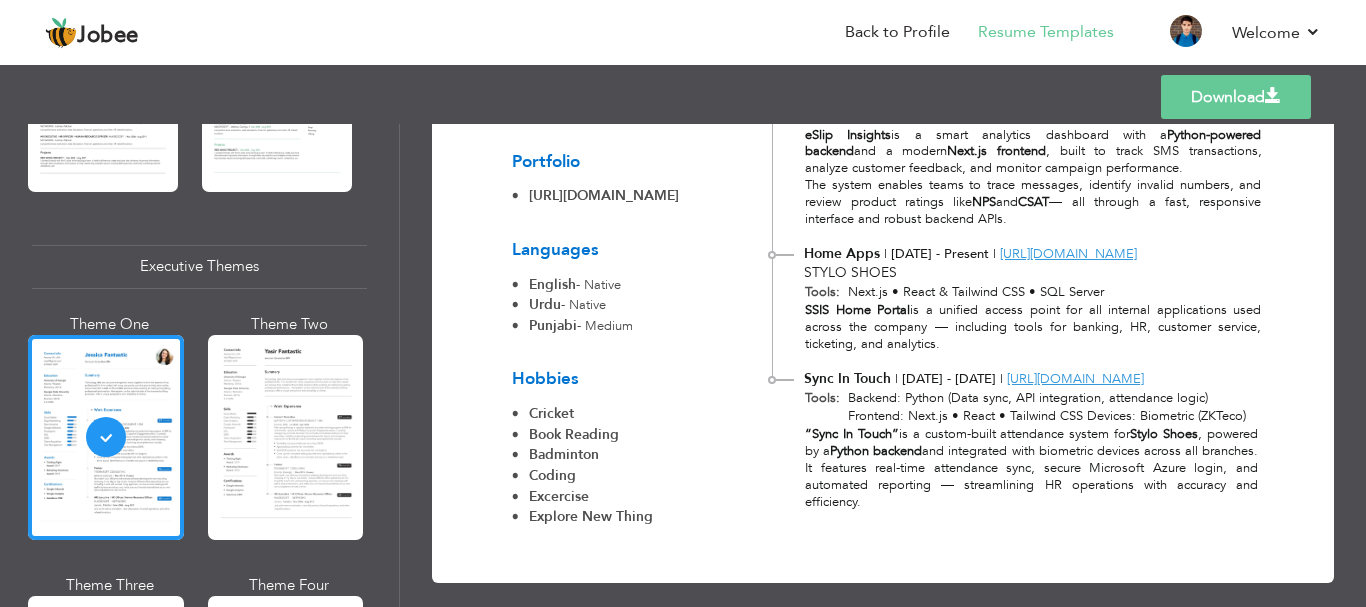 click on "Download" at bounding box center [1236, 97] 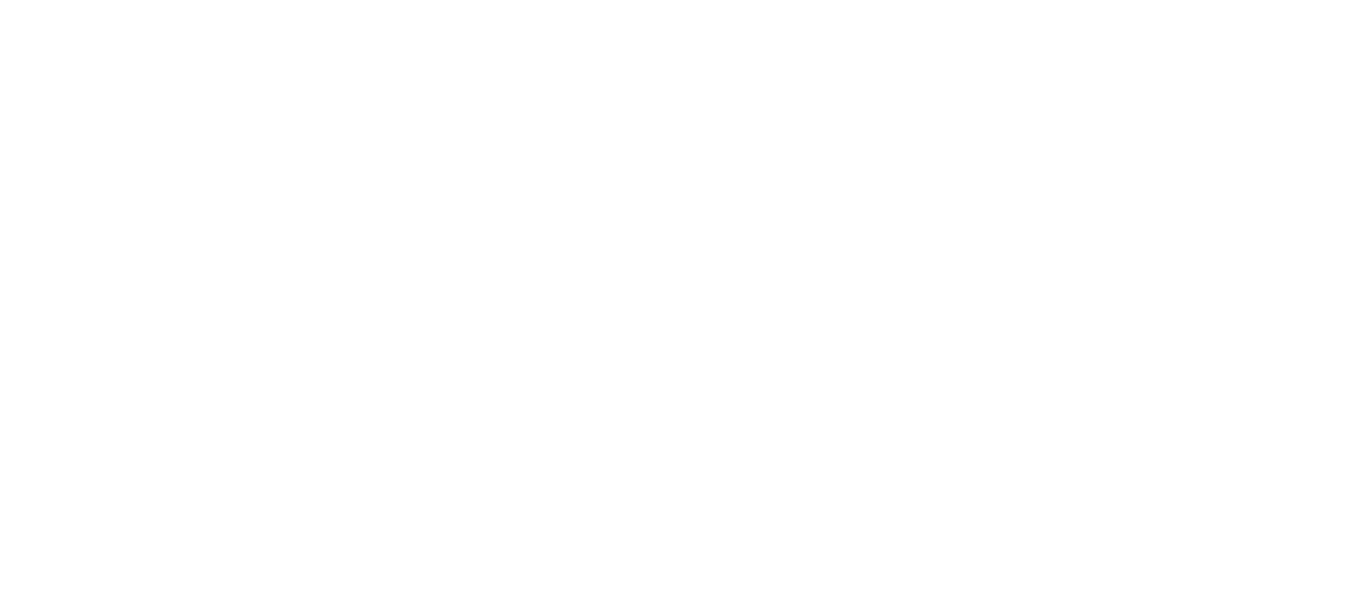 scroll, scrollTop: 0, scrollLeft: 0, axis: both 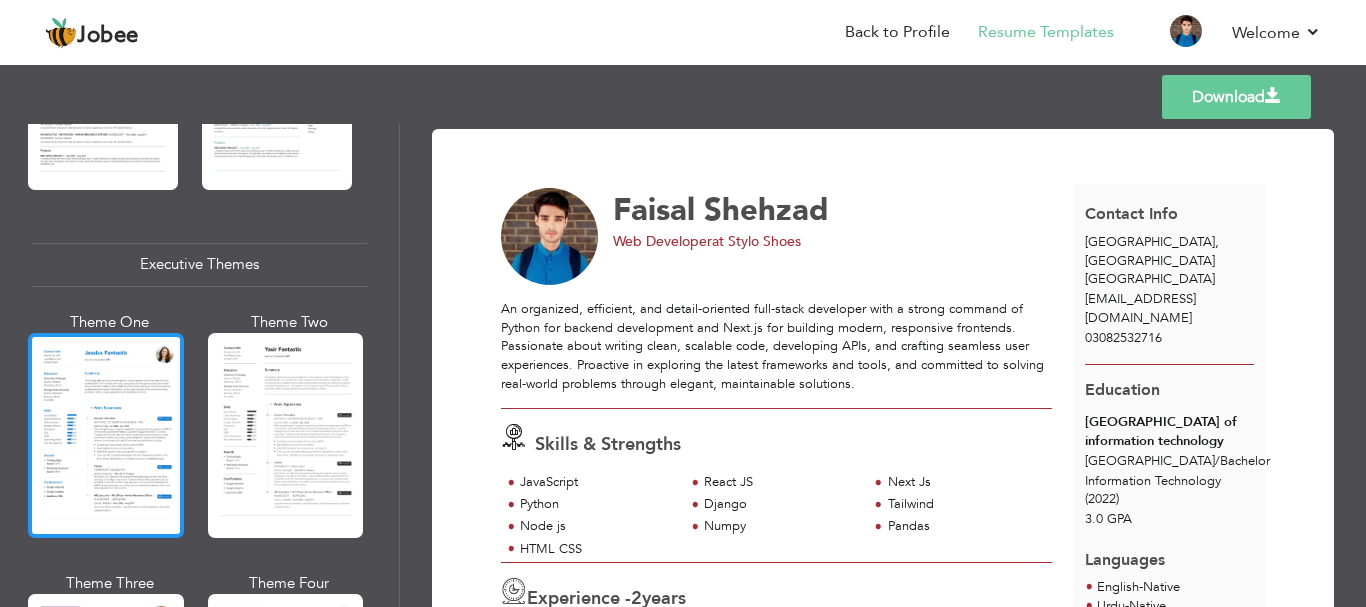 click at bounding box center [106, 435] 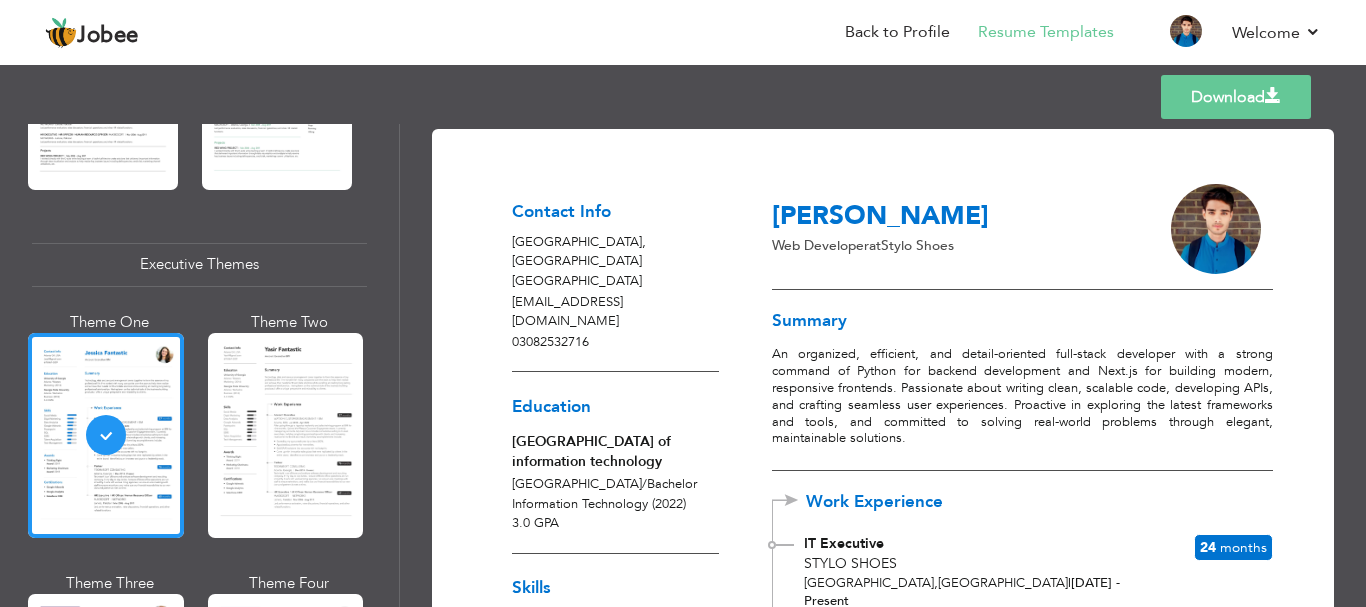 scroll, scrollTop: 1399, scrollLeft: 0, axis: vertical 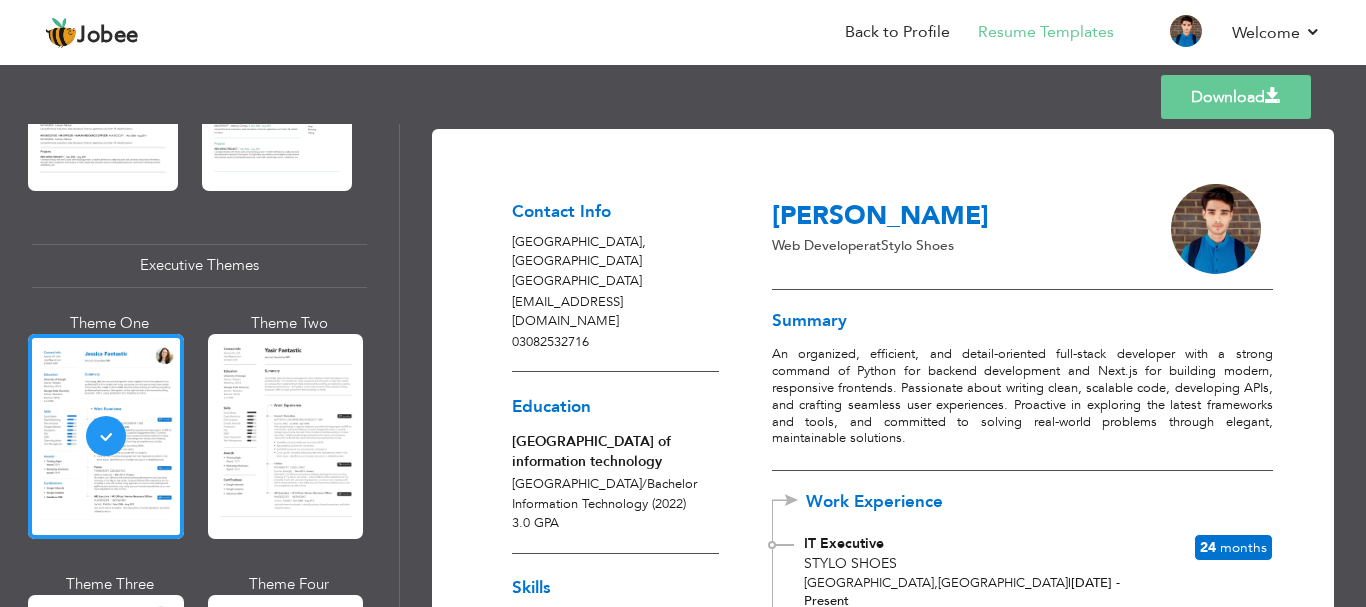 click on "Download" at bounding box center [1236, 97] 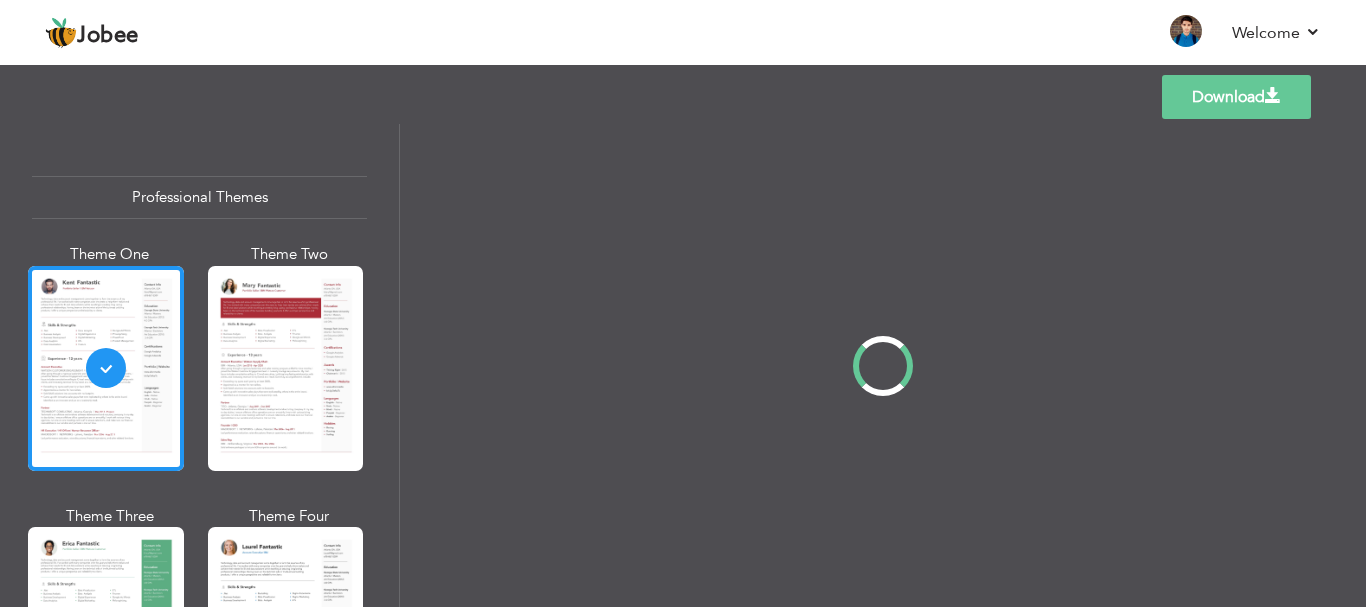 scroll, scrollTop: 0, scrollLeft: 0, axis: both 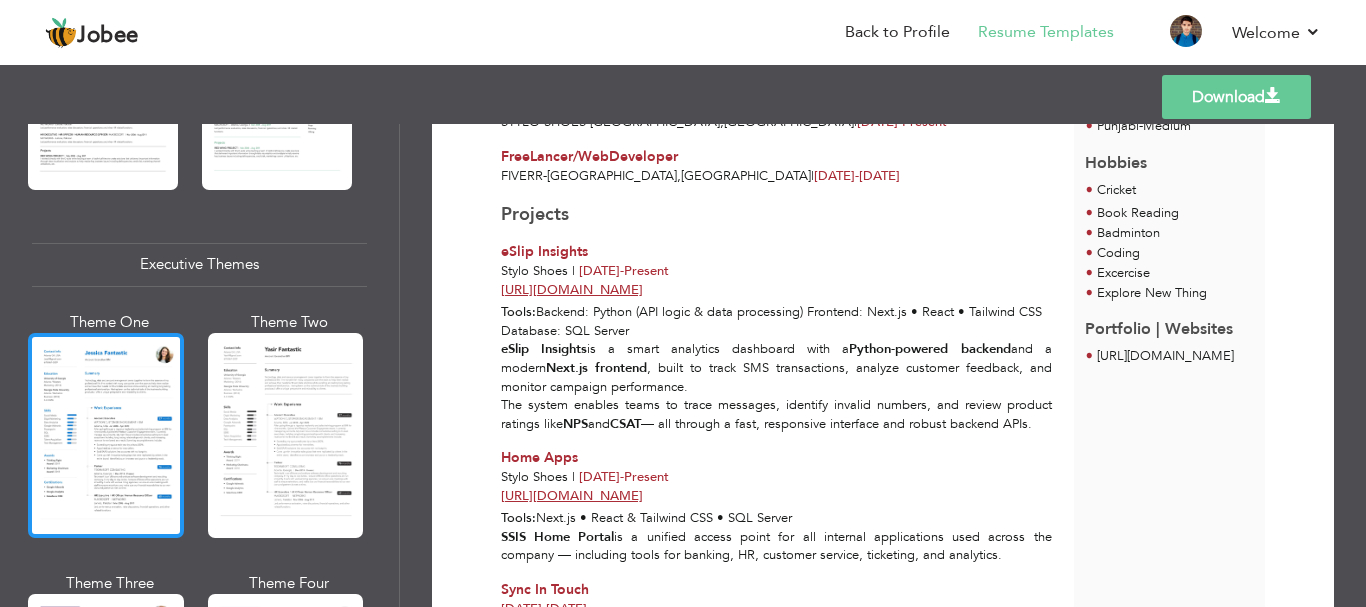 click at bounding box center [106, 435] 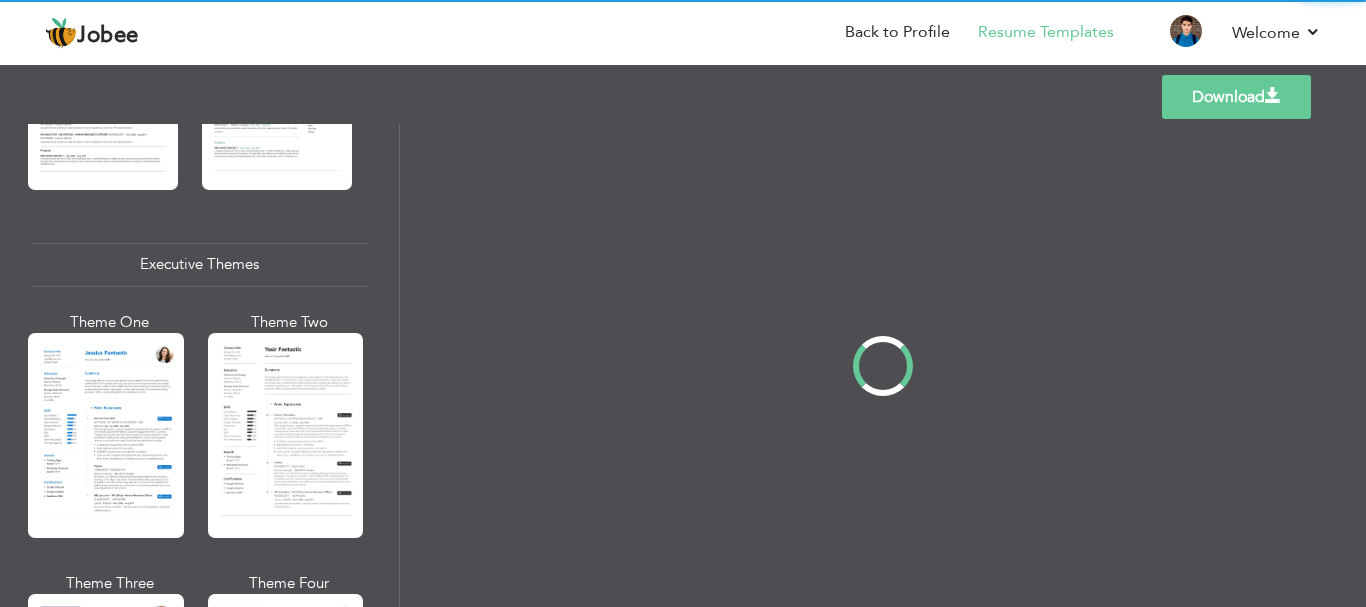 scroll, scrollTop: 0, scrollLeft: 0, axis: both 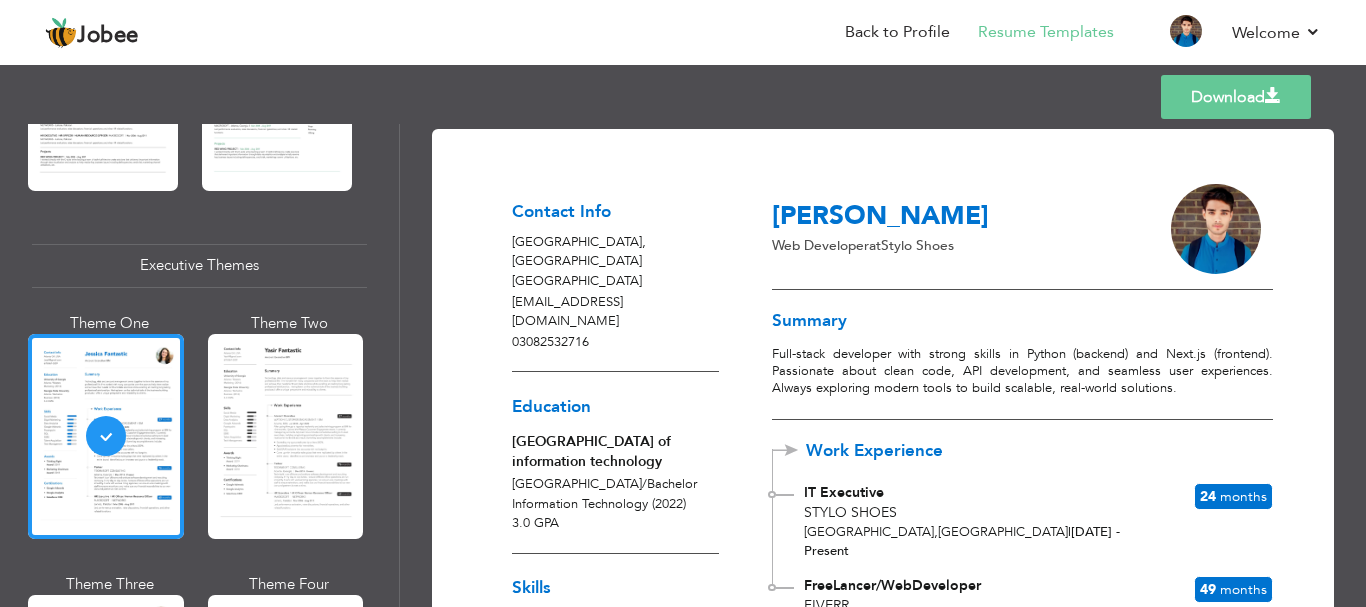 click on "Download" at bounding box center (1236, 97) 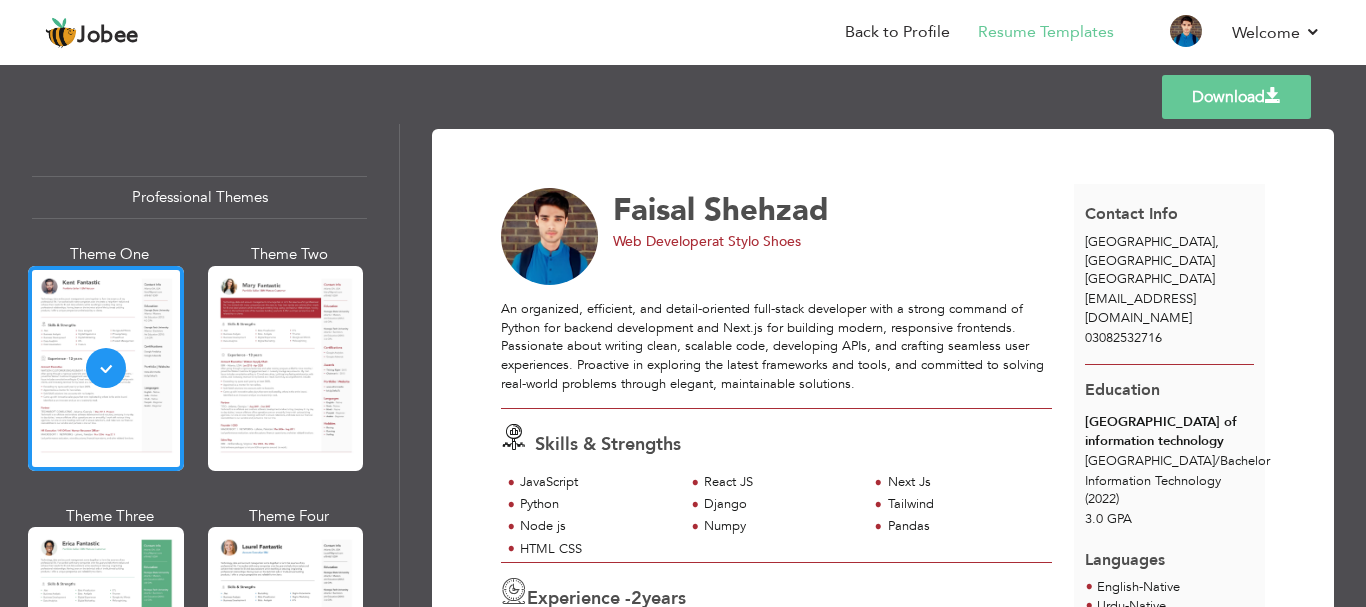 scroll, scrollTop: 0, scrollLeft: 0, axis: both 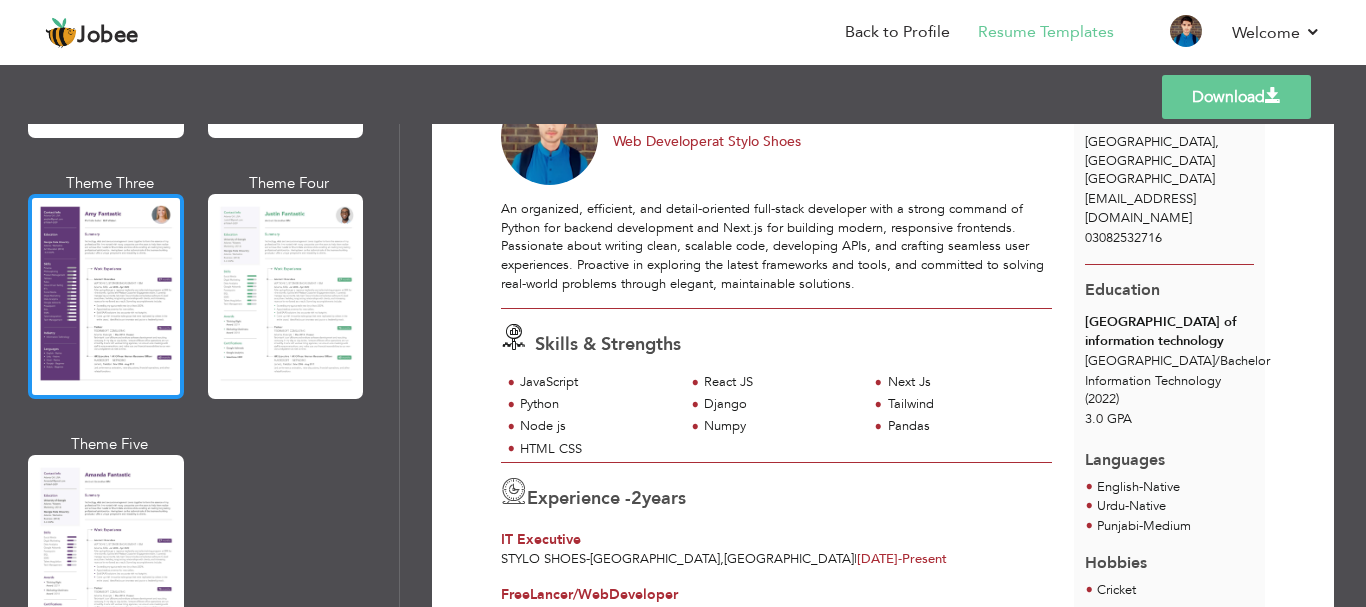 click at bounding box center [106, 296] 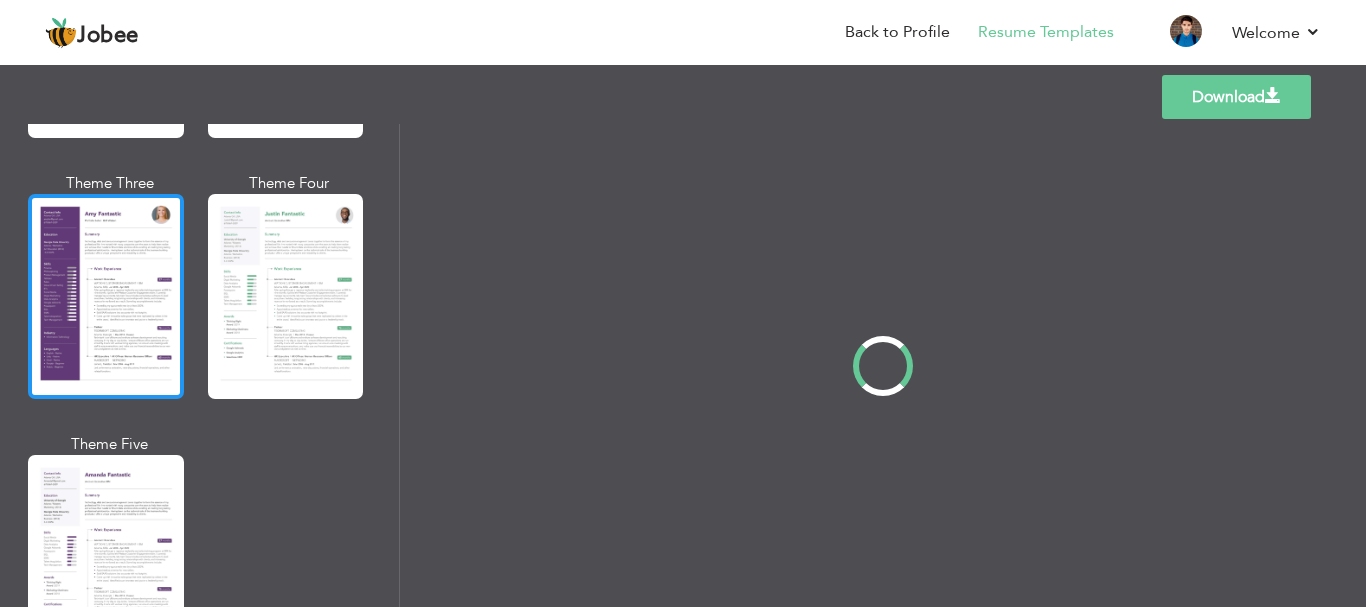 scroll, scrollTop: 0, scrollLeft: 0, axis: both 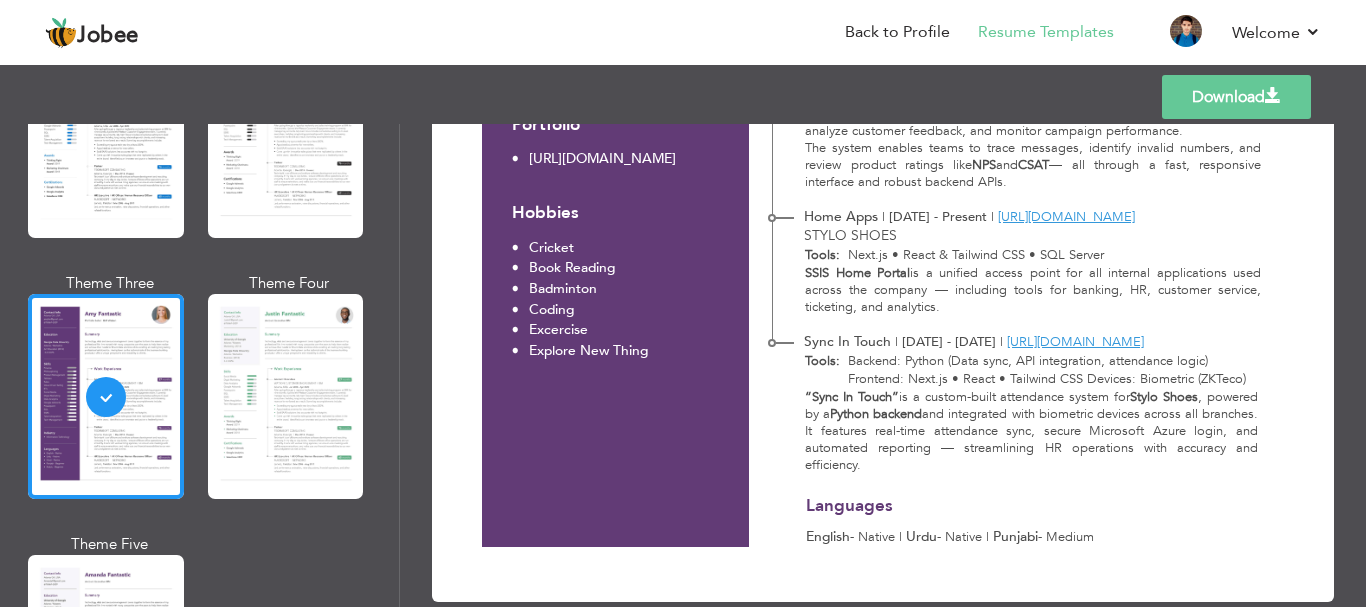 click on "Download" at bounding box center [1236, 97] 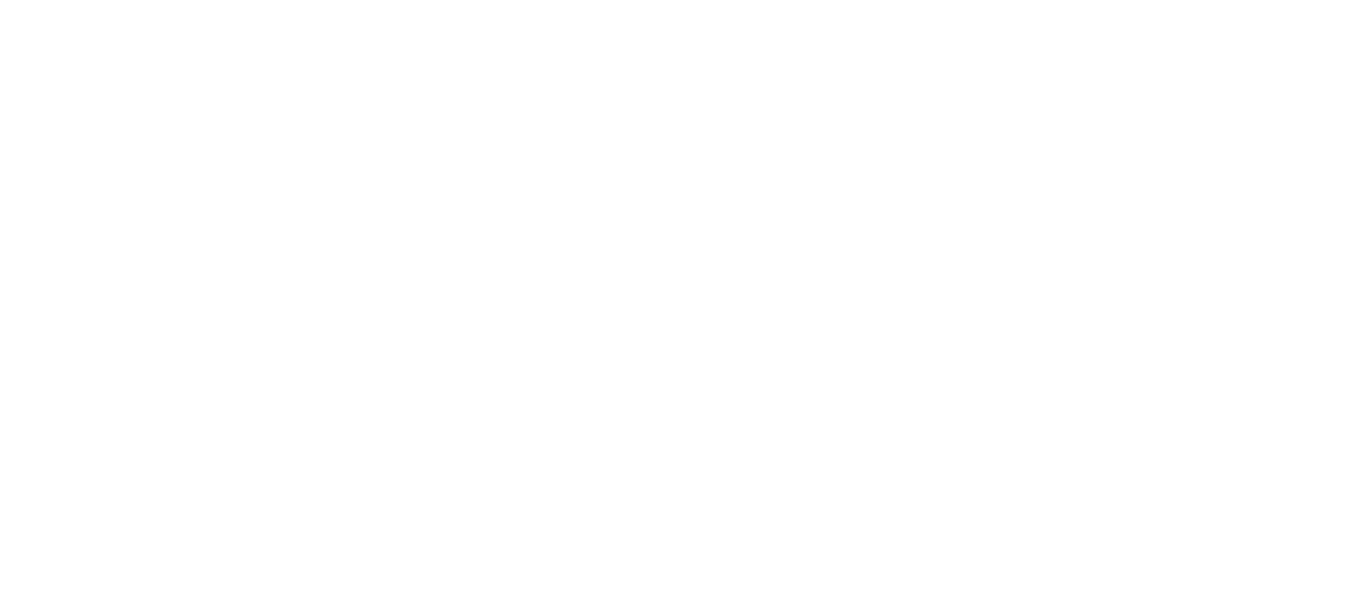 scroll, scrollTop: 0, scrollLeft: 0, axis: both 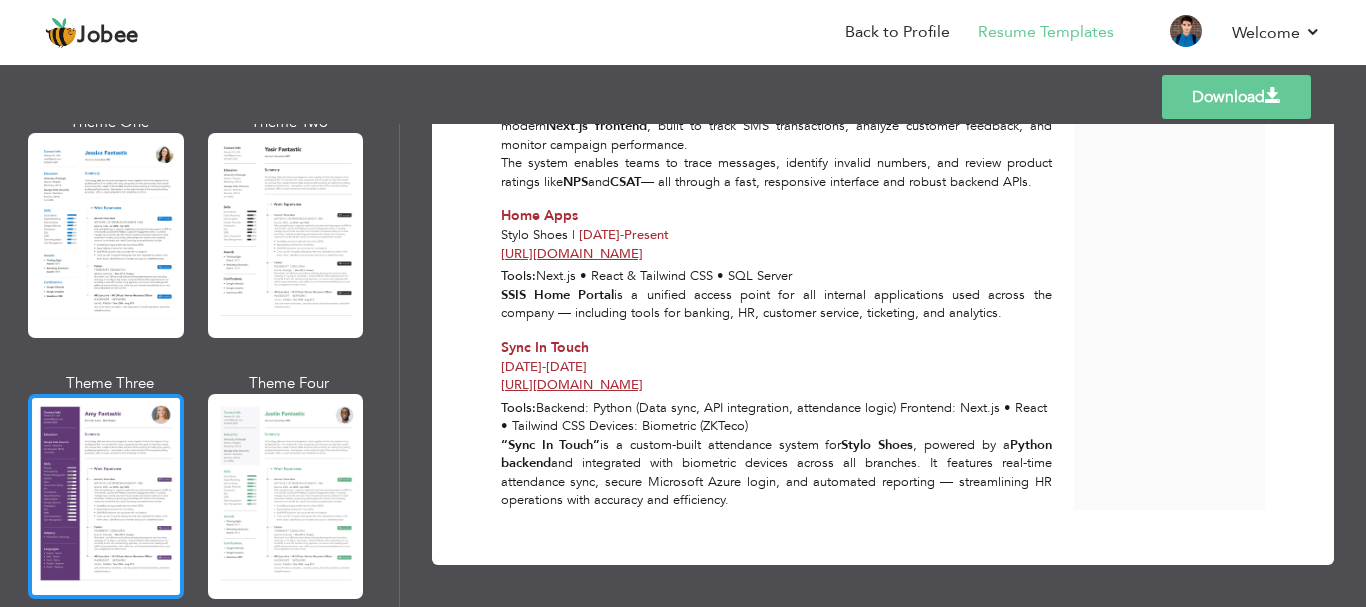 click at bounding box center [106, 496] 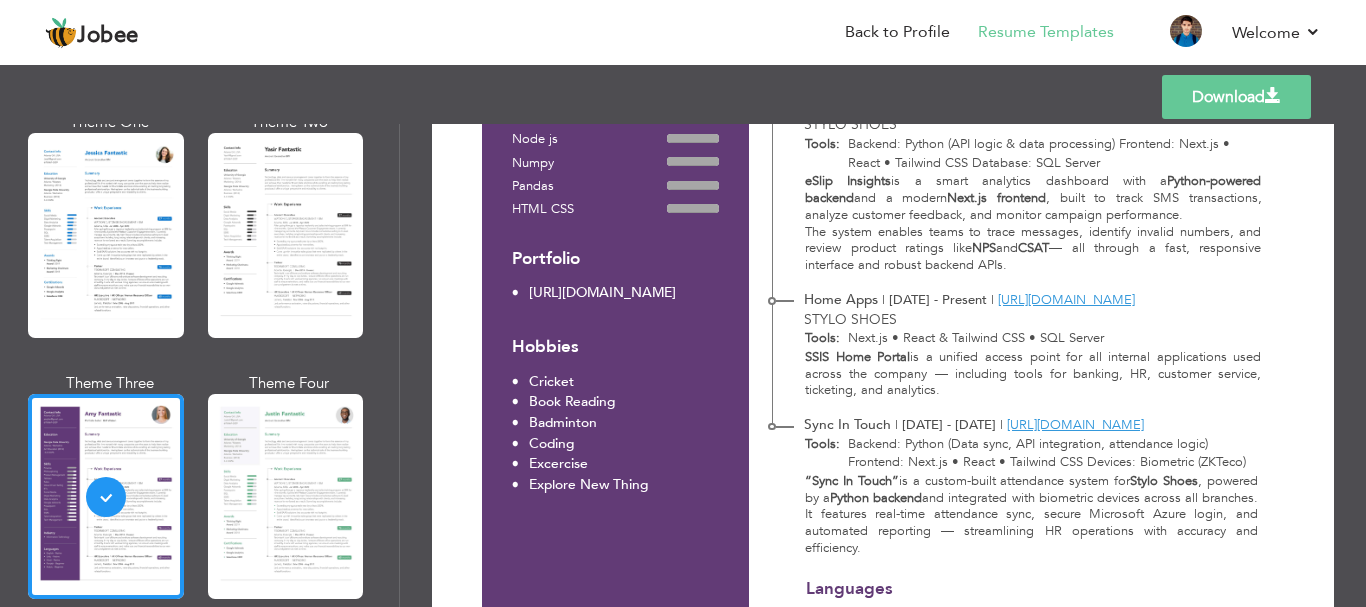scroll, scrollTop: 705, scrollLeft: 0, axis: vertical 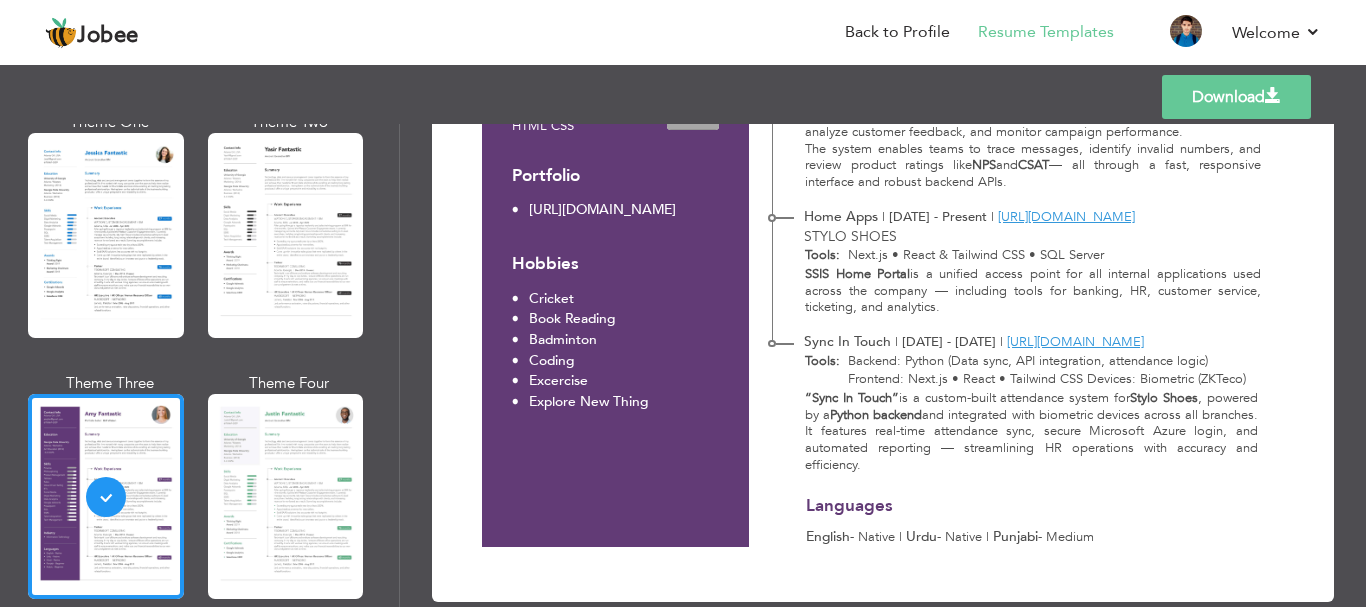 click on "Download" at bounding box center (1236, 97) 